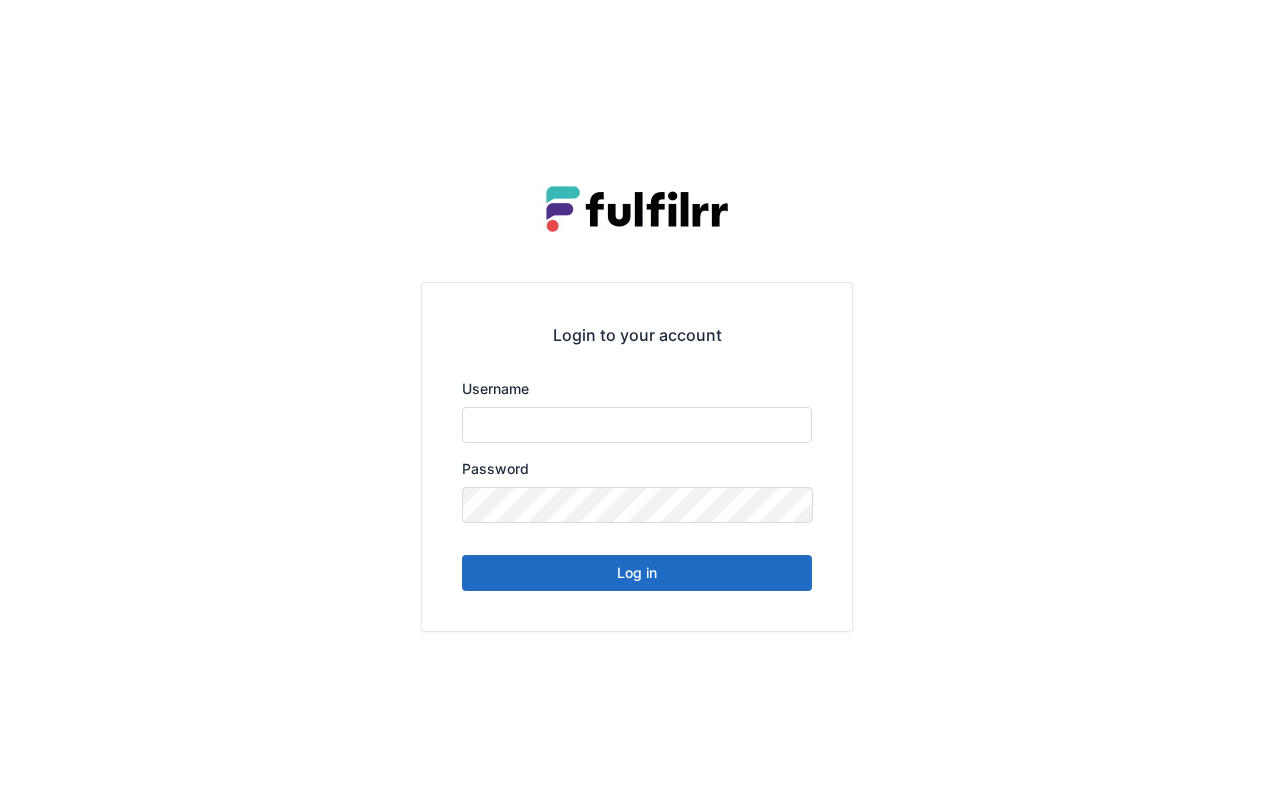 scroll, scrollTop: 0, scrollLeft: 0, axis: both 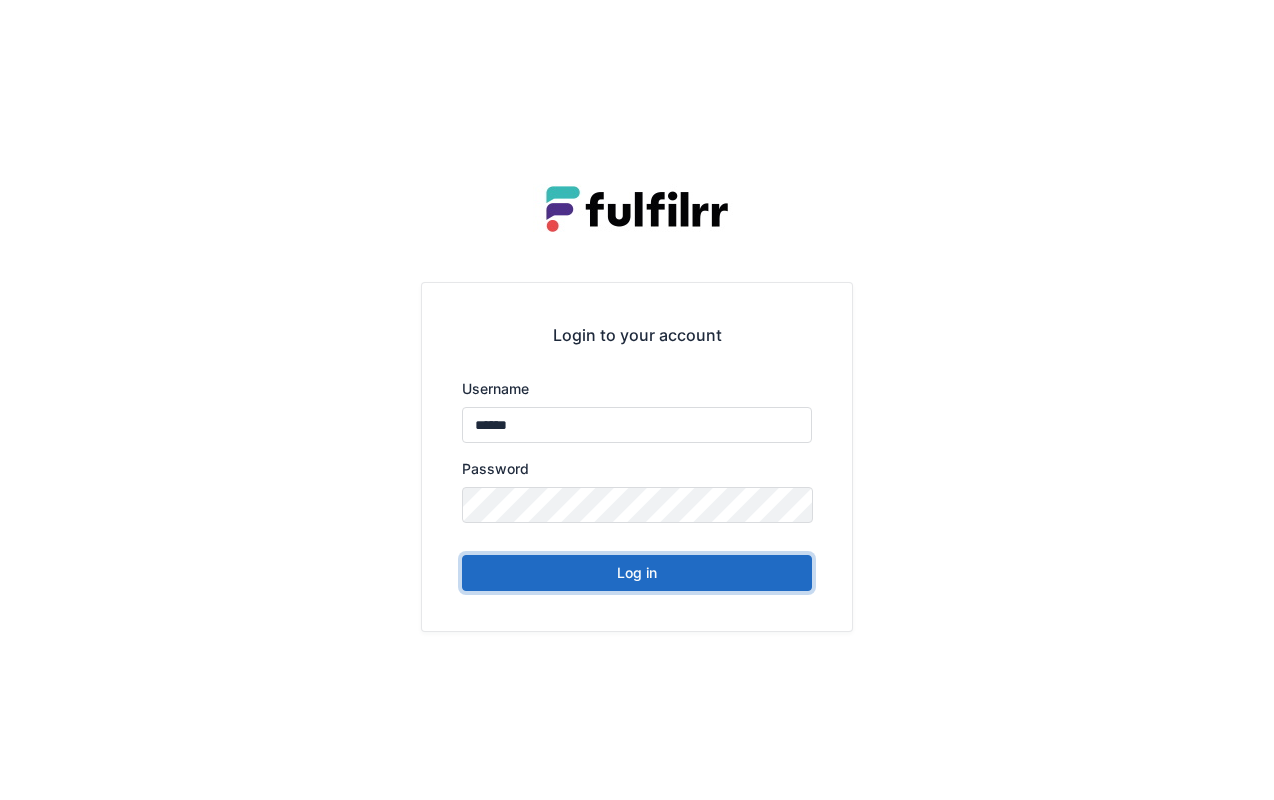 click on "Log in" at bounding box center (637, 573) 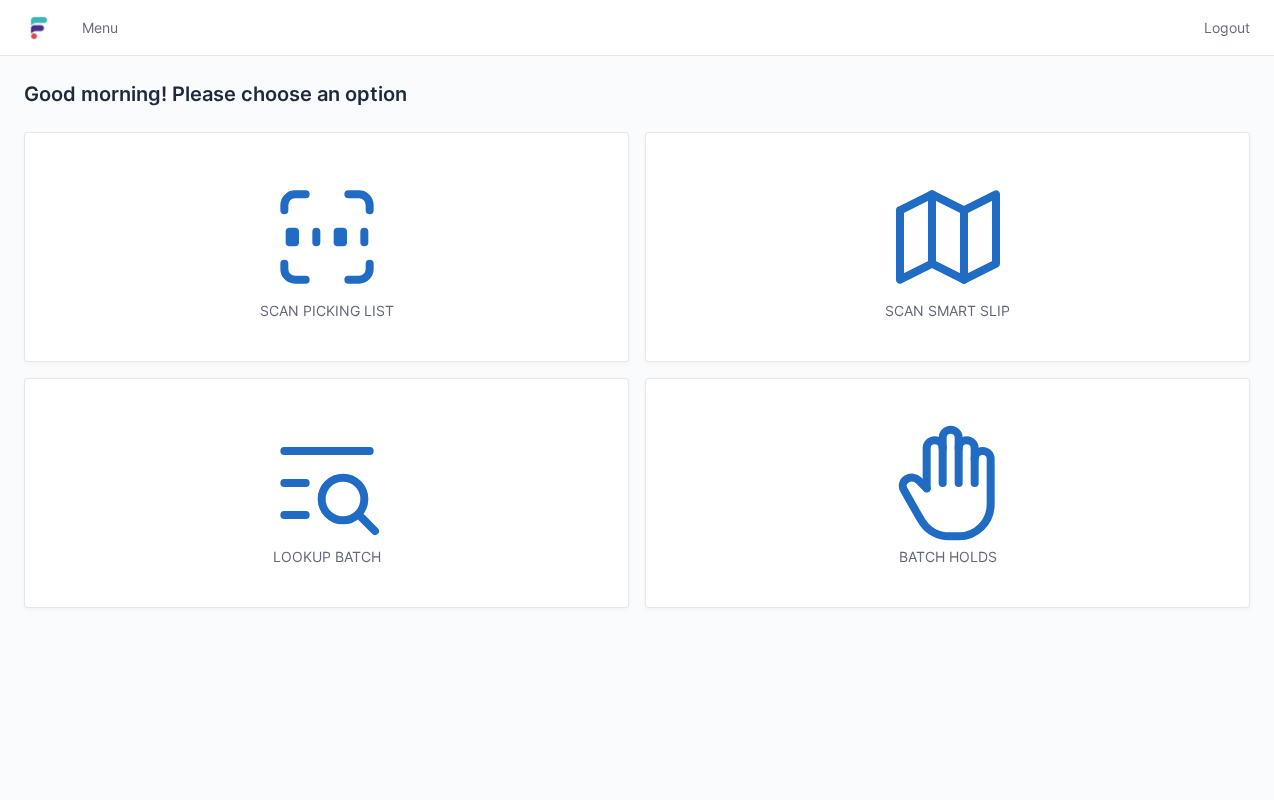 scroll, scrollTop: 0, scrollLeft: 0, axis: both 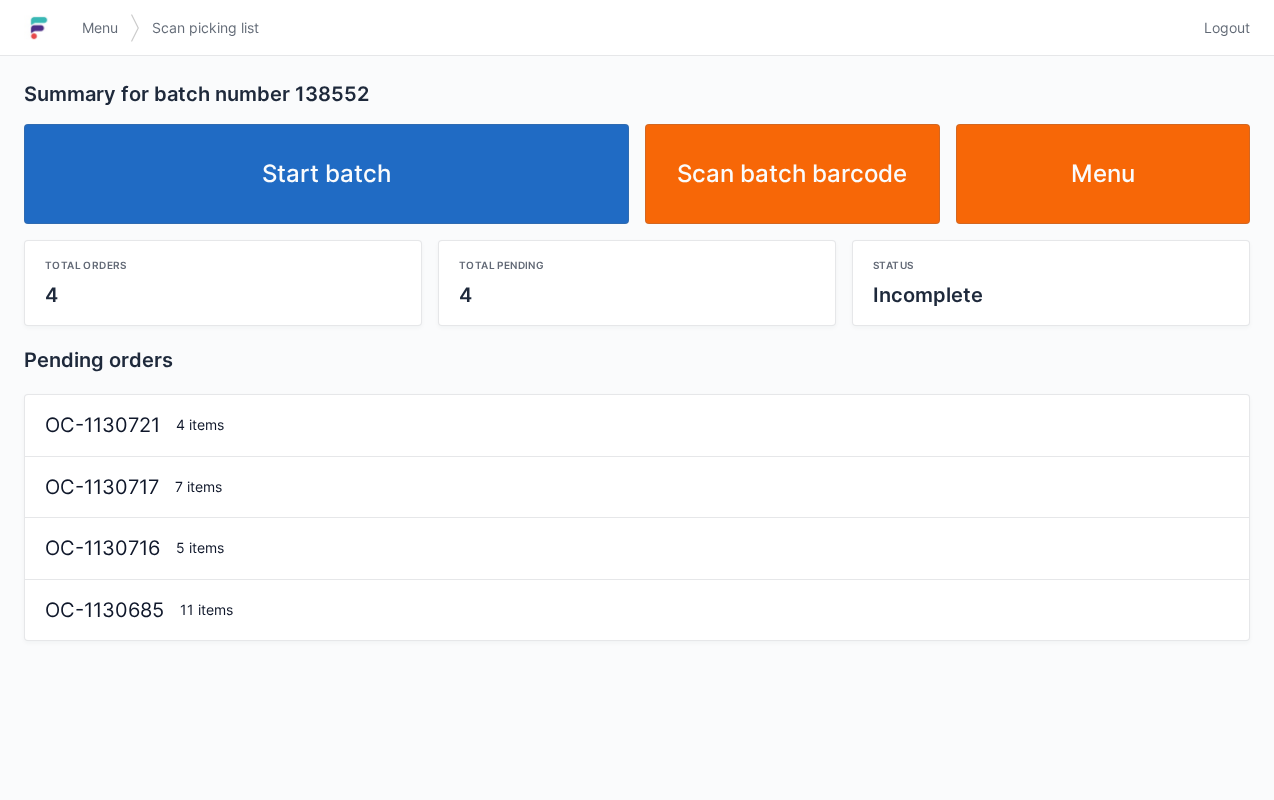 click on "Start batch" at bounding box center (326, 174) 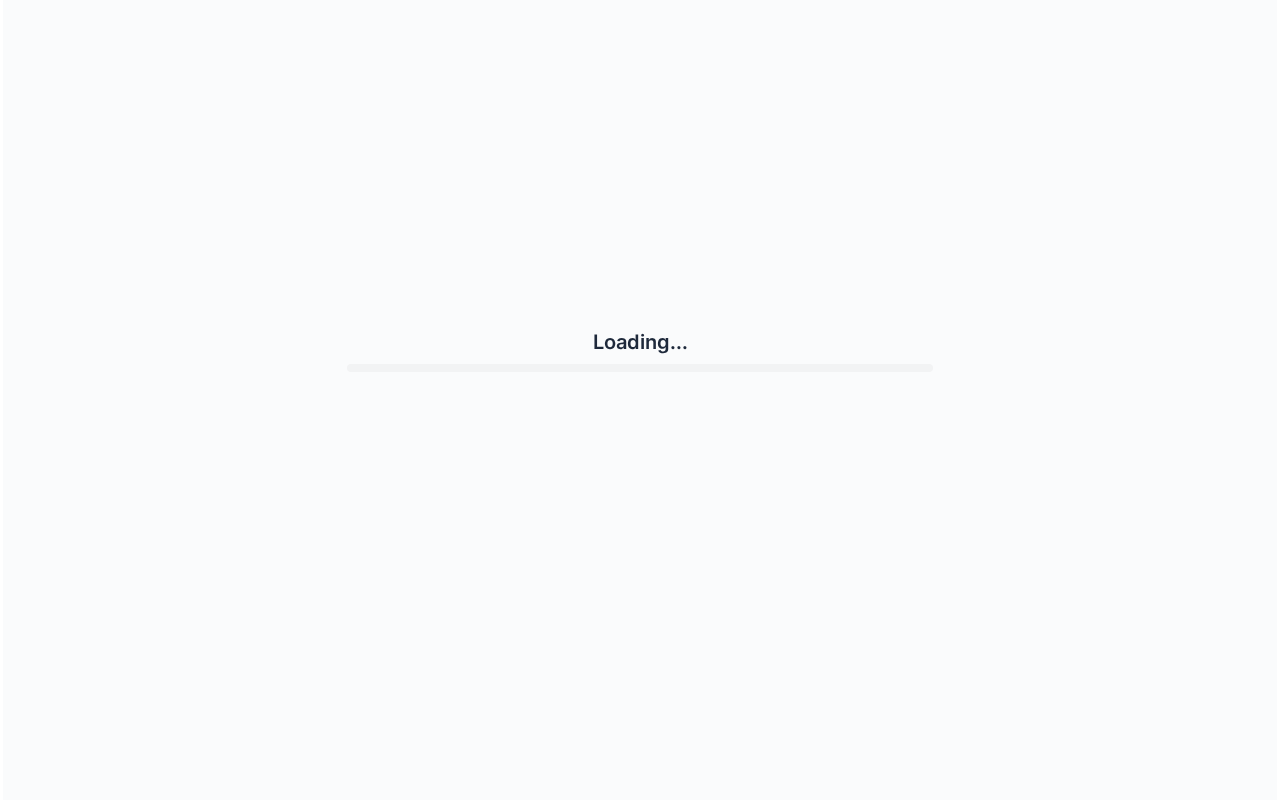 scroll, scrollTop: 0, scrollLeft: 0, axis: both 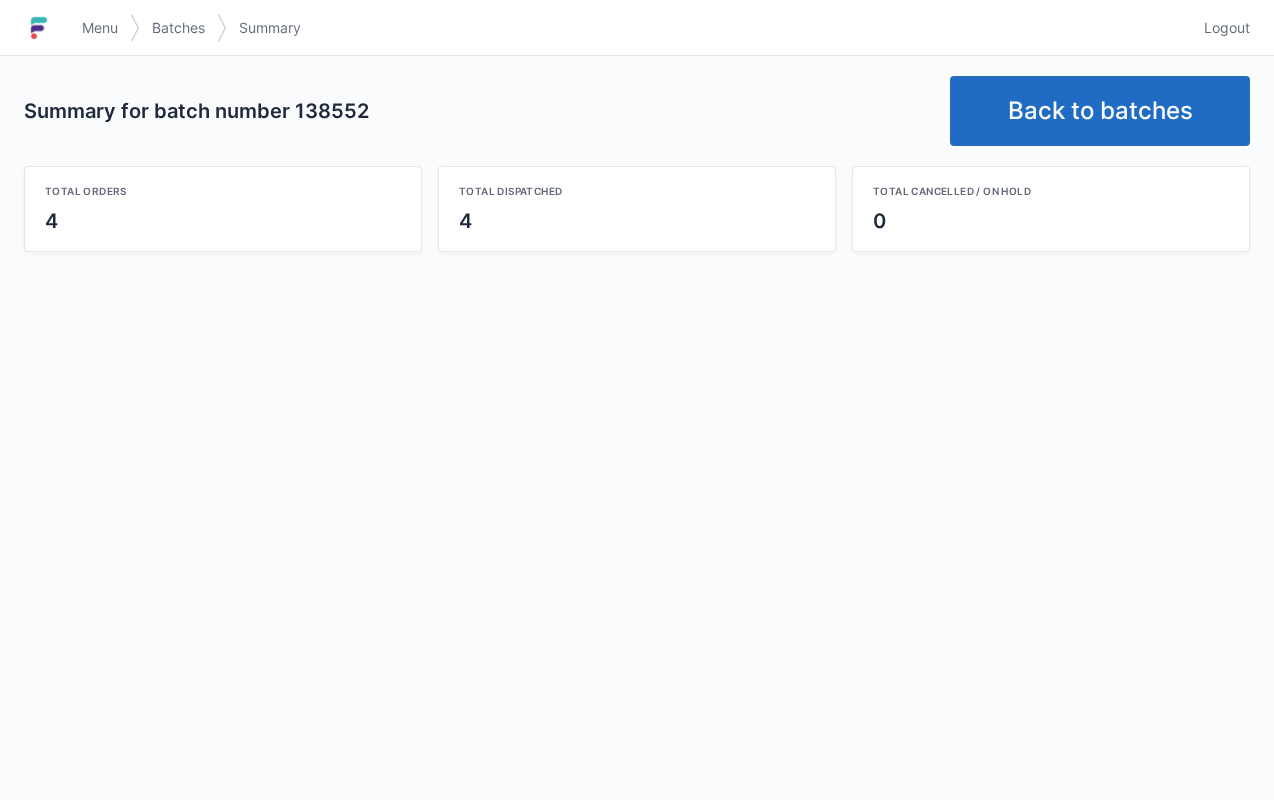 click on "Menu" at bounding box center [100, 28] 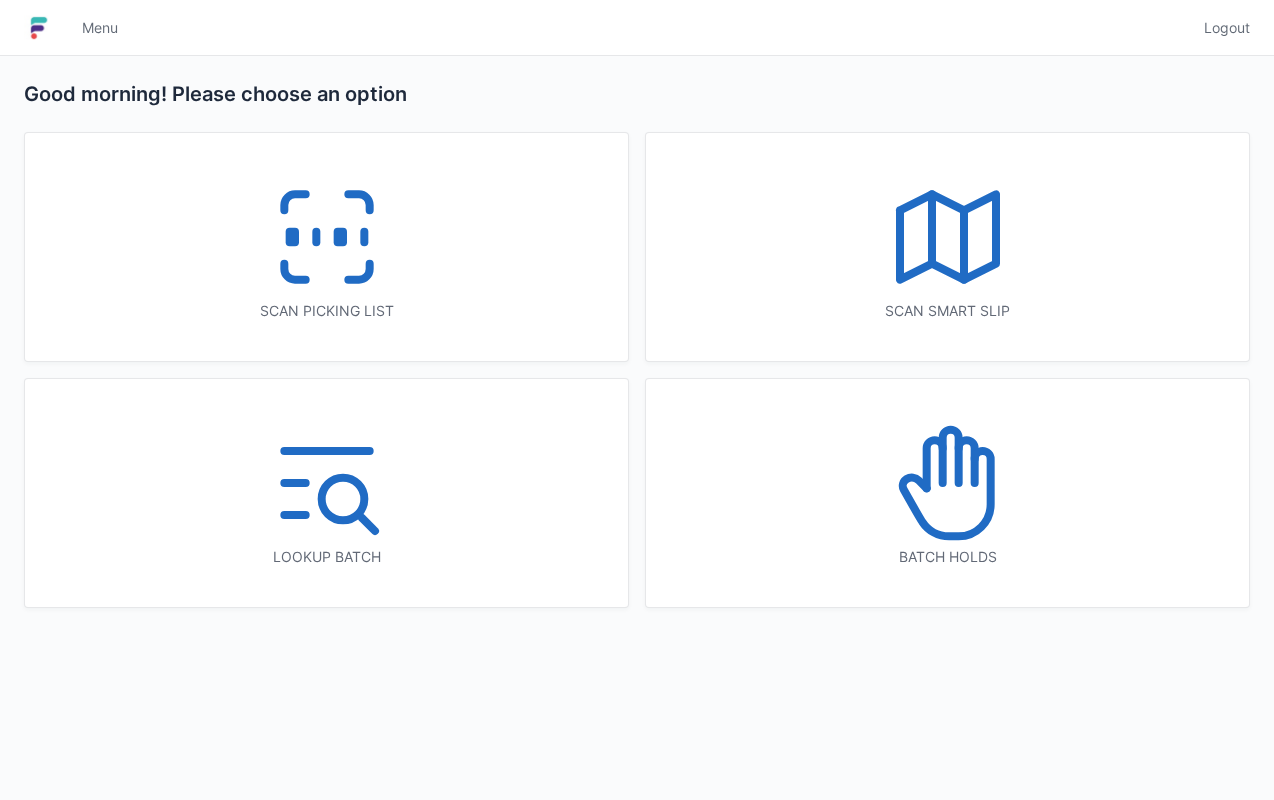 scroll, scrollTop: 0, scrollLeft: 0, axis: both 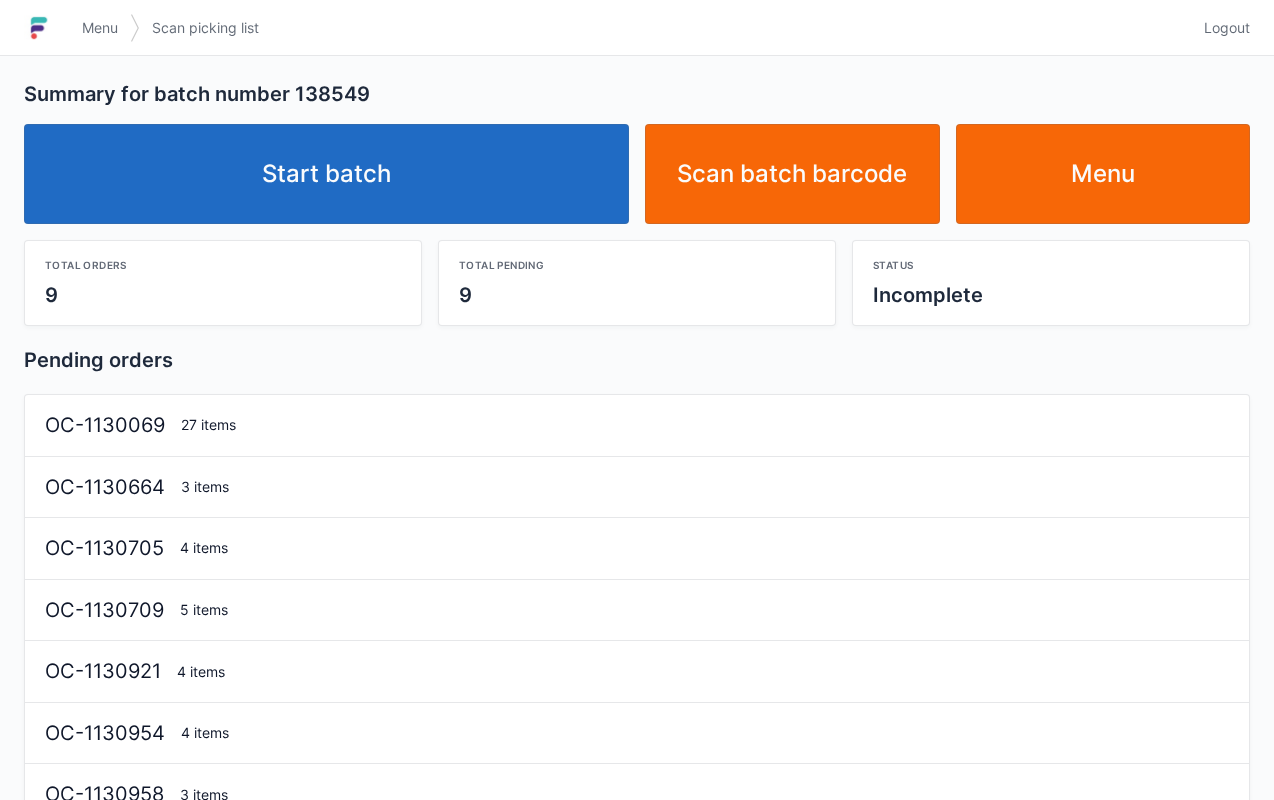 click on "Start batch" at bounding box center (326, 174) 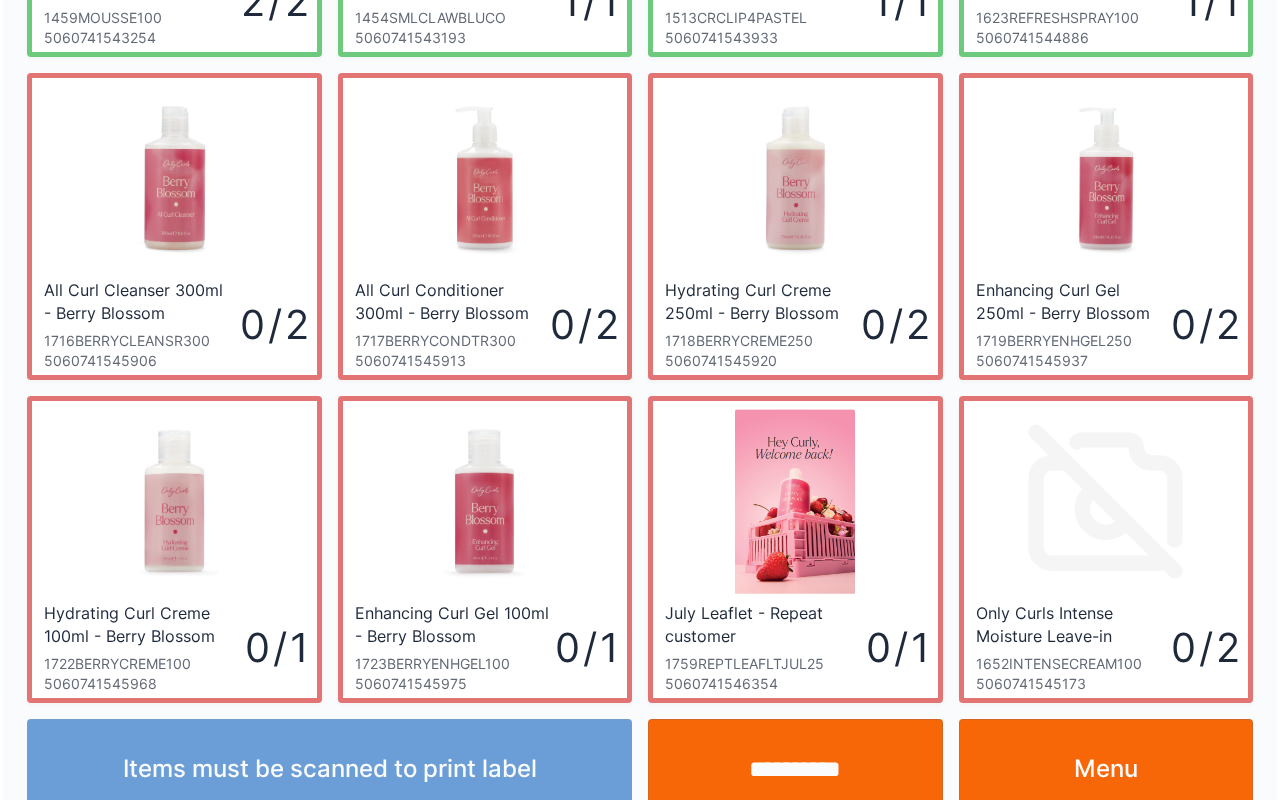 scroll, scrollTop: 970, scrollLeft: 0, axis: vertical 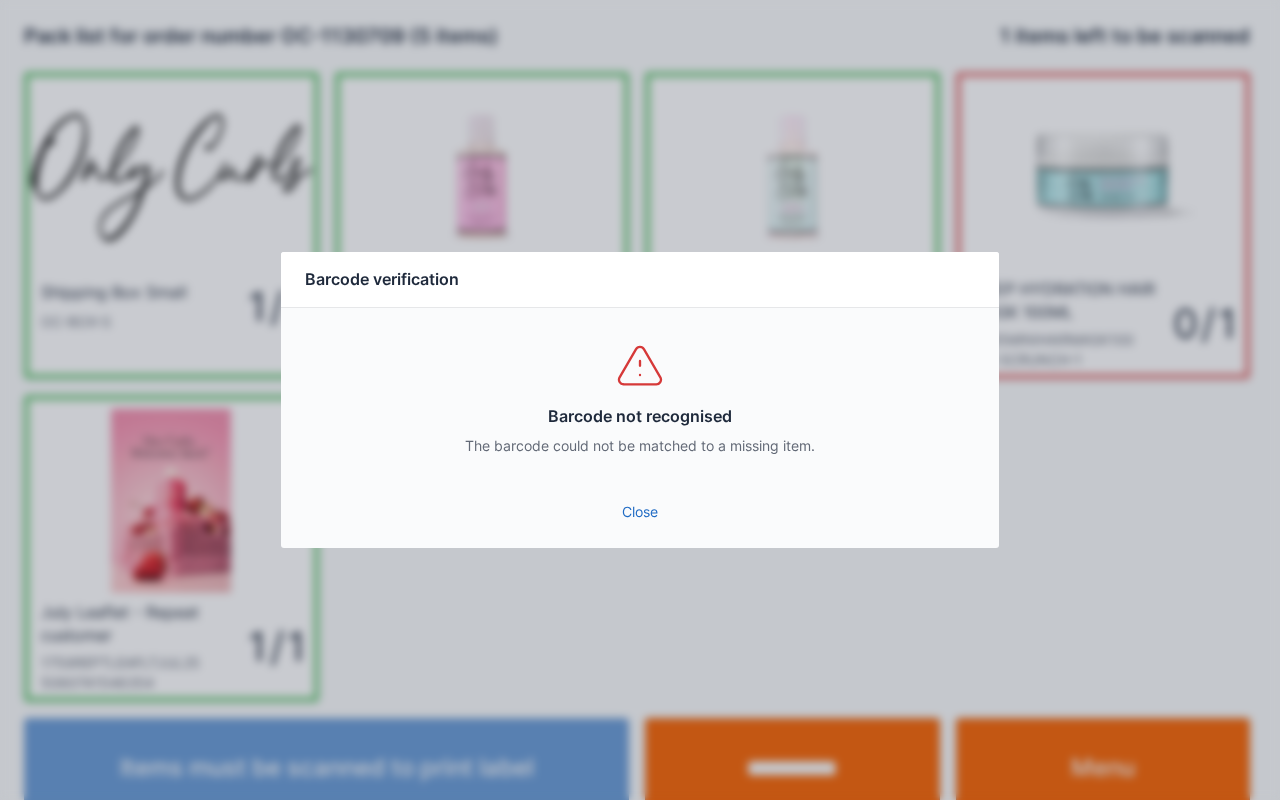 click on "Close" at bounding box center [640, 512] 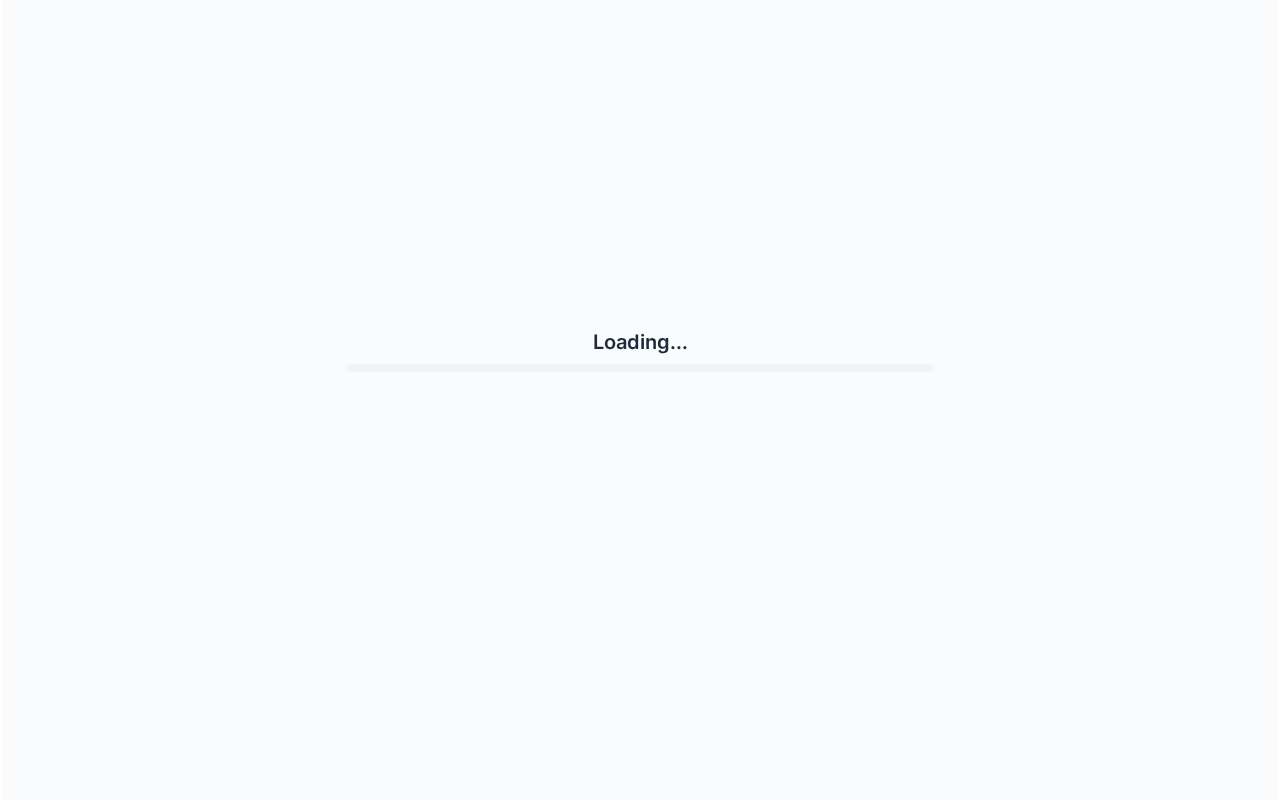 scroll, scrollTop: 0, scrollLeft: 0, axis: both 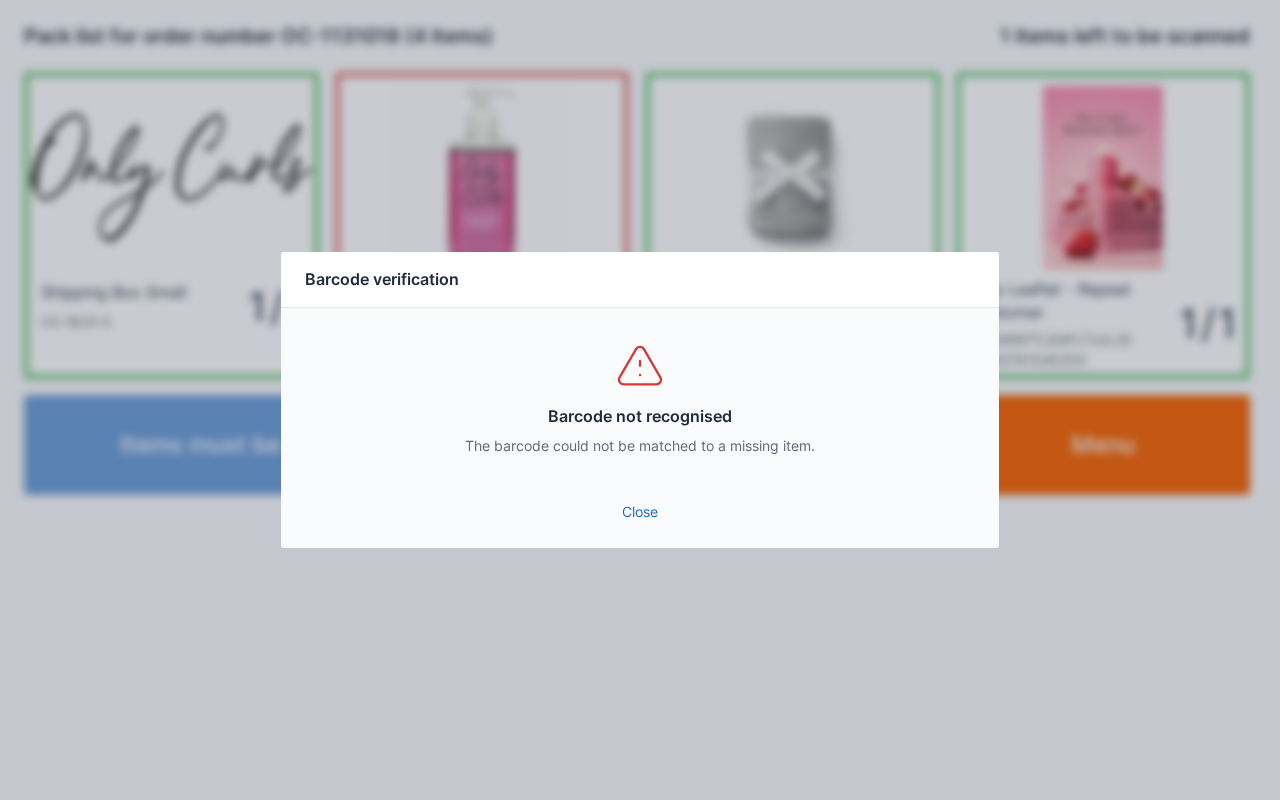 click on "Close" at bounding box center [640, 512] 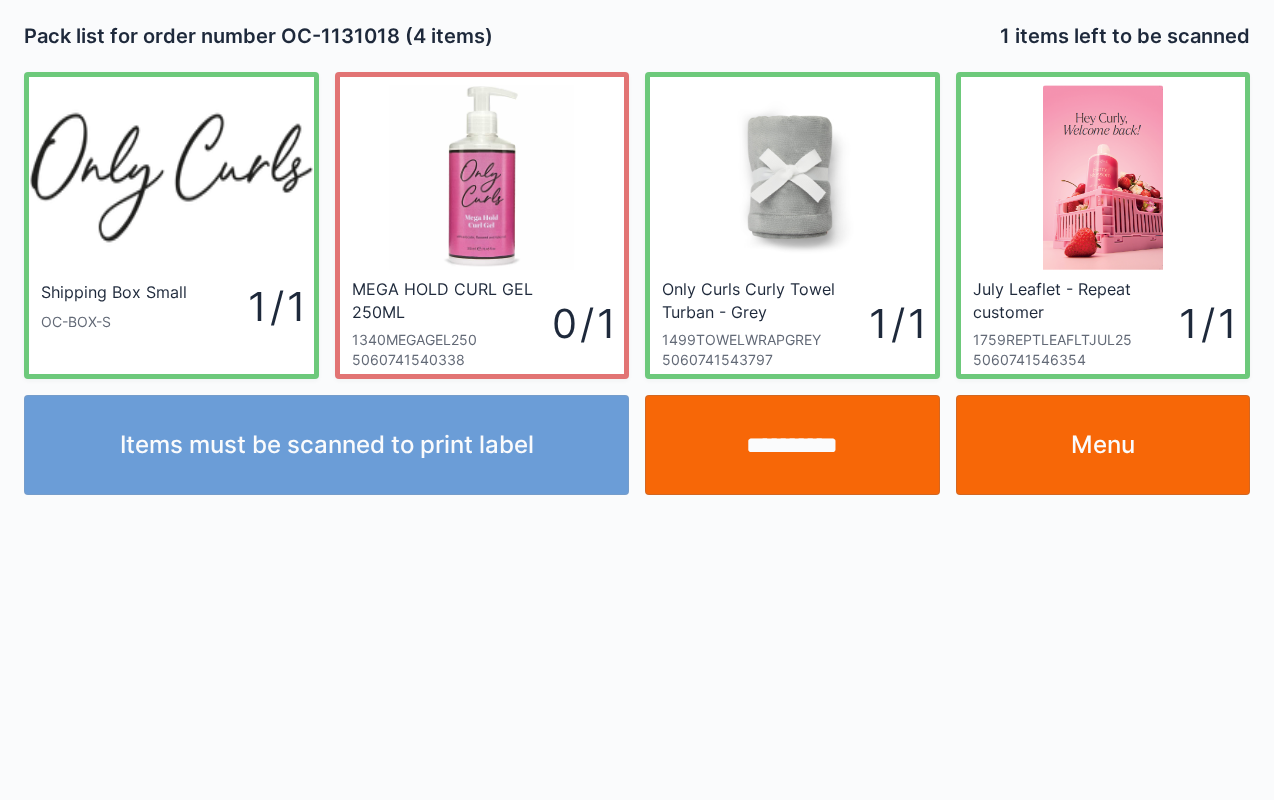 click on "**********" at bounding box center [792, 445] 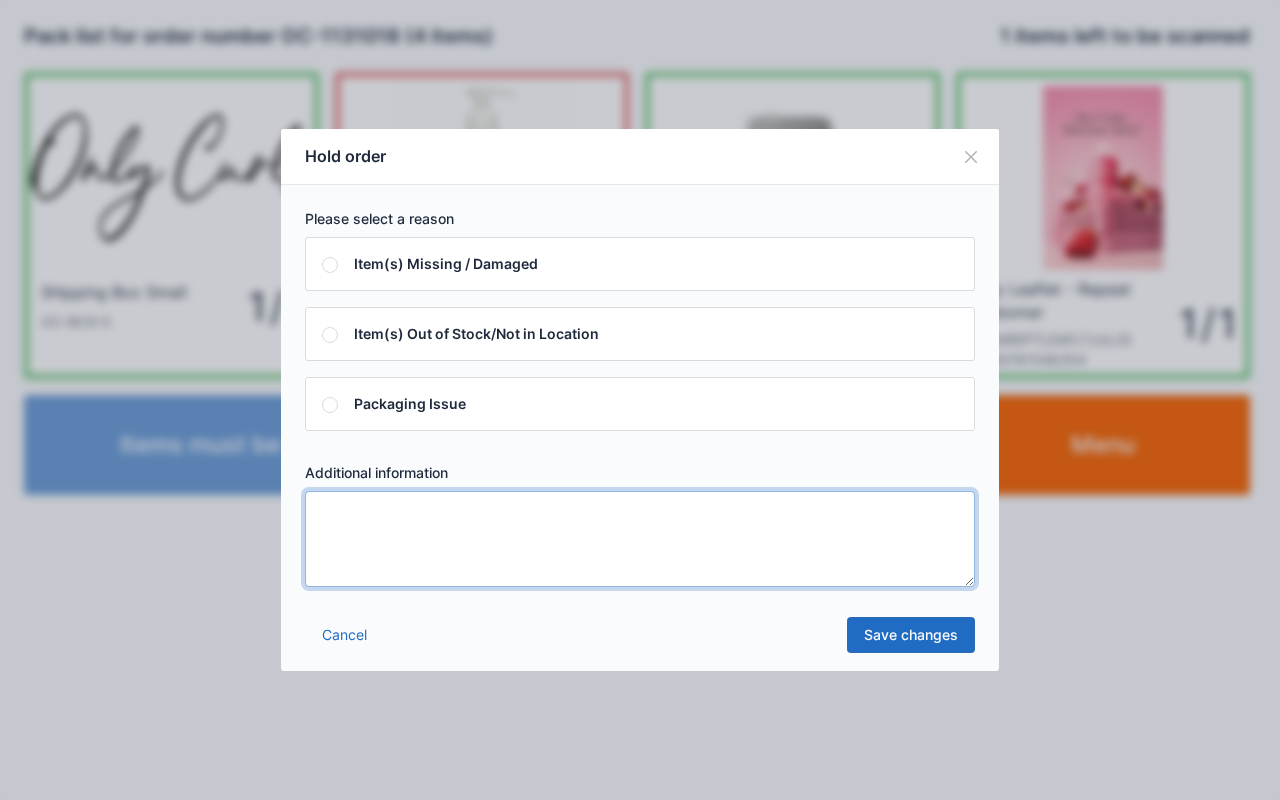 click at bounding box center [640, 539] 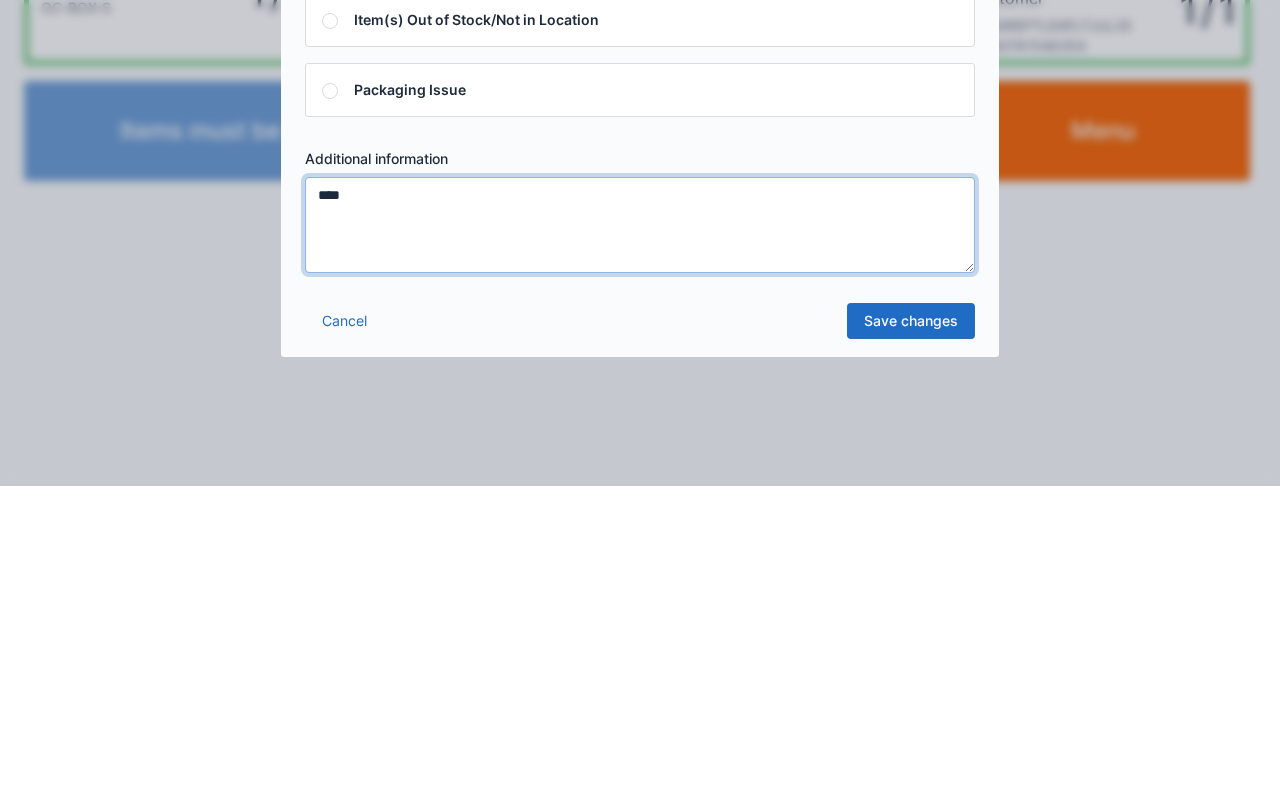 type on "****" 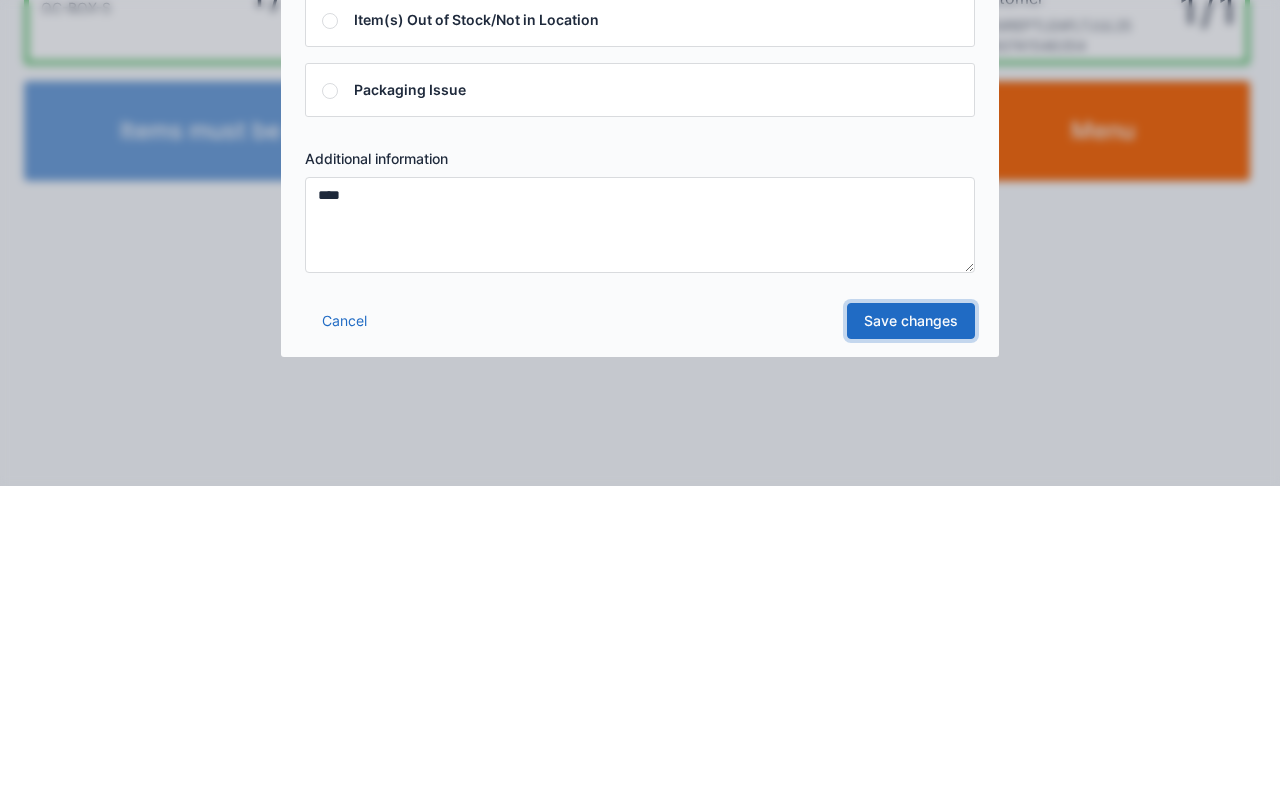 click on "Save changes" at bounding box center (911, 635) 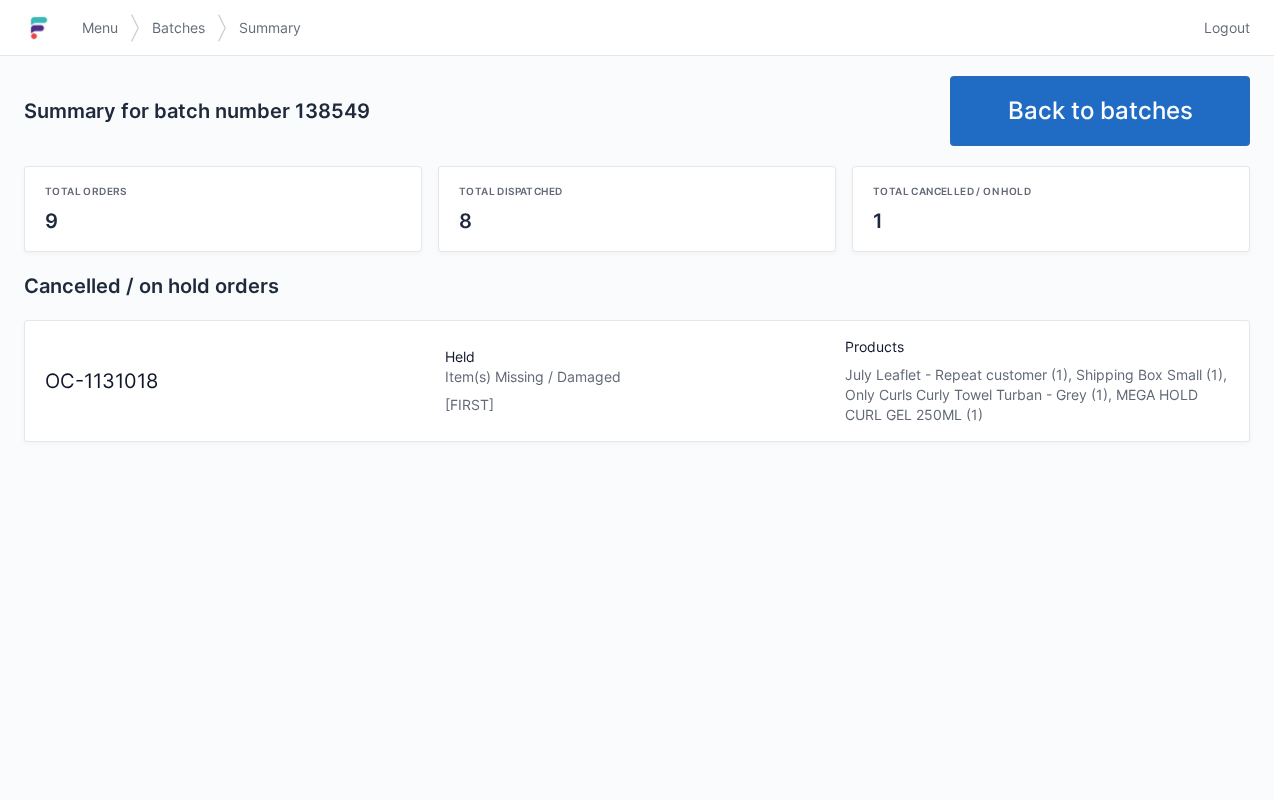 scroll, scrollTop: 0, scrollLeft: 0, axis: both 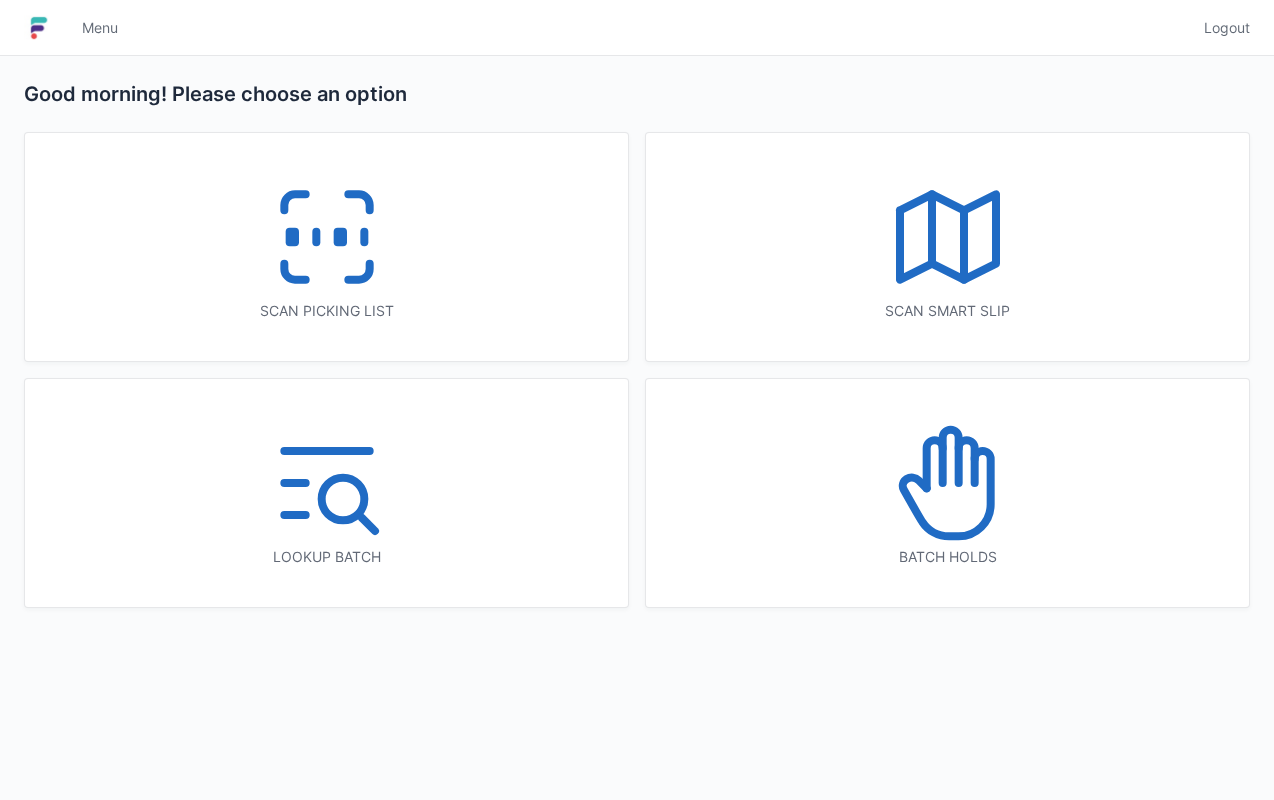 click 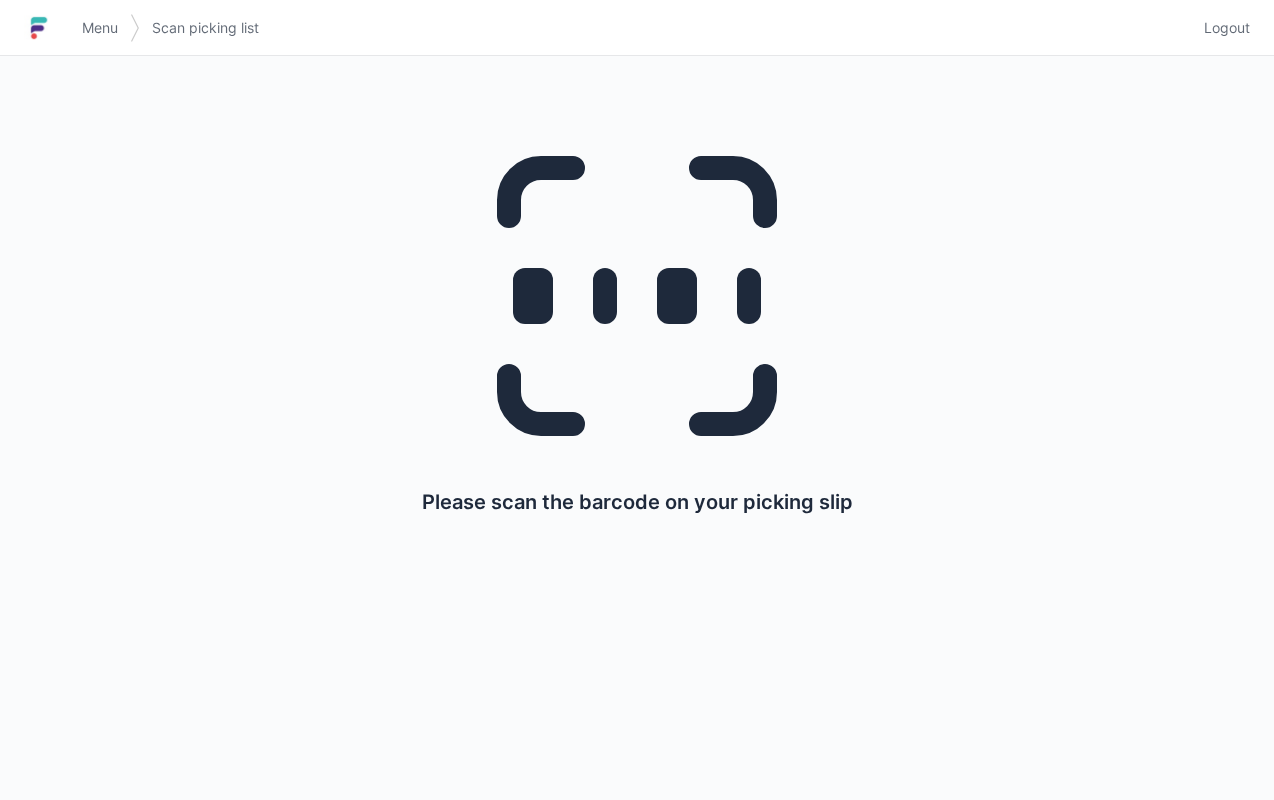 scroll, scrollTop: 0, scrollLeft: 0, axis: both 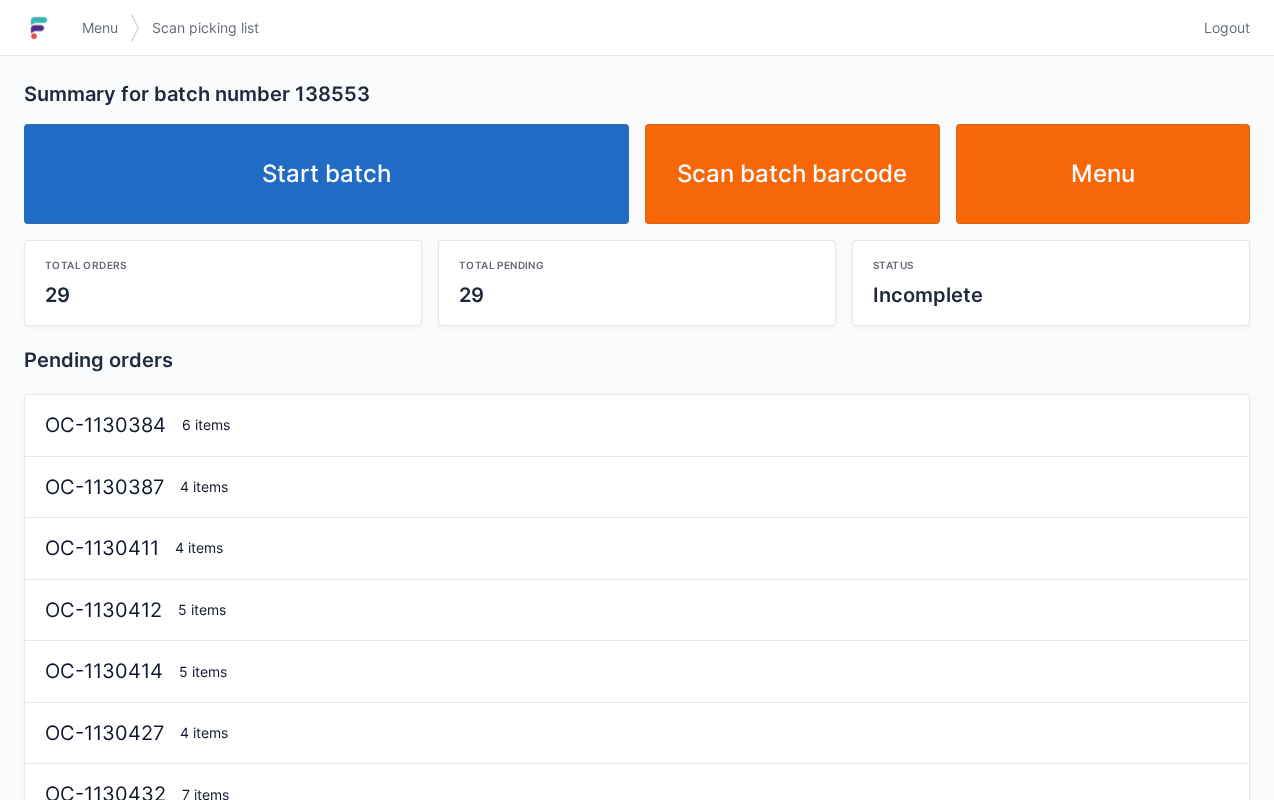 click on "Start batch" at bounding box center (326, 174) 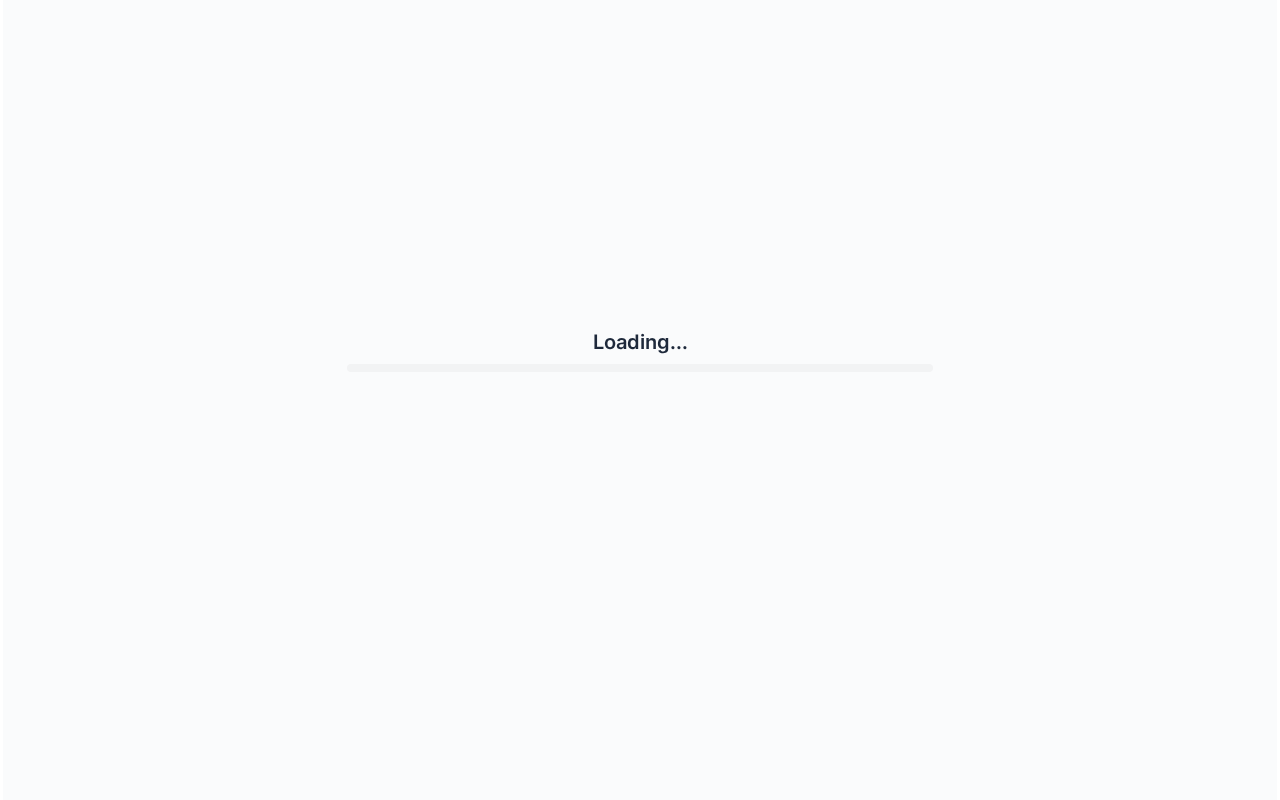scroll, scrollTop: 0, scrollLeft: 0, axis: both 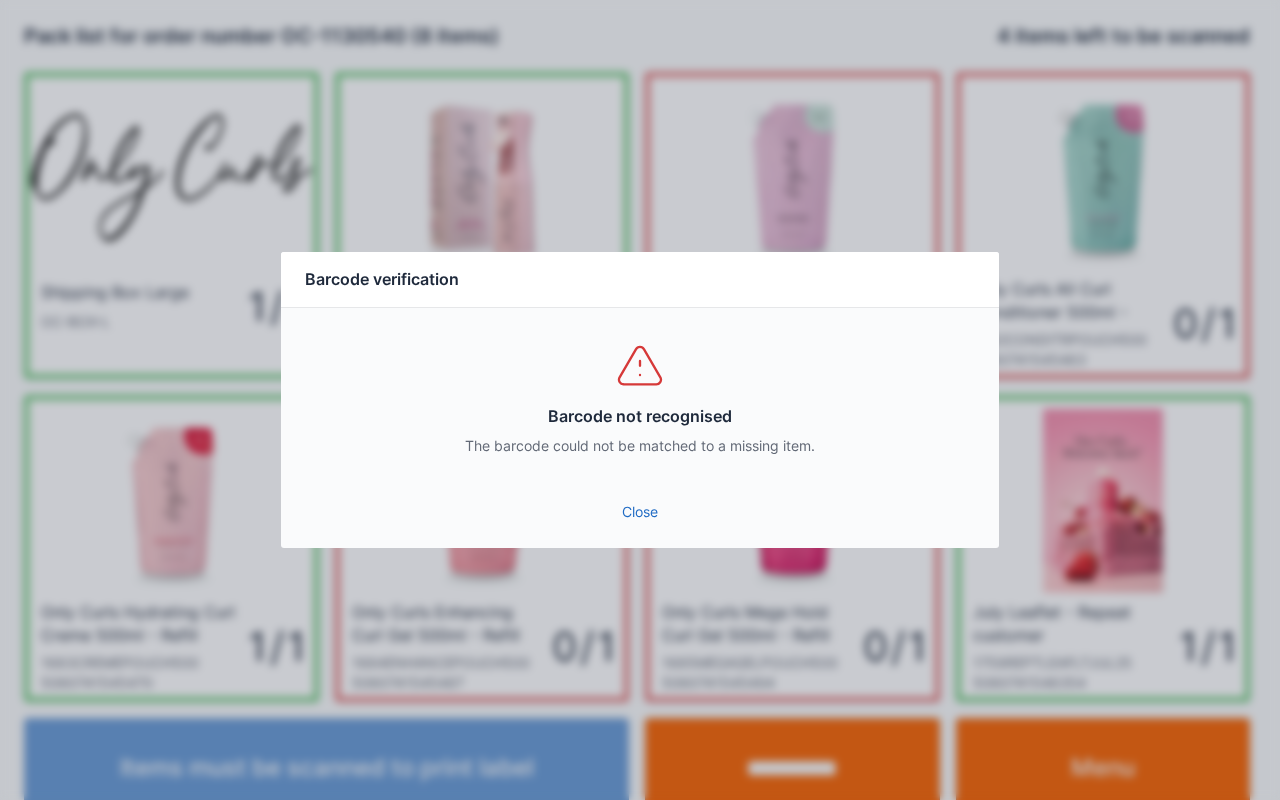 click on "Close" at bounding box center (640, 512) 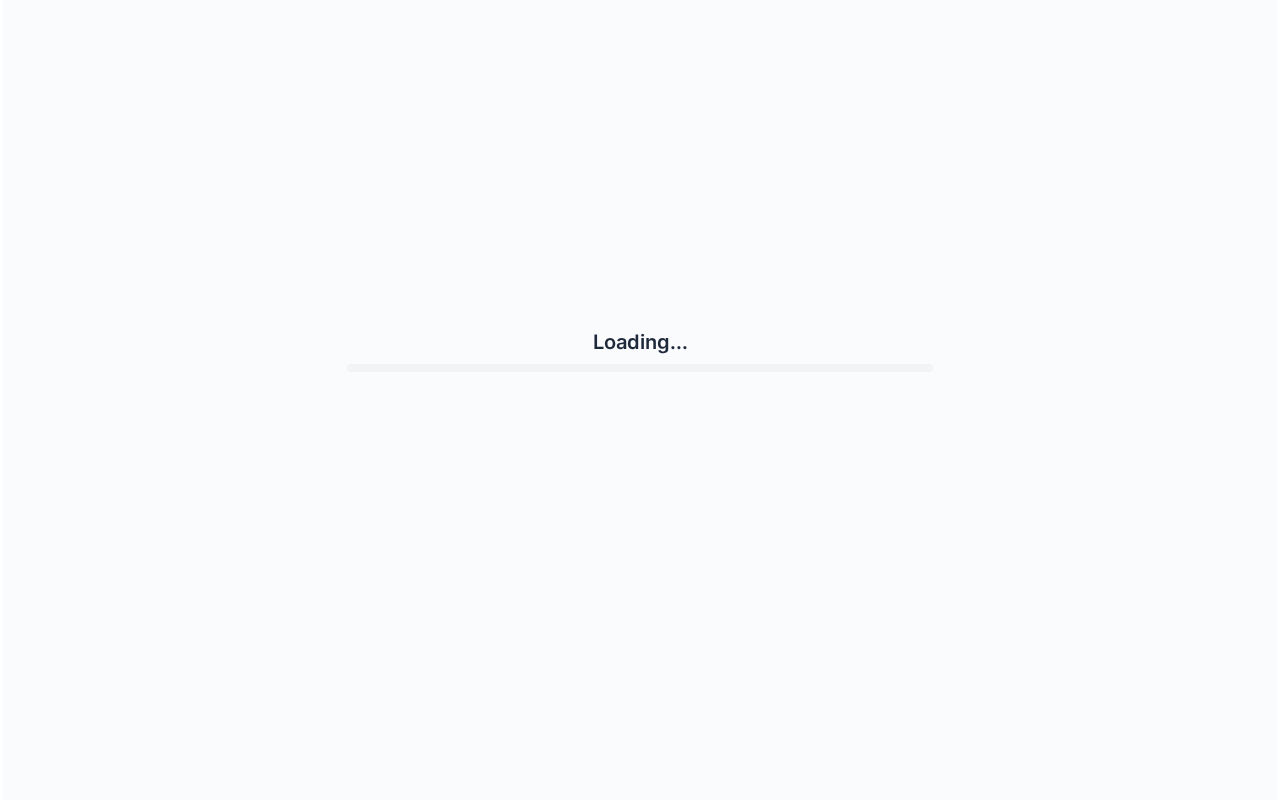 scroll, scrollTop: 0, scrollLeft: 0, axis: both 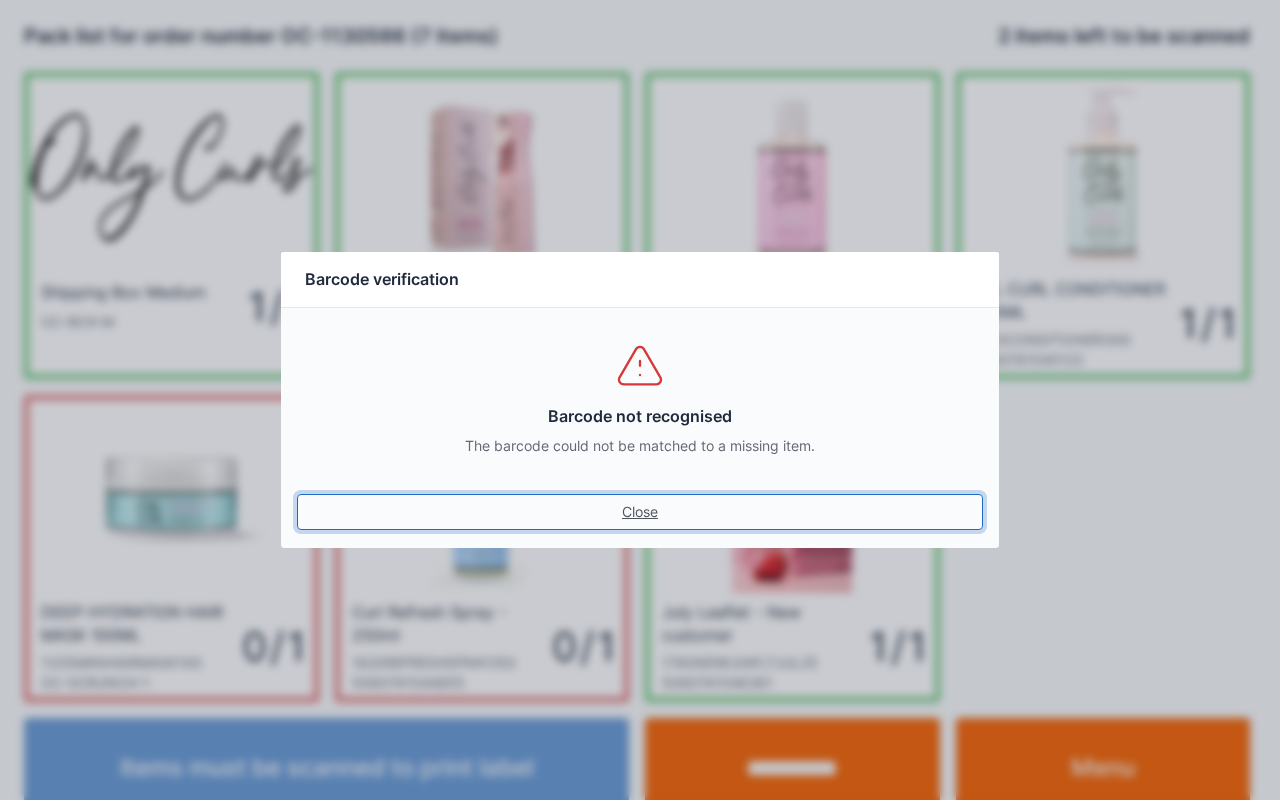 click on "Close" at bounding box center (640, 512) 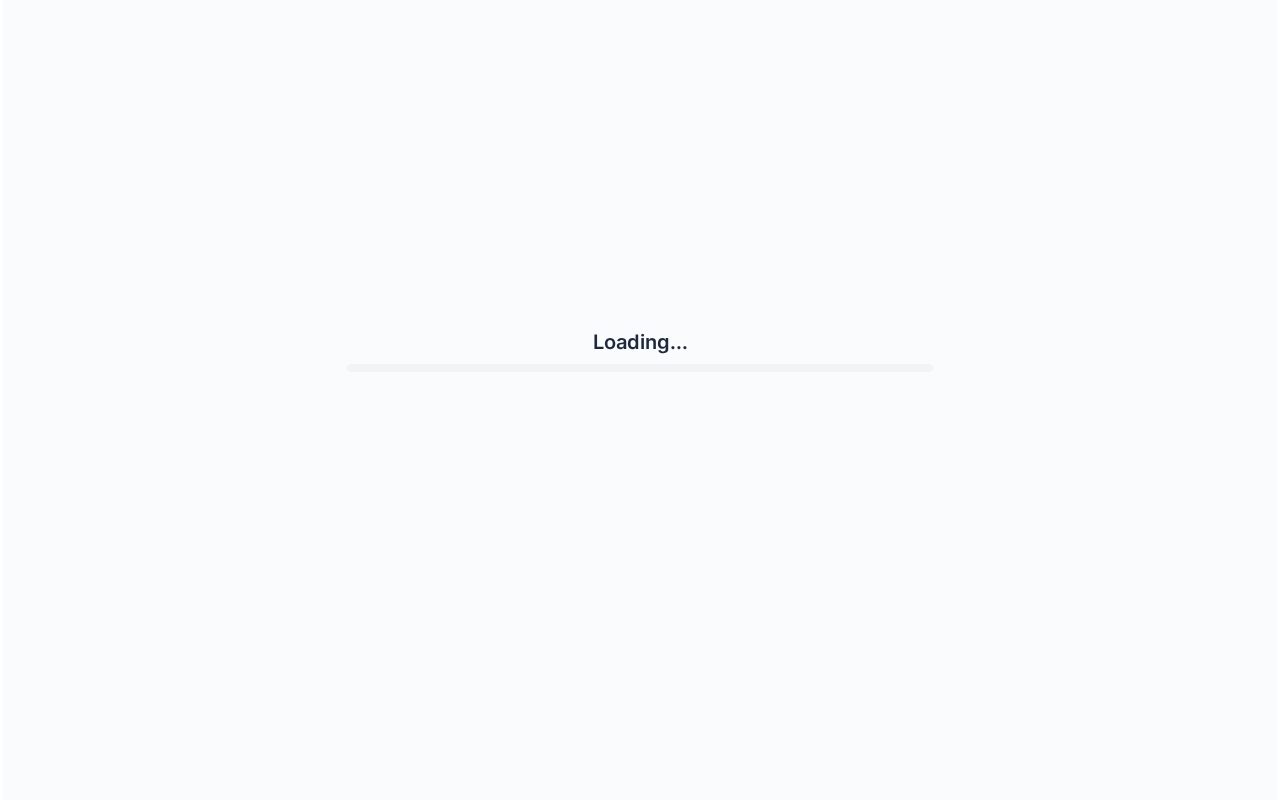 scroll, scrollTop: 0, scrollLeft: 0, axis: both 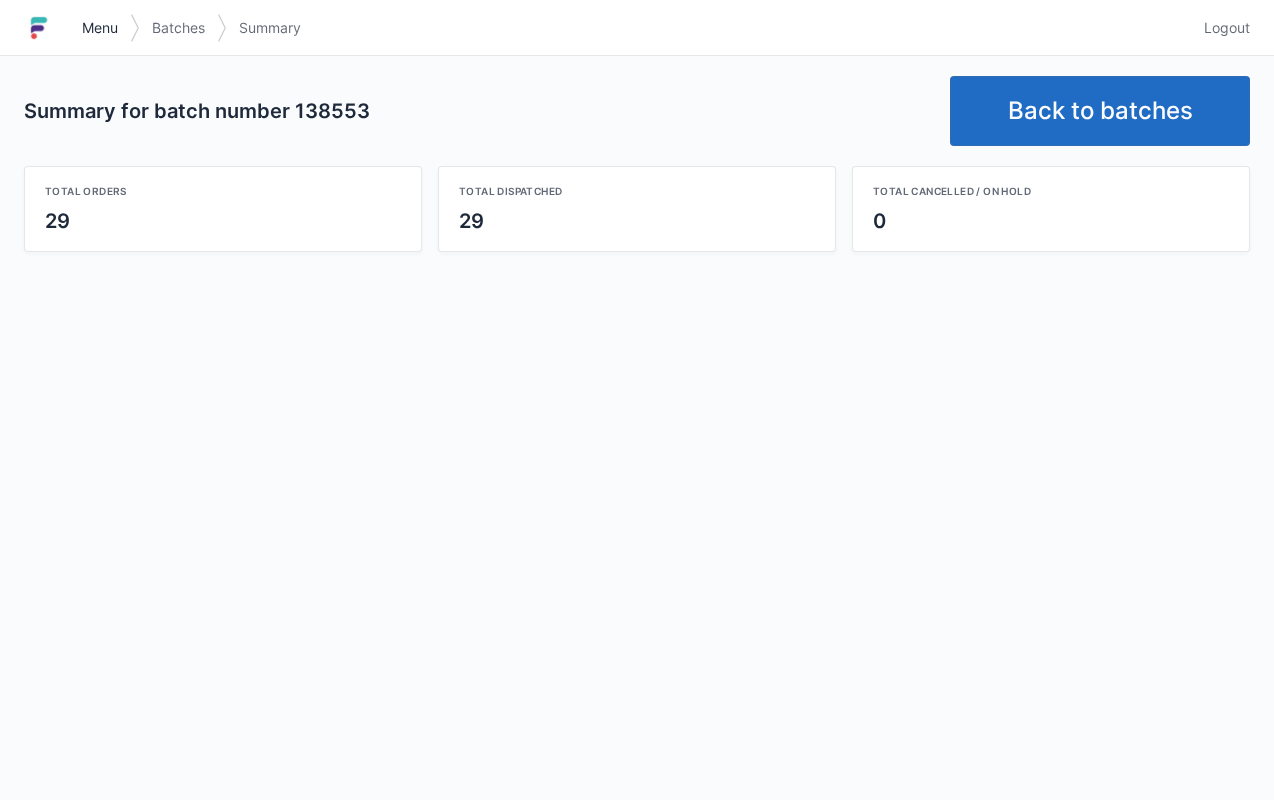 click on "Menu" at bounding box center [100, 28] 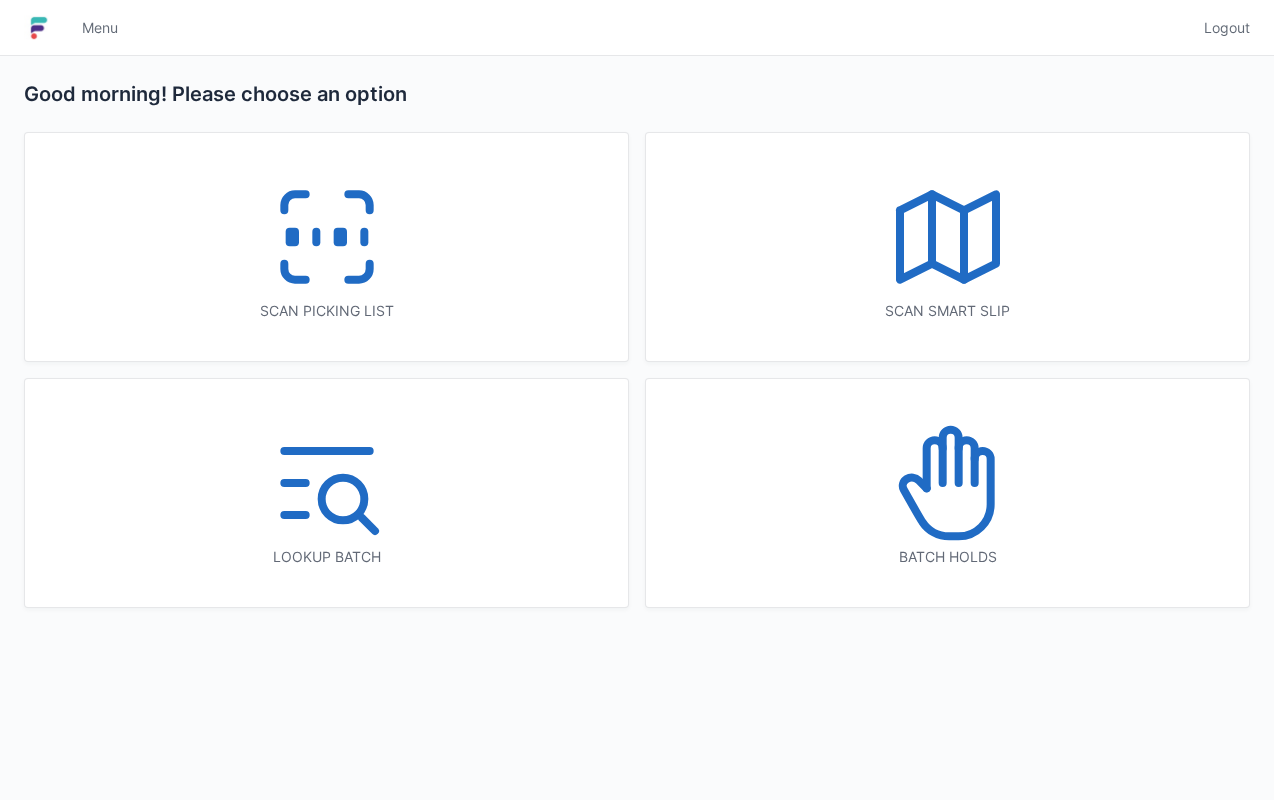 scroll, scrollTop: 0, scrollLeft: 0, axis: both 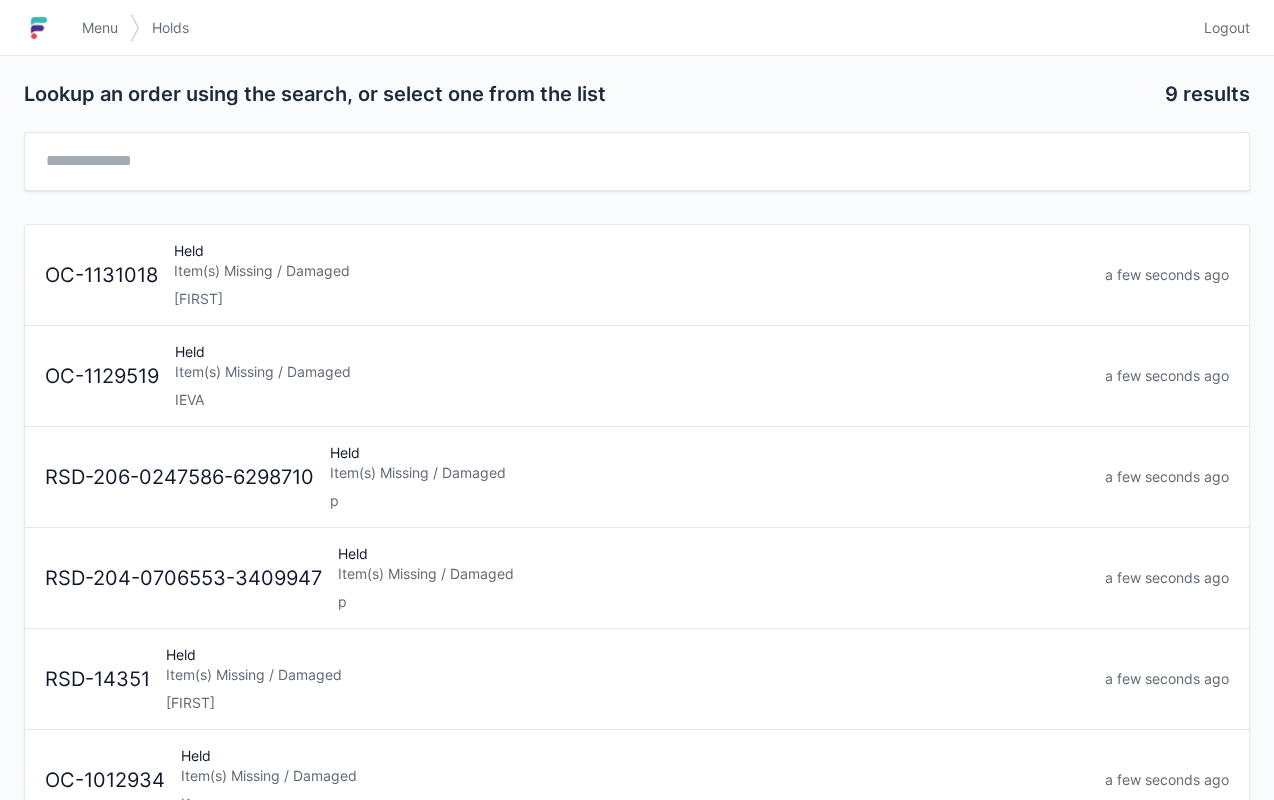 click on "Ania" at bounding box center [631, 299] 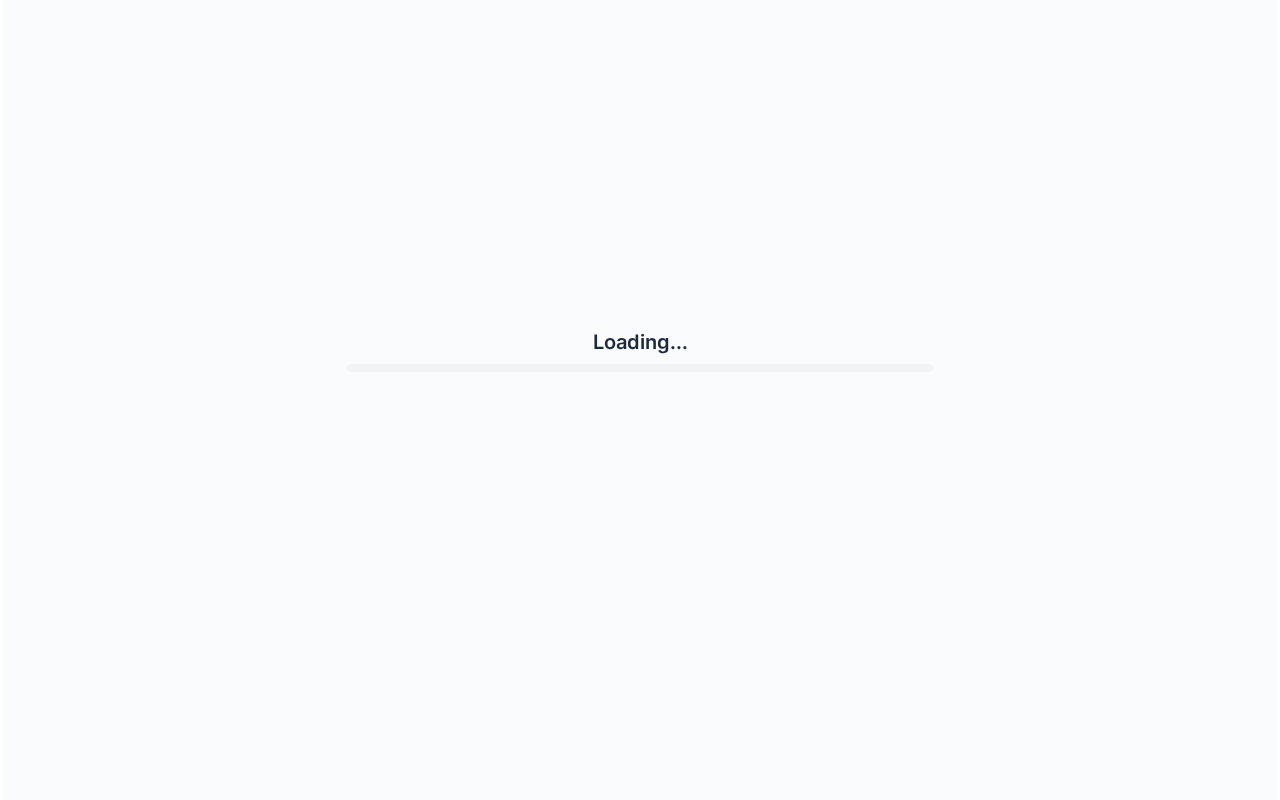 scroll, scrollTop: 0, scrollLeft: 0, axis: both 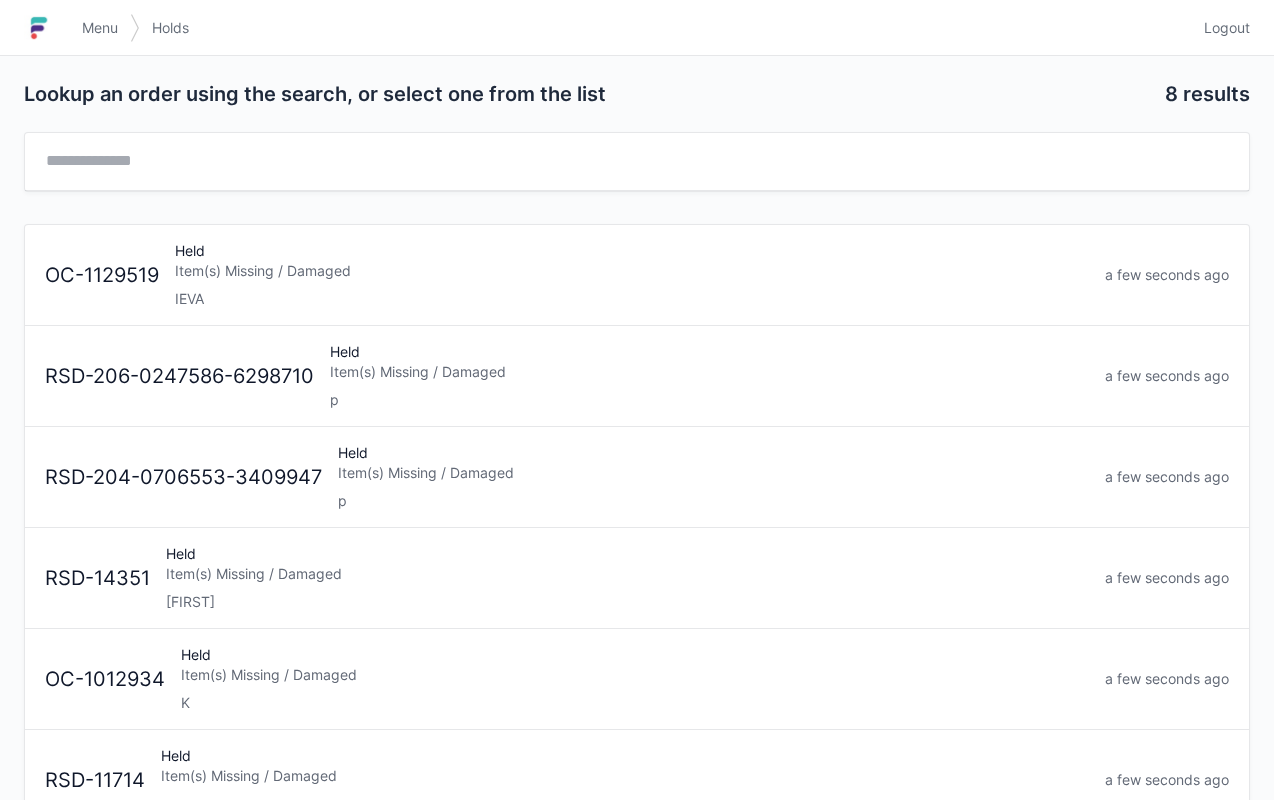 click on "Menu" at bounding box center [100, 28] 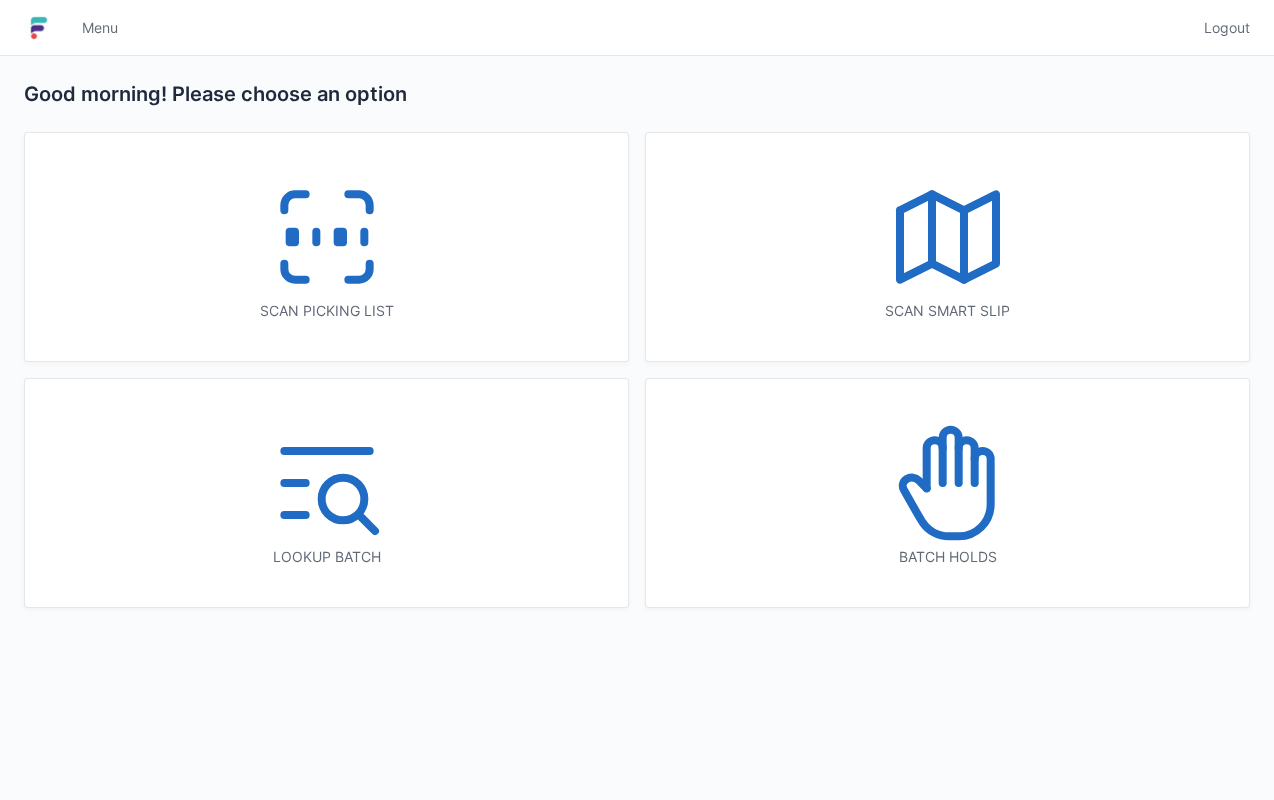 scroll, scrollTop: 0, scrollLeft: 0, axis: both 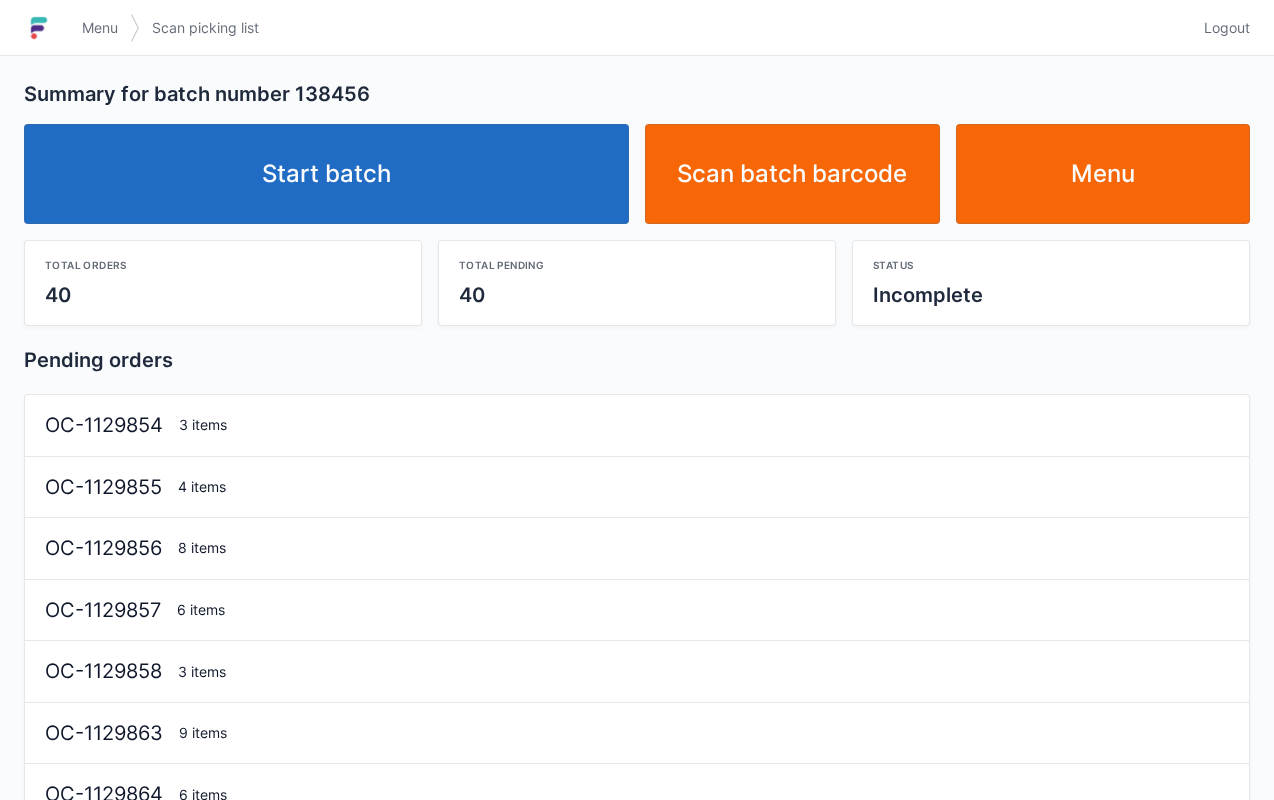 click on "Start batch" at bounding box center [326, 174] 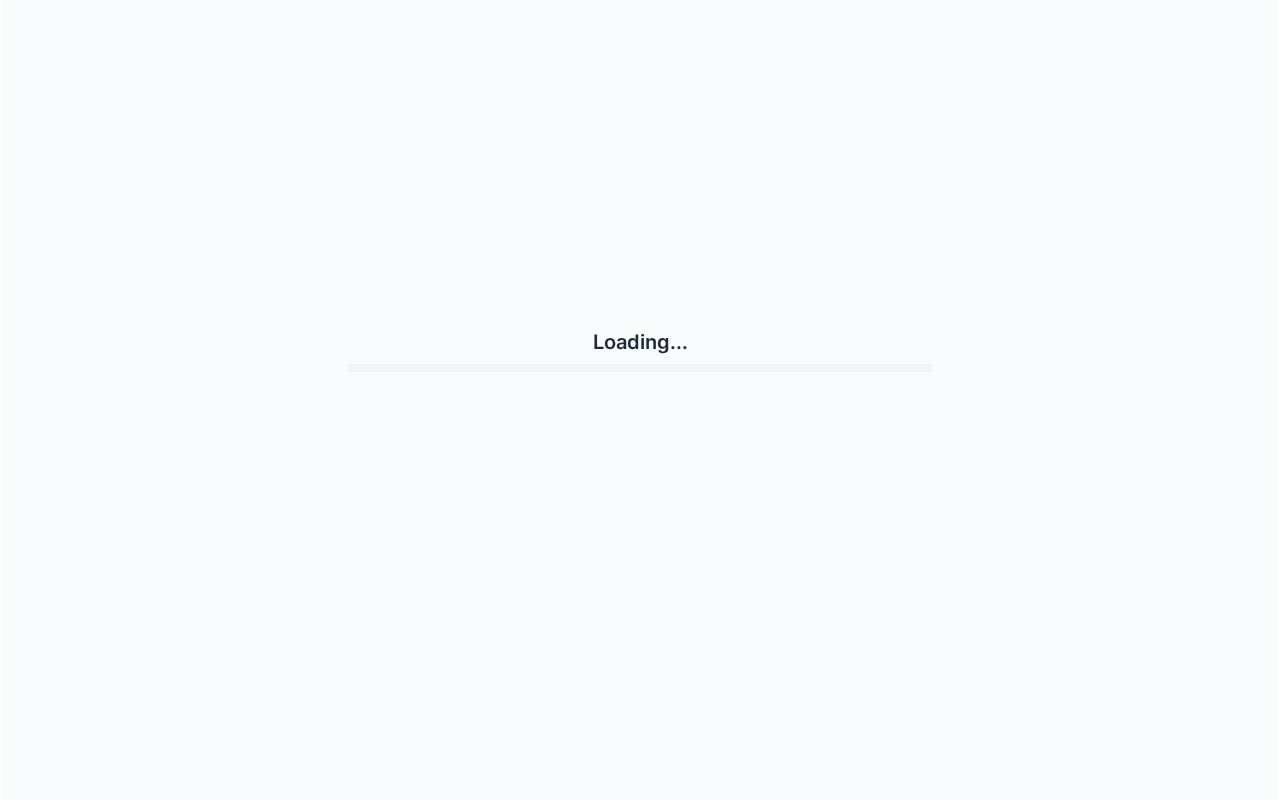 scroll, scrollTop: 0, scrollLeft: 0, axis: both 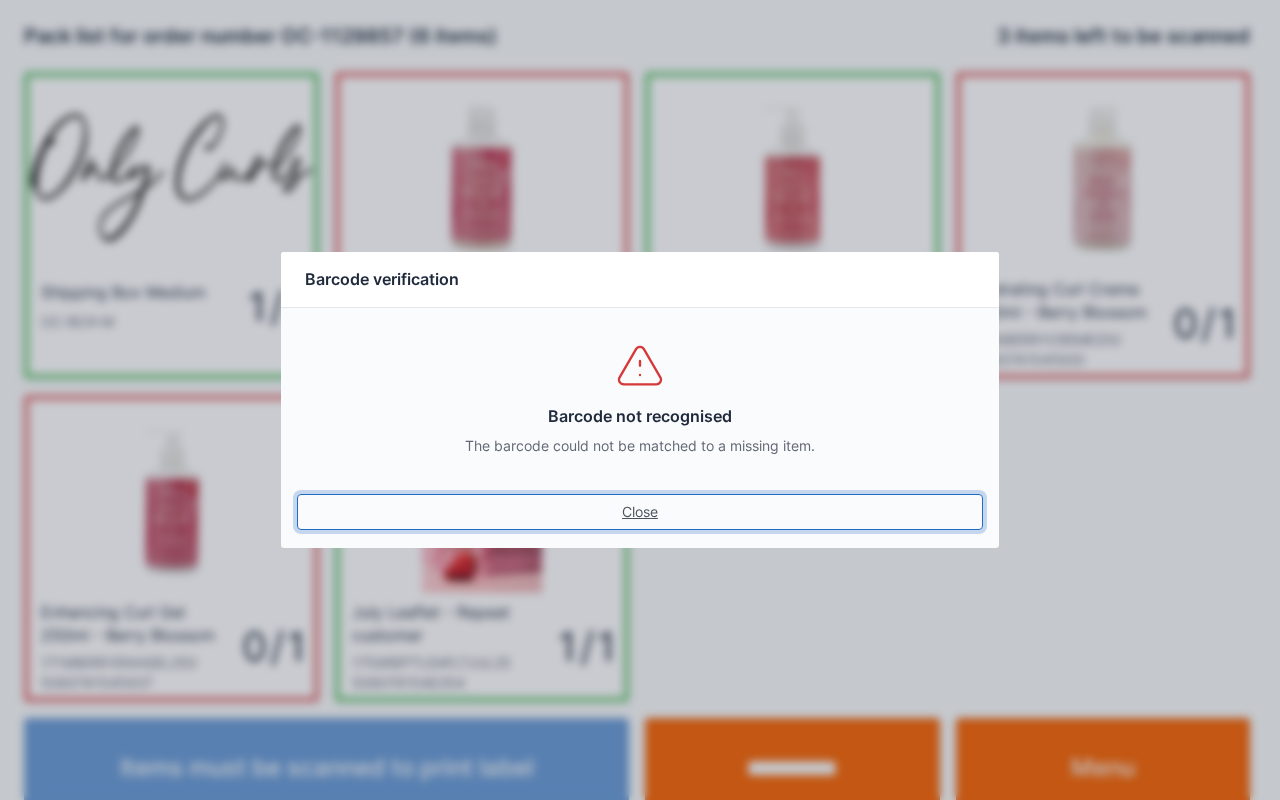 click on "Close" at bounding box center [640, 512] 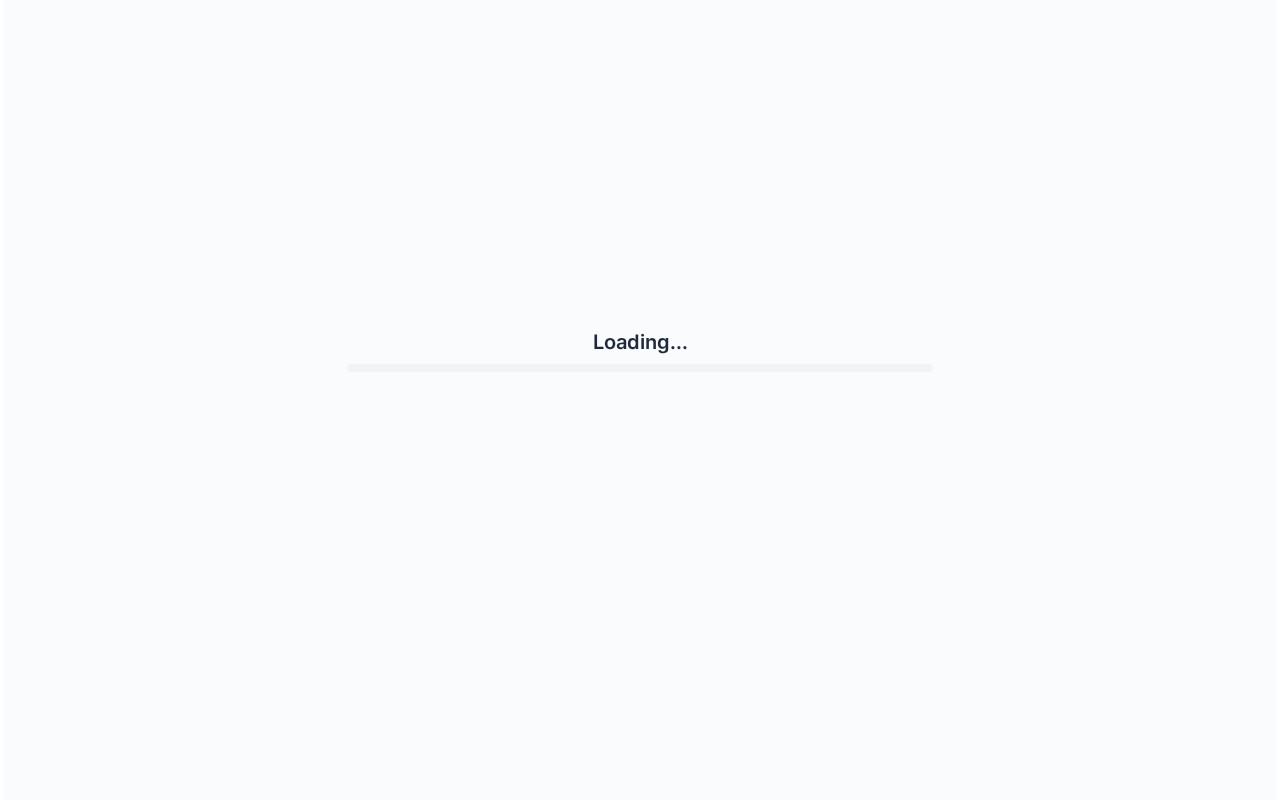 scroll, scrollTop: 0, scrollLeft: 0, axis: both 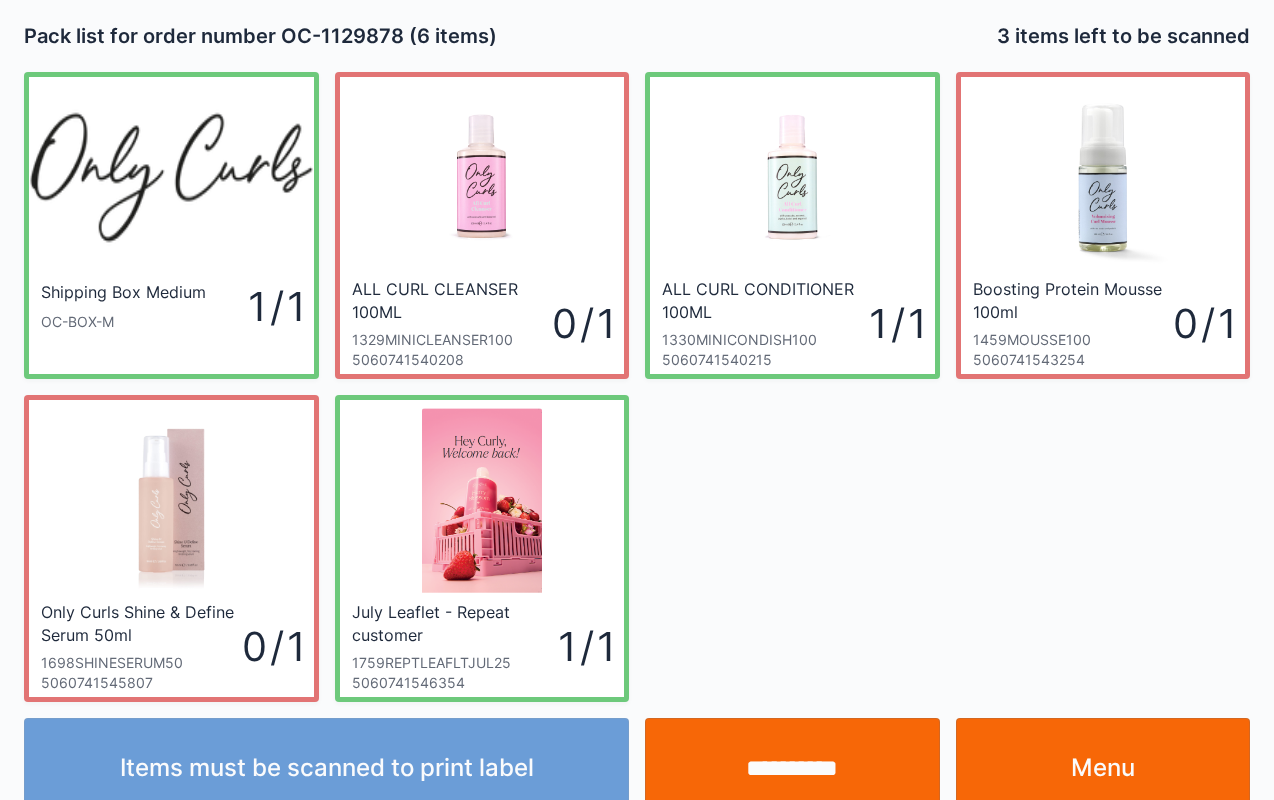 click on "**********" at bounding box center (792, 768) 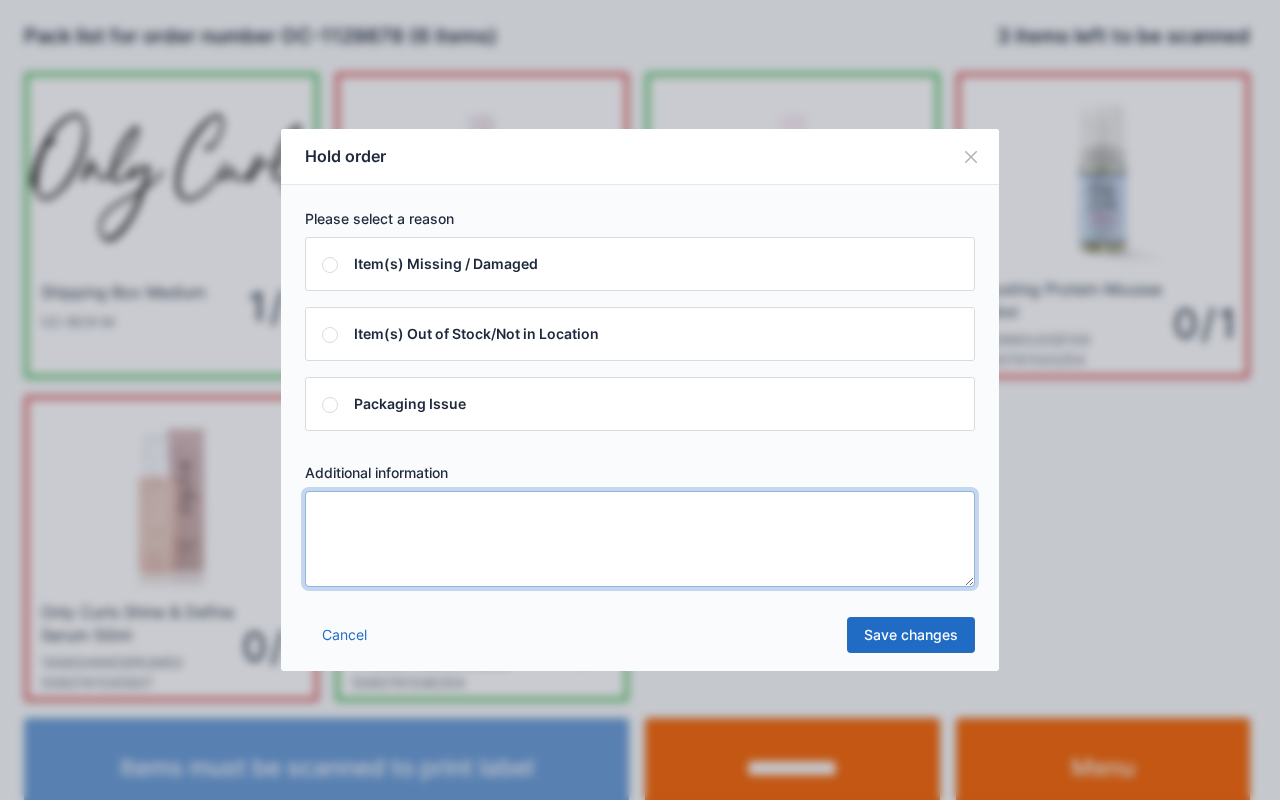 click at bounding box center [640, 539] 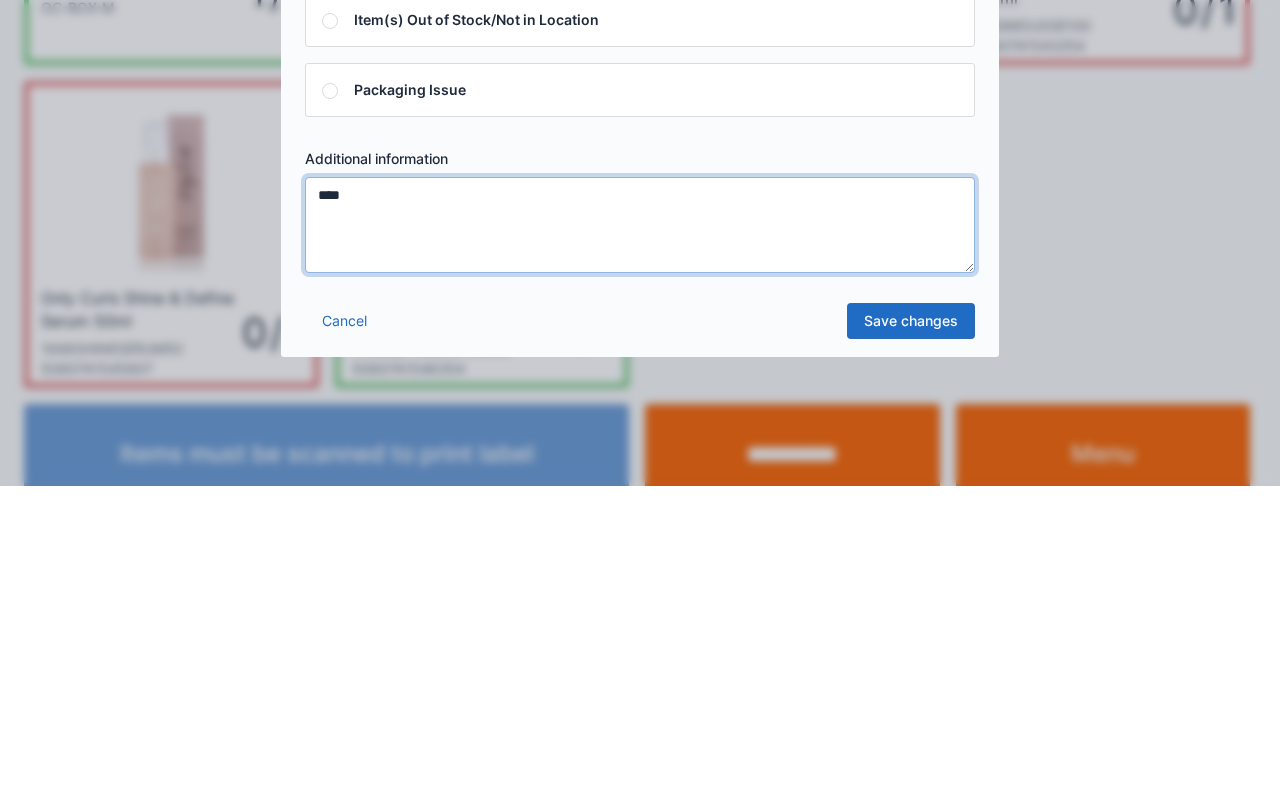 type on "****" 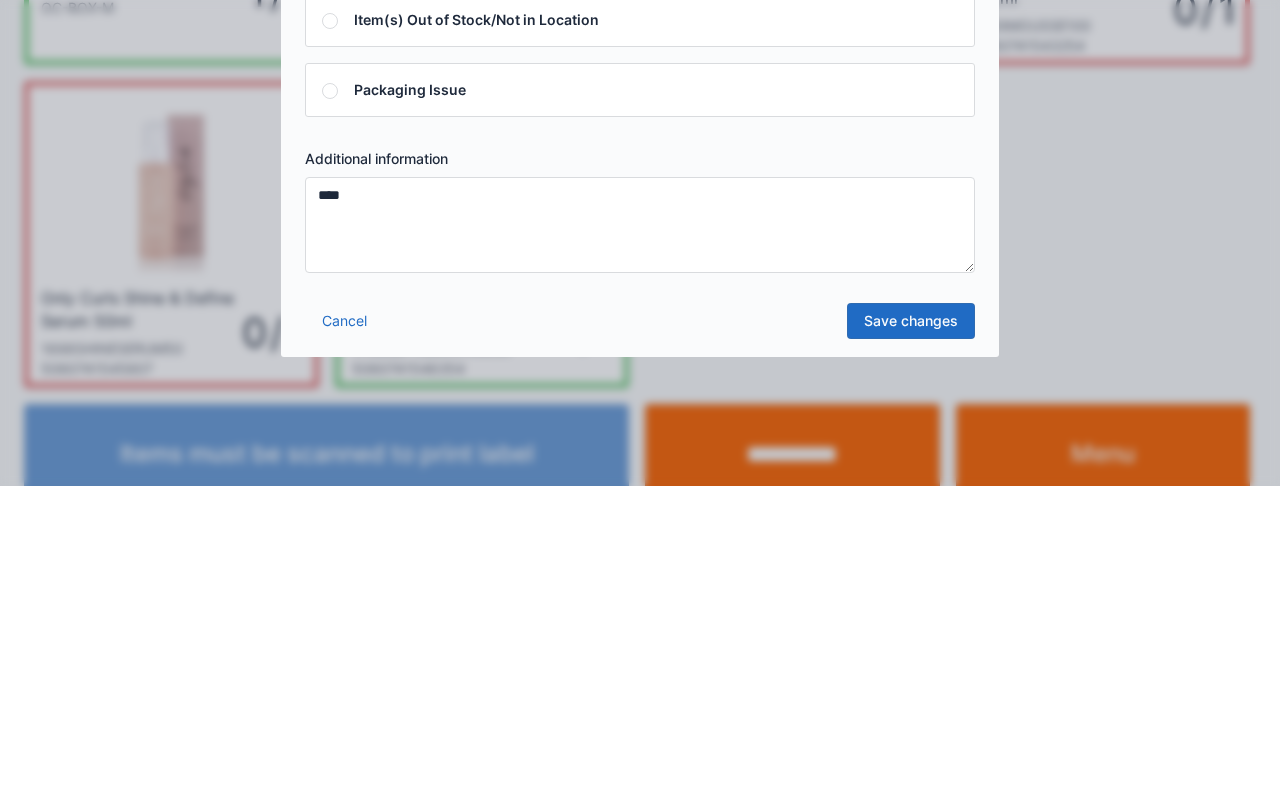 click on "Save changes" at bounding box center (911, 635) 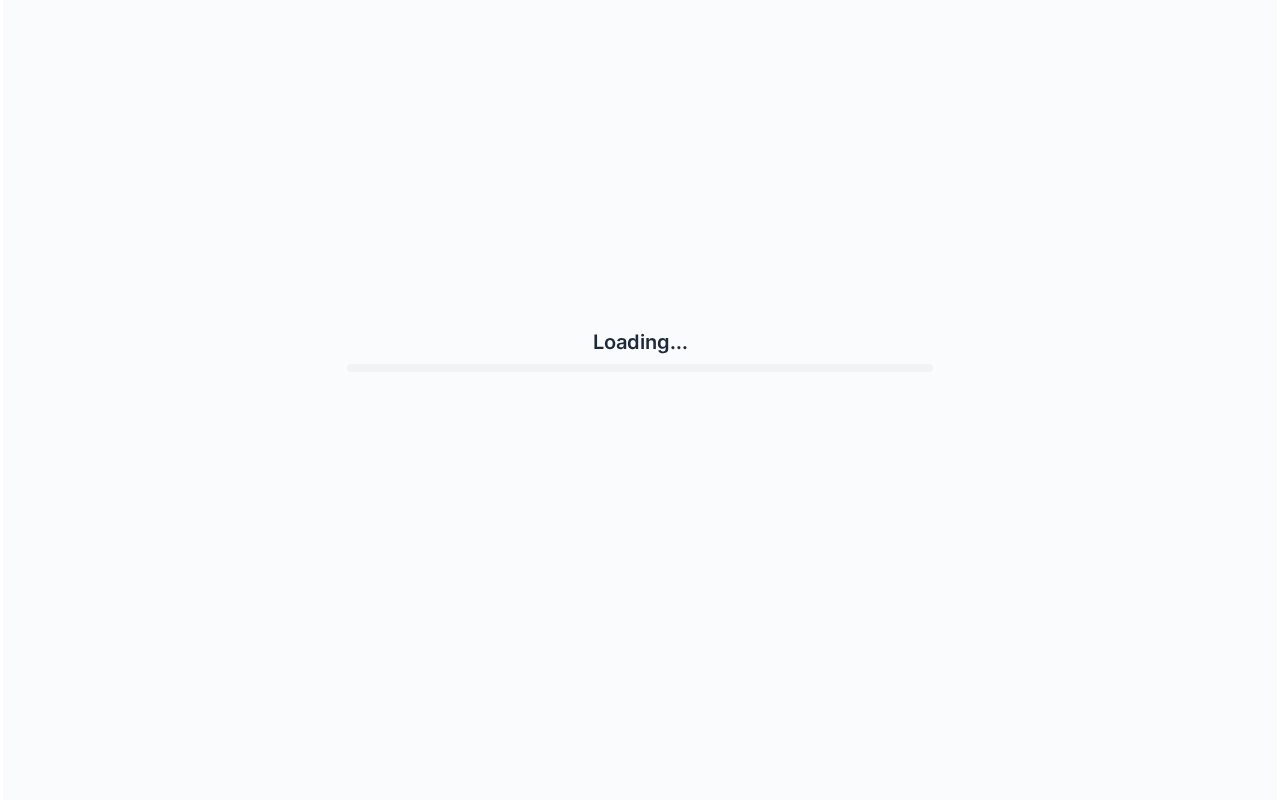 scroll, scrollTop: 0, scrollLeft: 0, axis: both 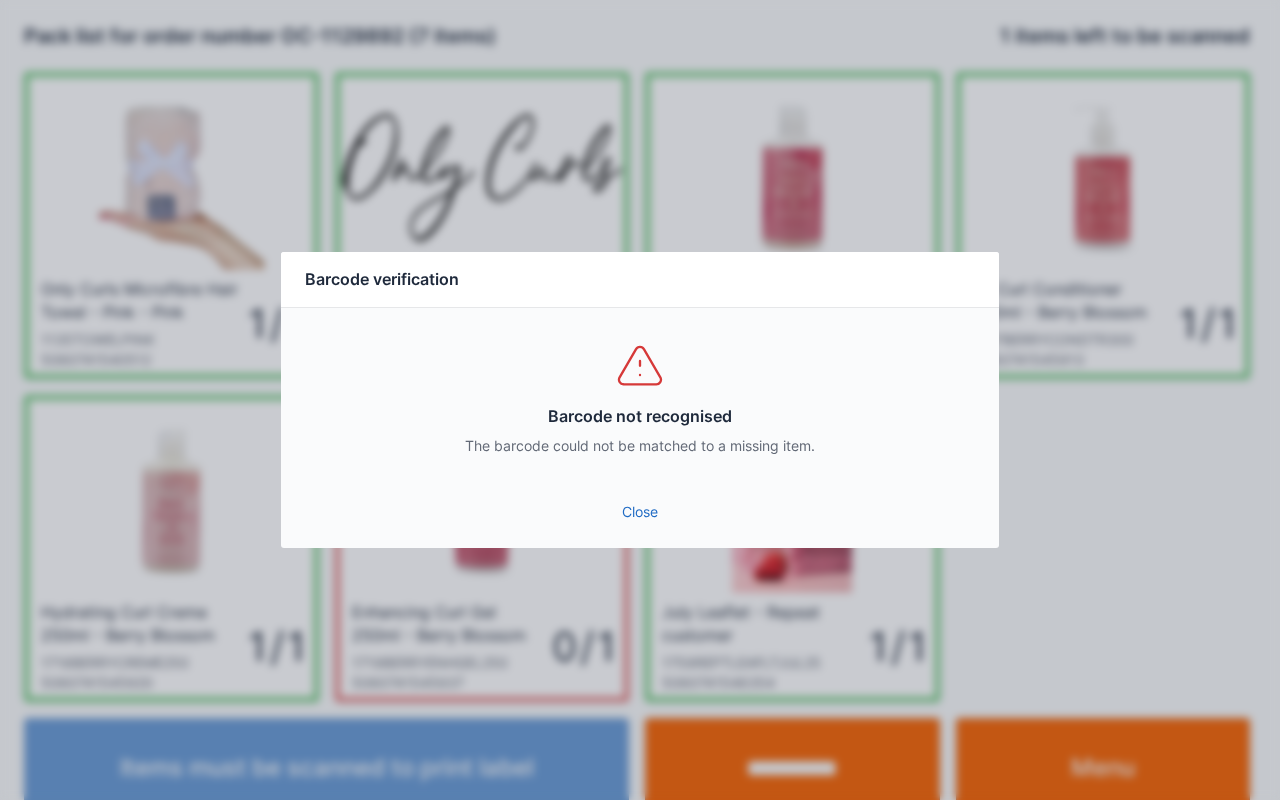 click on "Close" at bounding box center (640, 512) 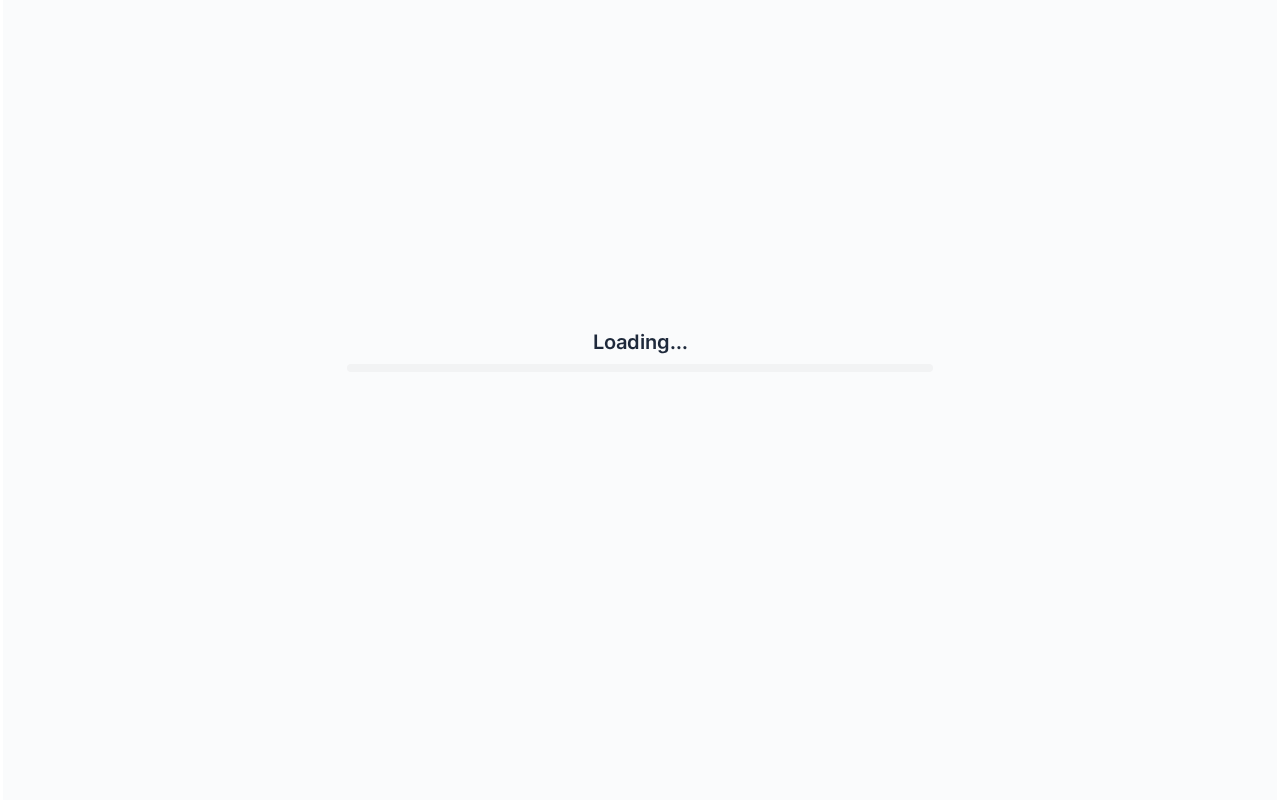 scroll, scrollTop: 0, scrollLeft: 0, axis: both 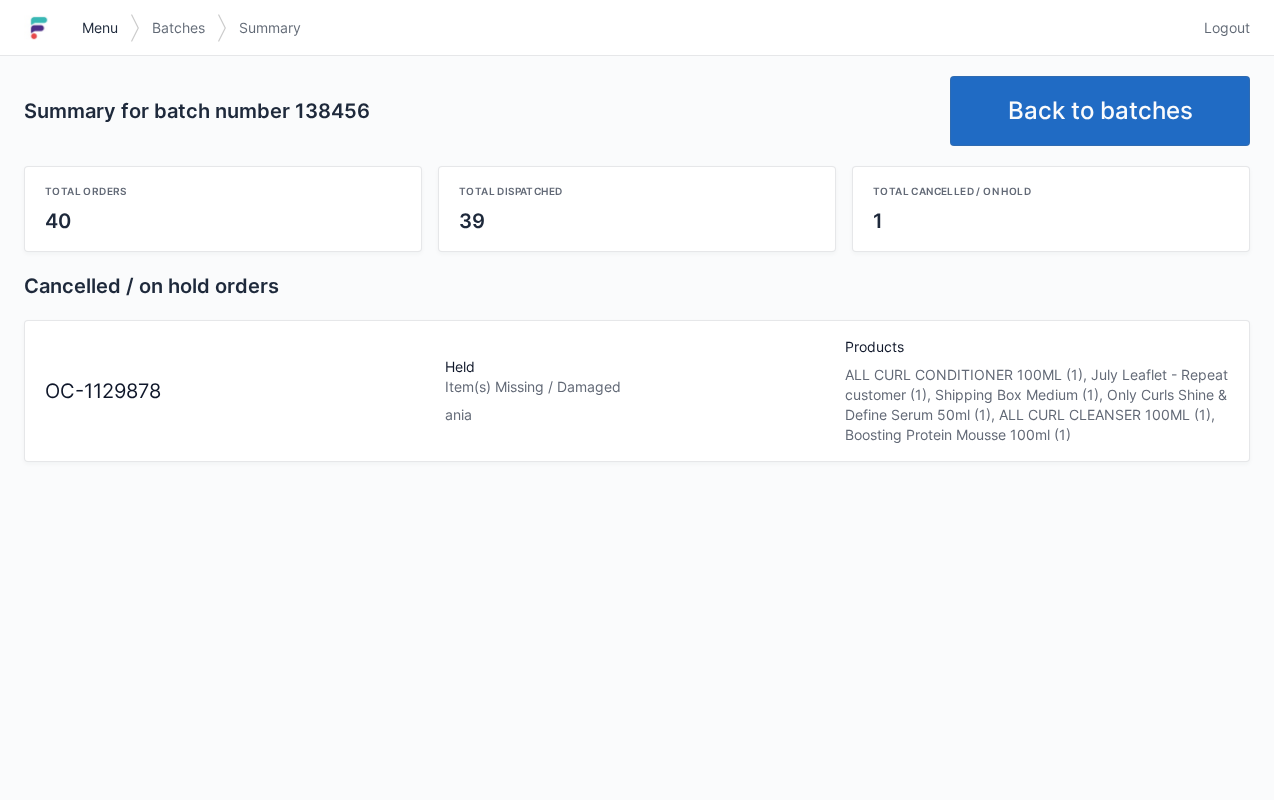 click on "Menu" at bounding box center (100, 28) 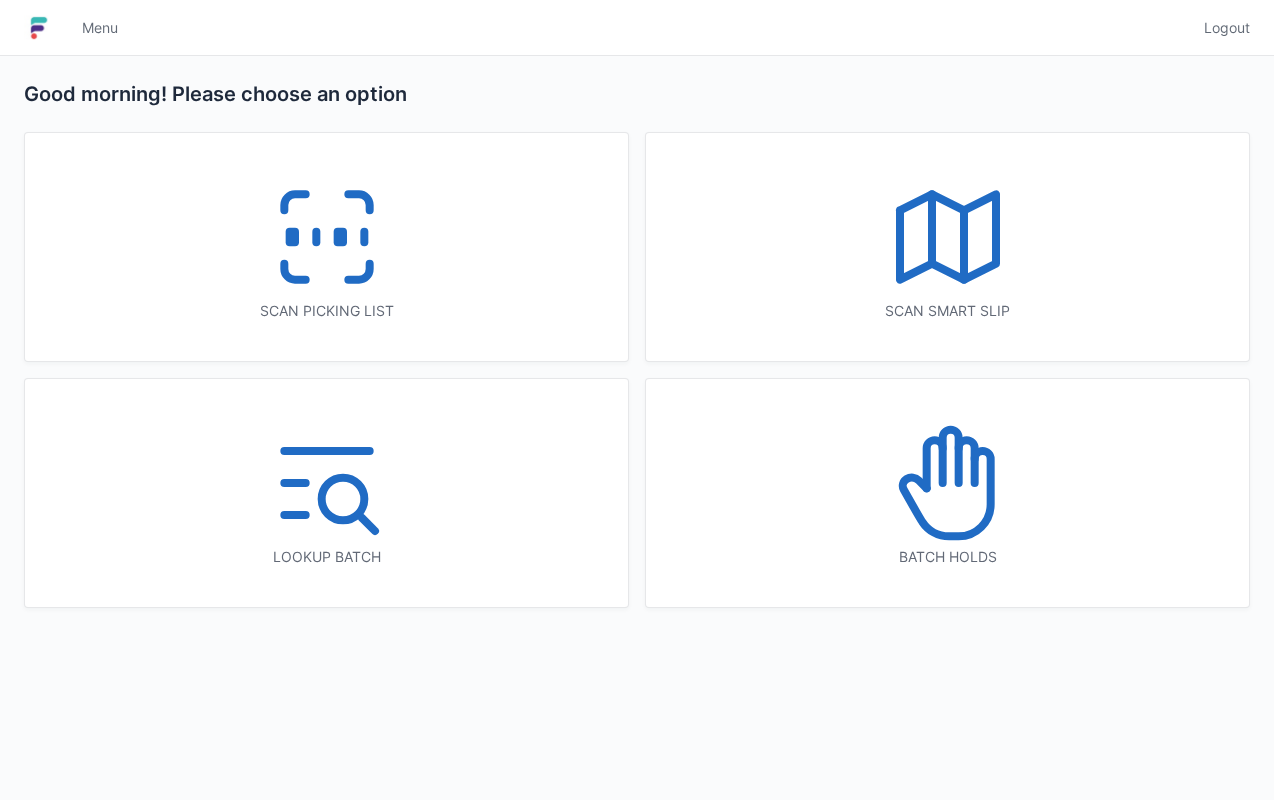 scroll, scrollTop: 0, scrollLeft: 0, axis: both 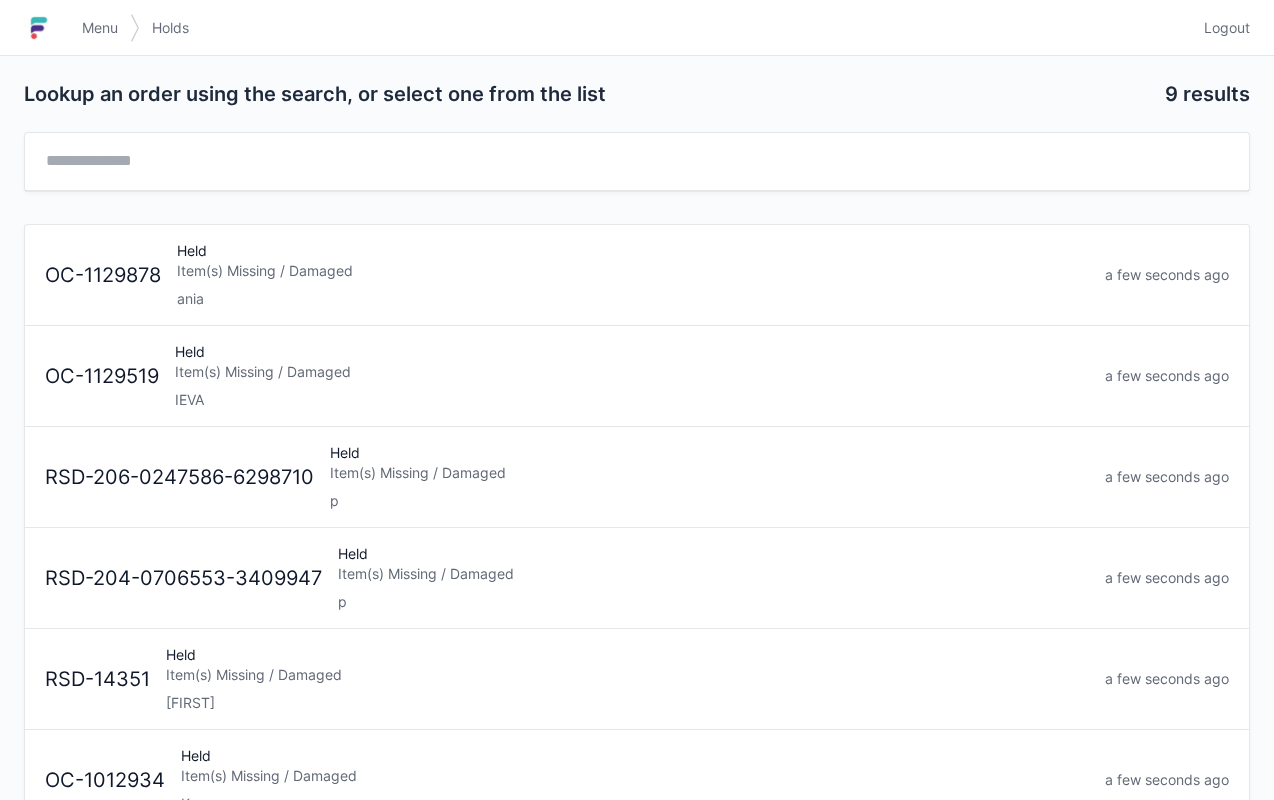 click on "ania" at bounding box center (633, 299) 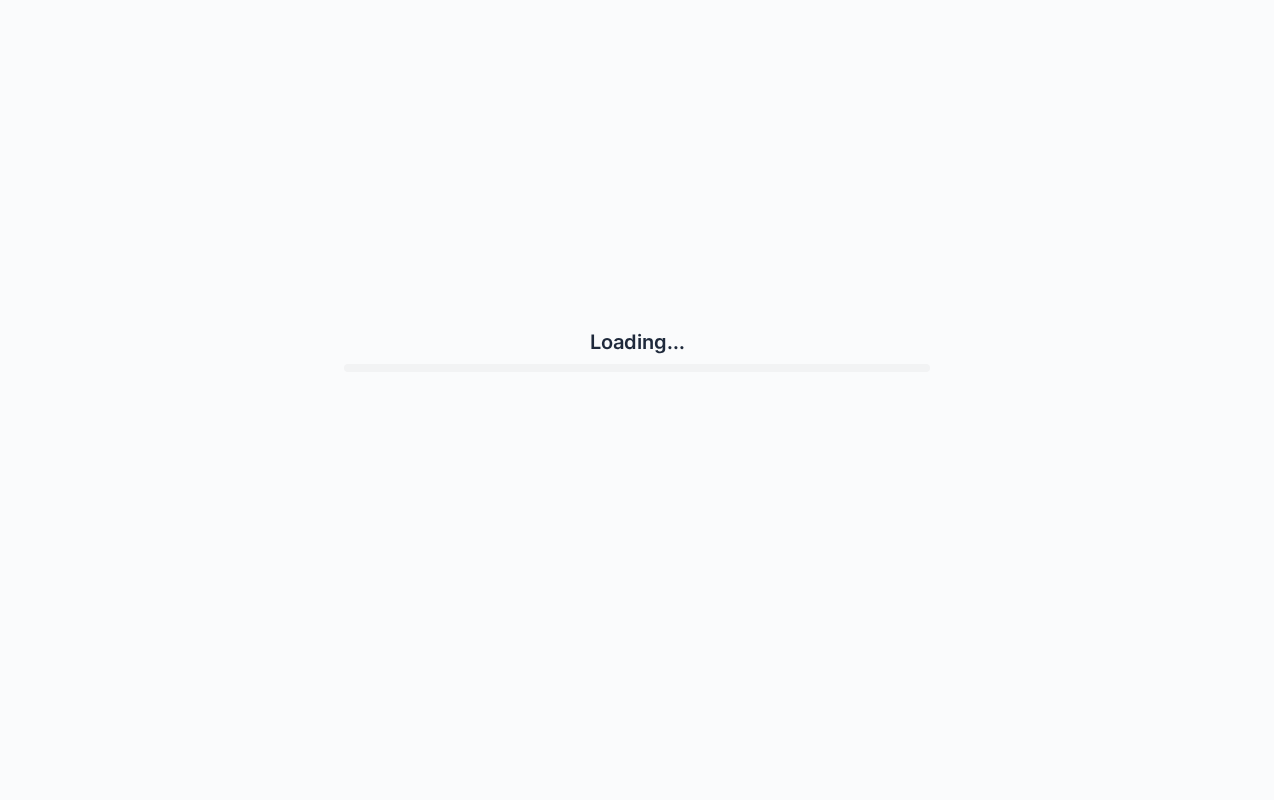 scroll, scrollTop: 0, scrollLeft: 0, axis: both 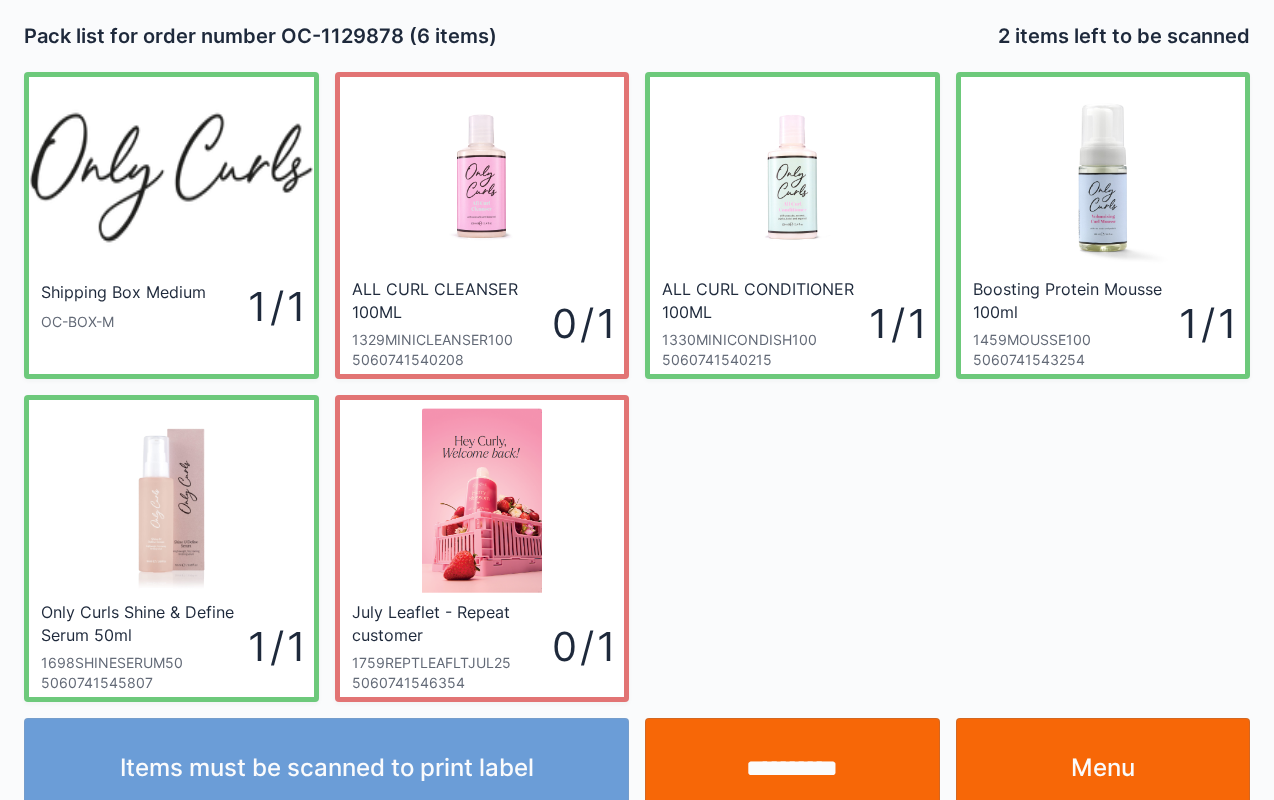 click on "Menu" at bounding box center (1103, 768) 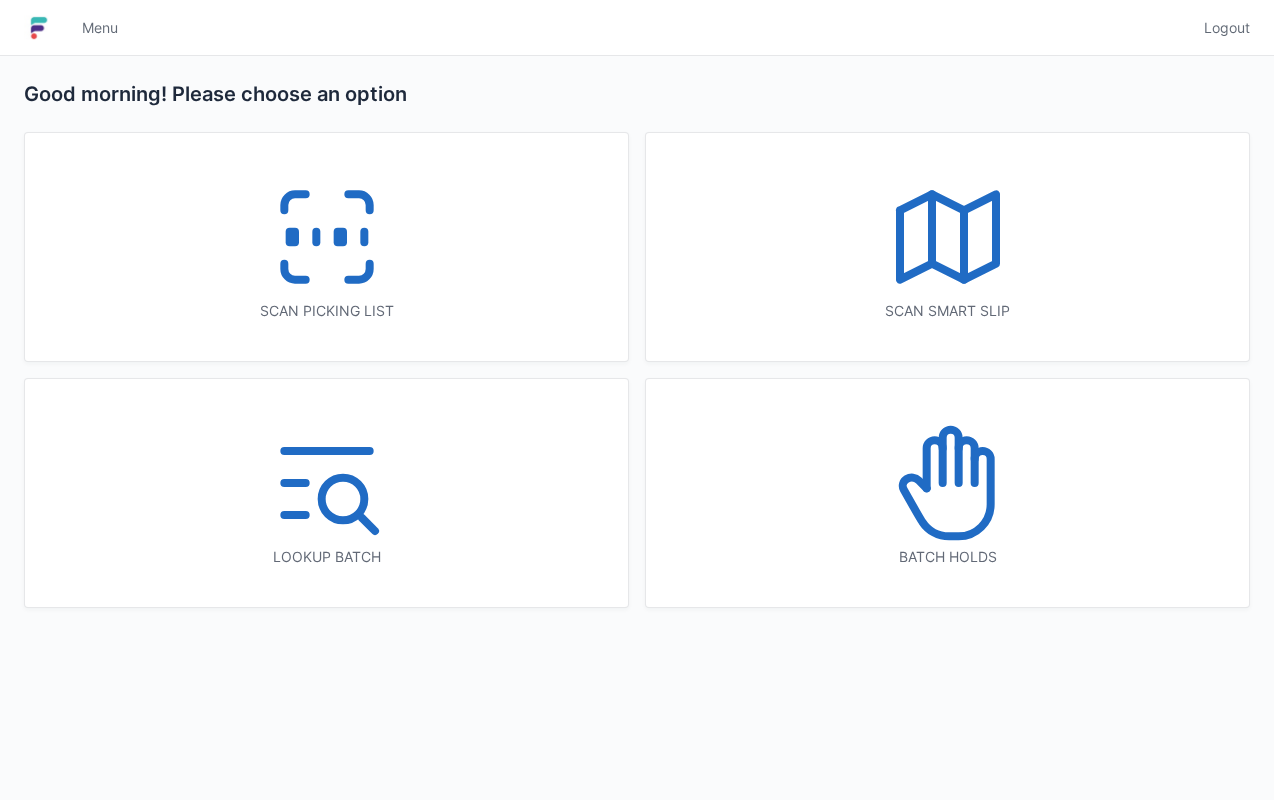 scroll, scrollTop: 0, scrollLeft: 0, axis: both 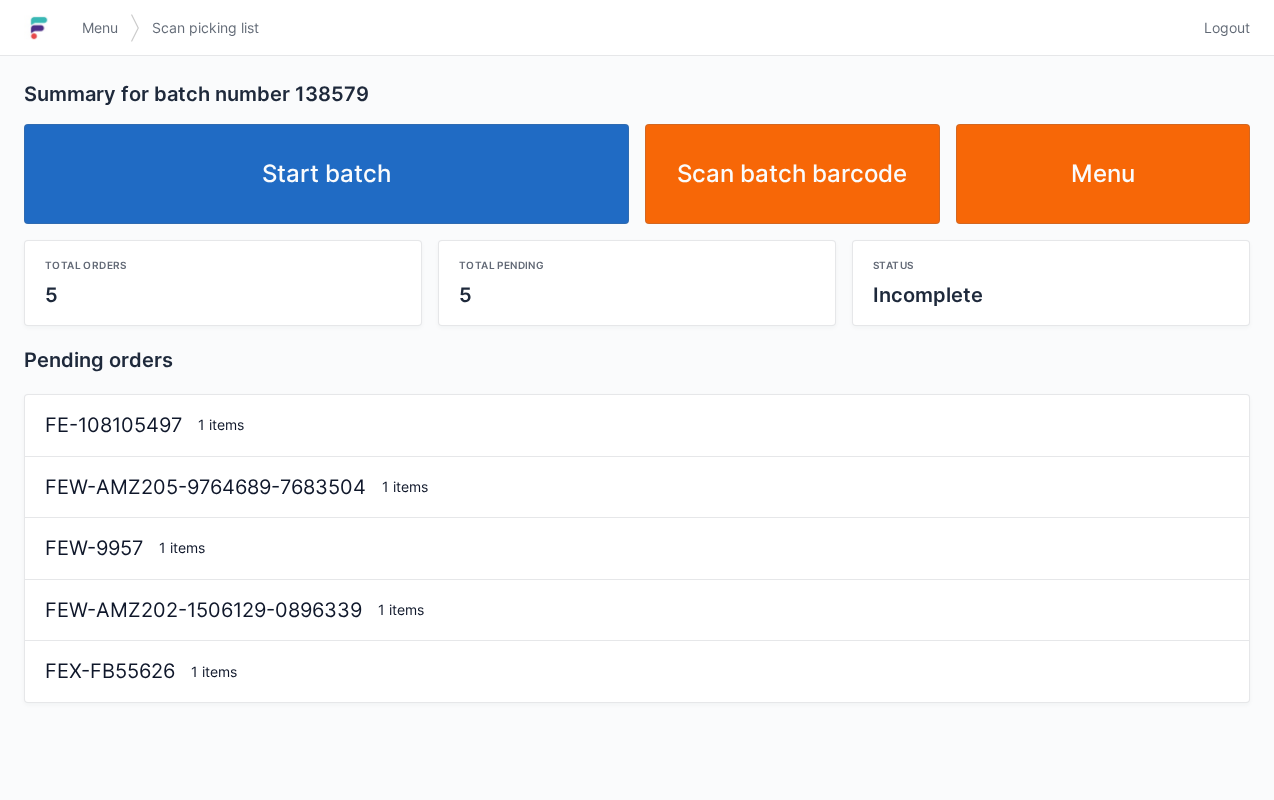 click on "Start batch" at bounding box center (326, 174) 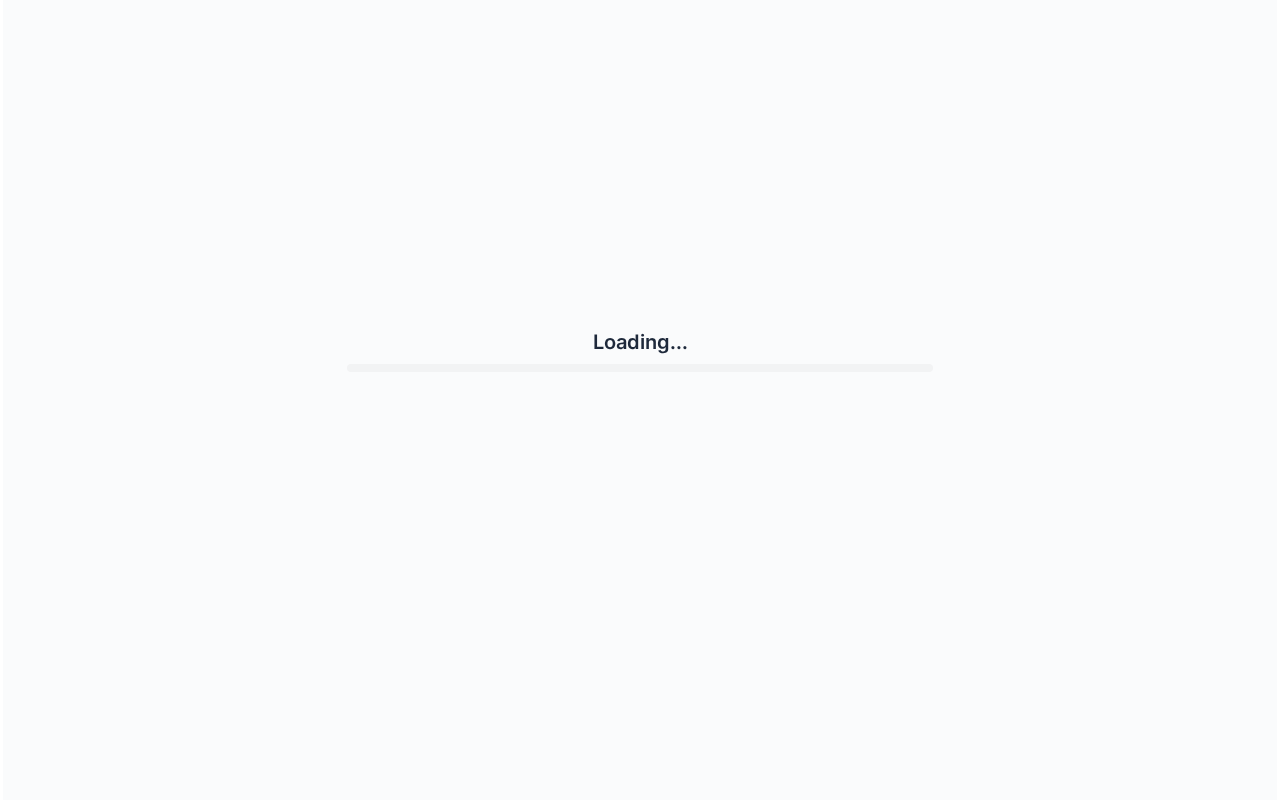 scroll, scrollTop: 0, scrollLeft: 0, axis: both 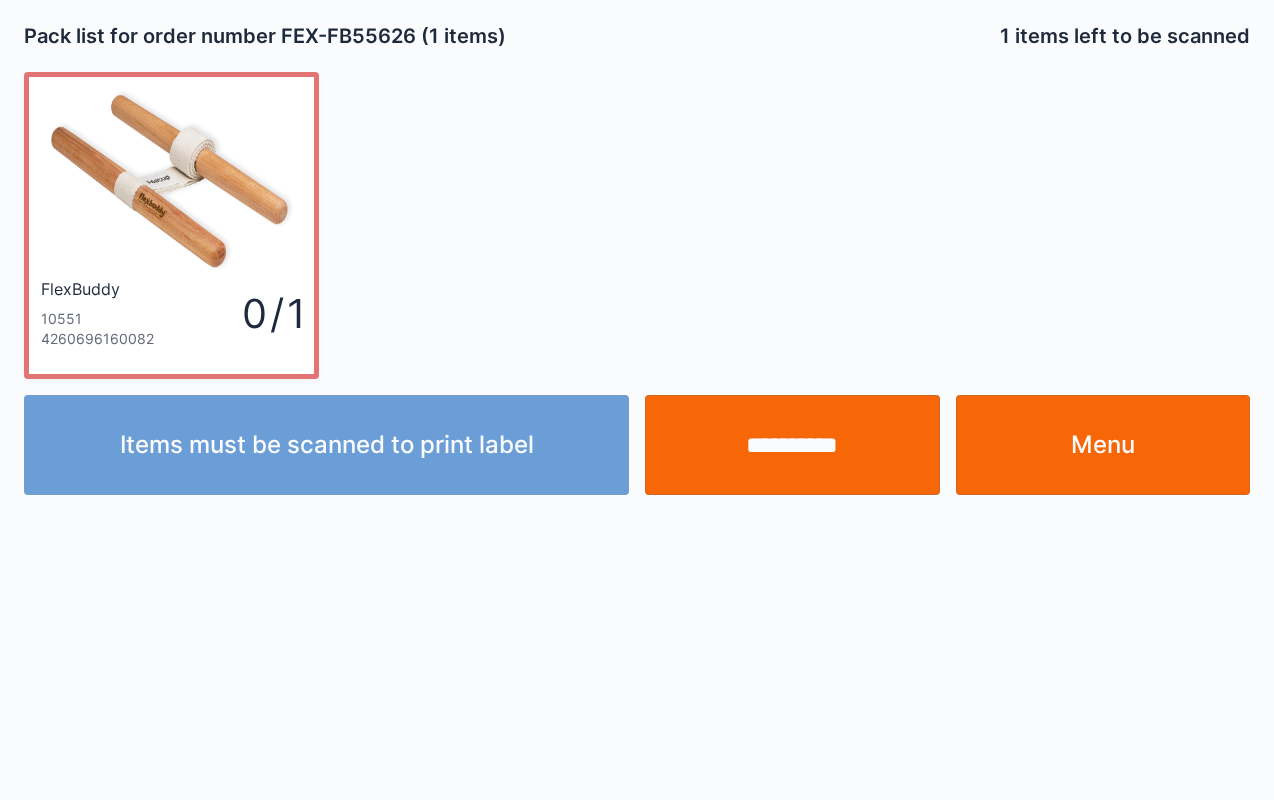 click on "**********" at bounding box center (792, 445) 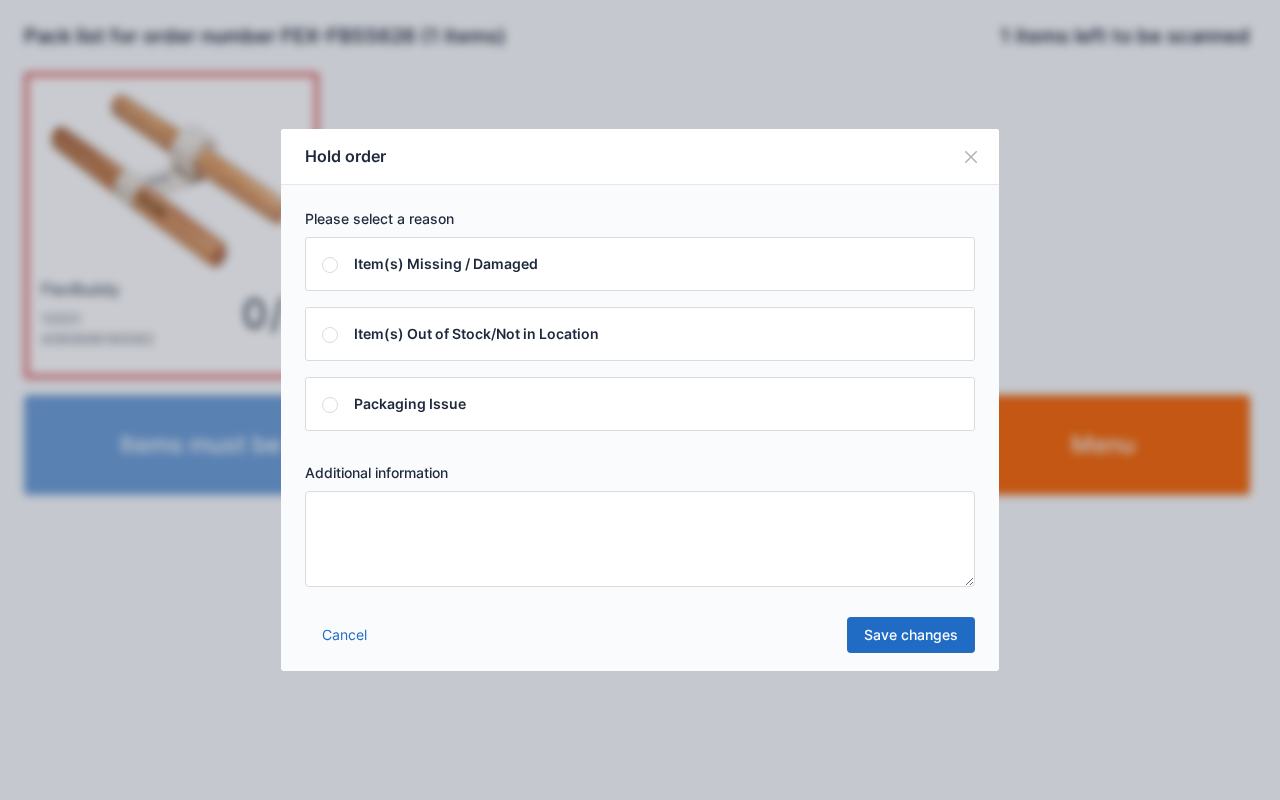 click at bounding box center [640, 539] 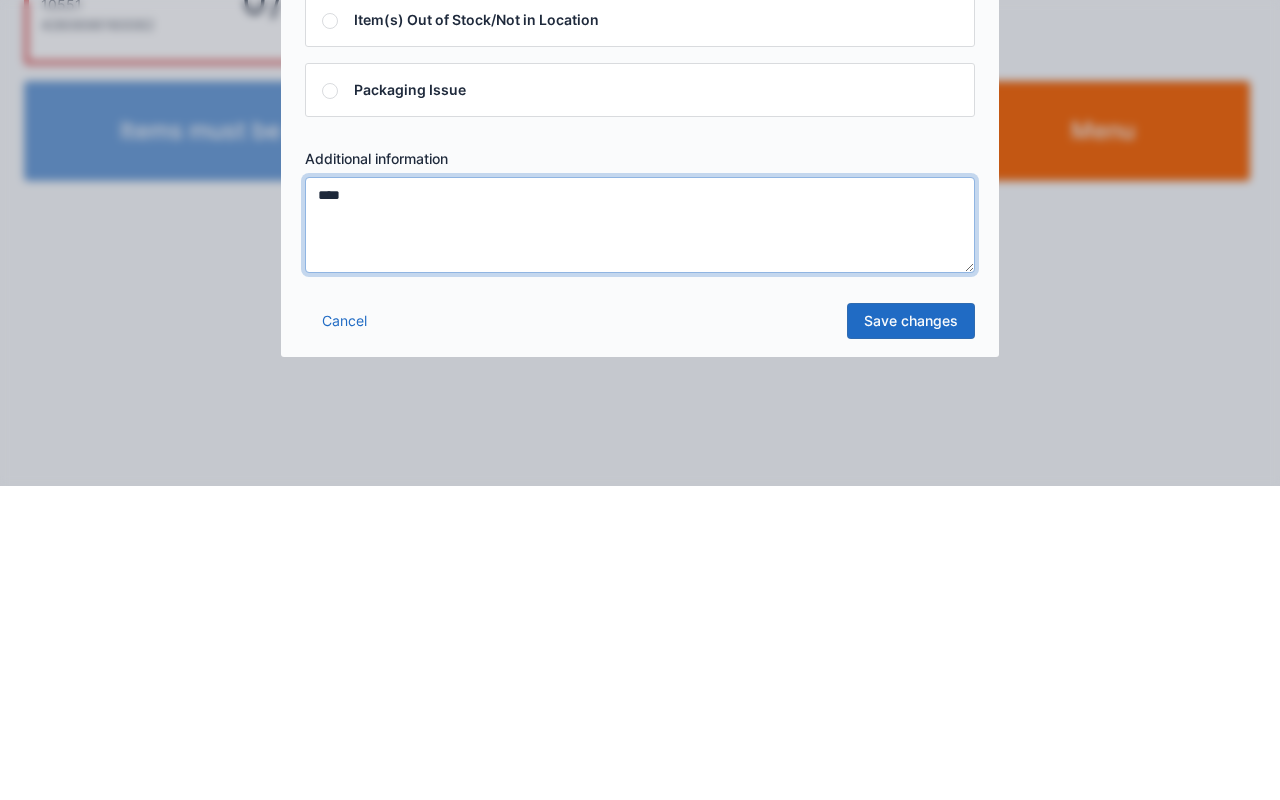 type on "****" 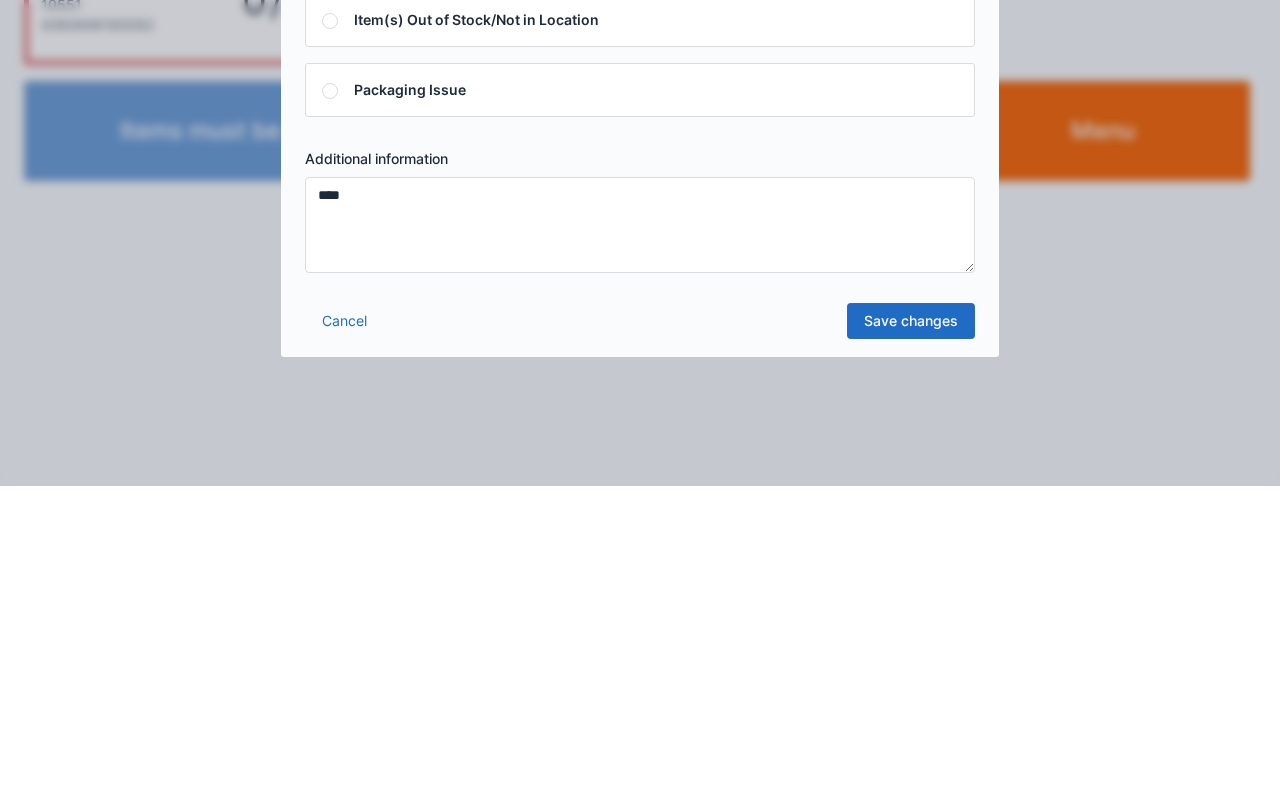click on "Save changes" at bounding box center [911, 635] 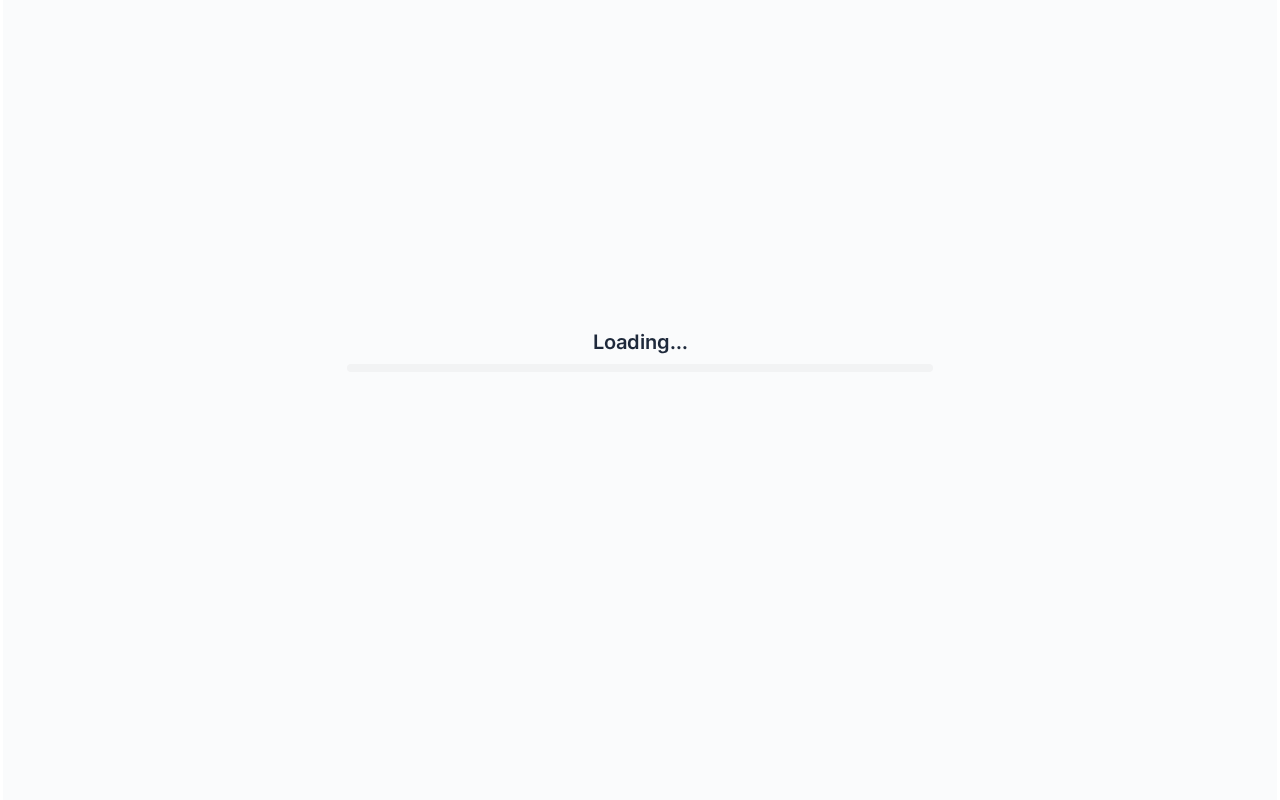 scroll, scrollTop: 0, scrollLeft: 0, axis: both 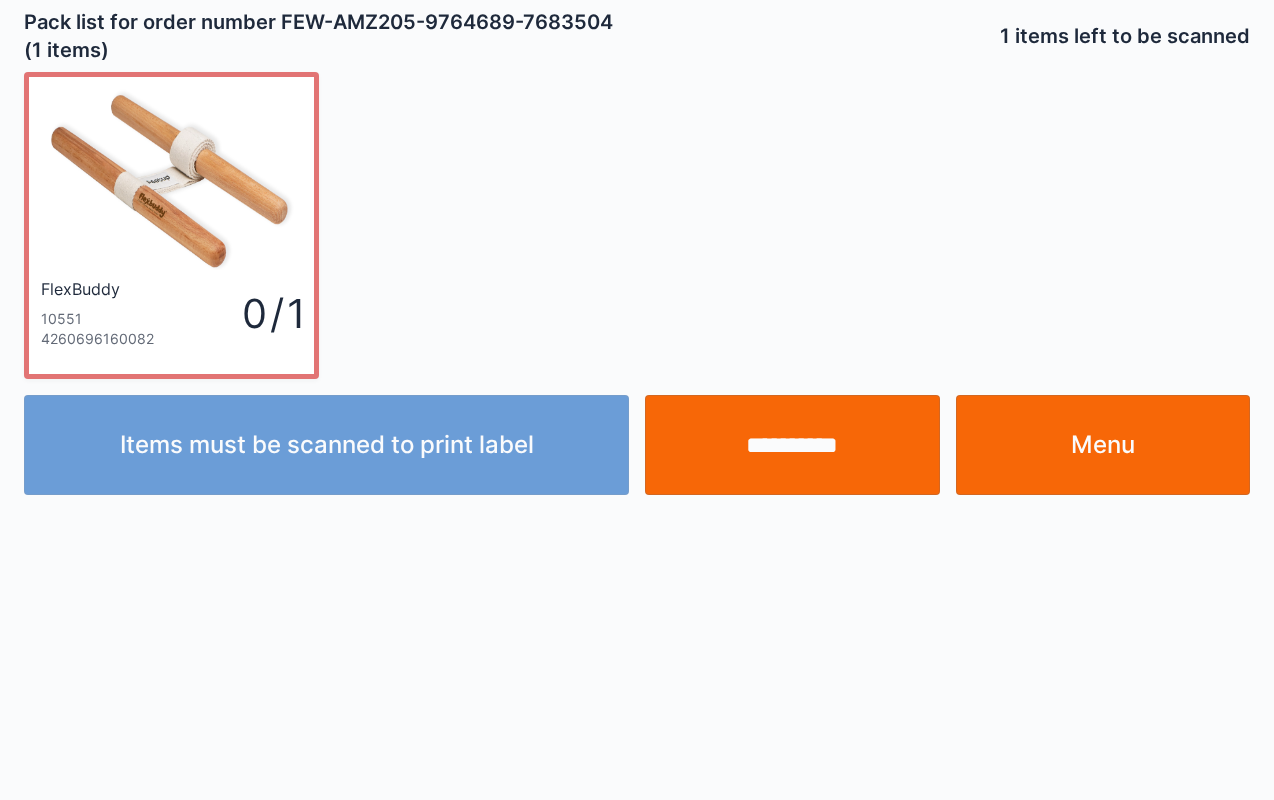 click on "**********" at bounding box center (792, 445) 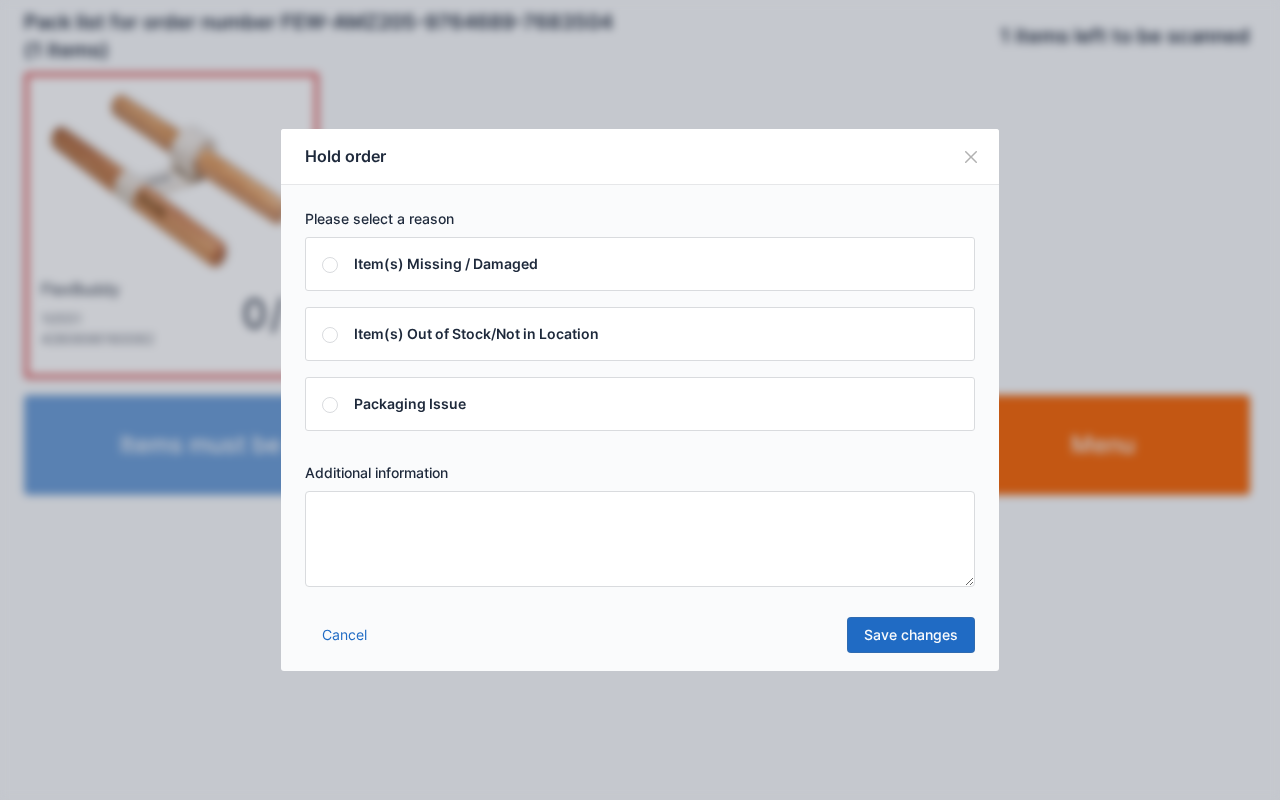click at bounding box center [971, 157] 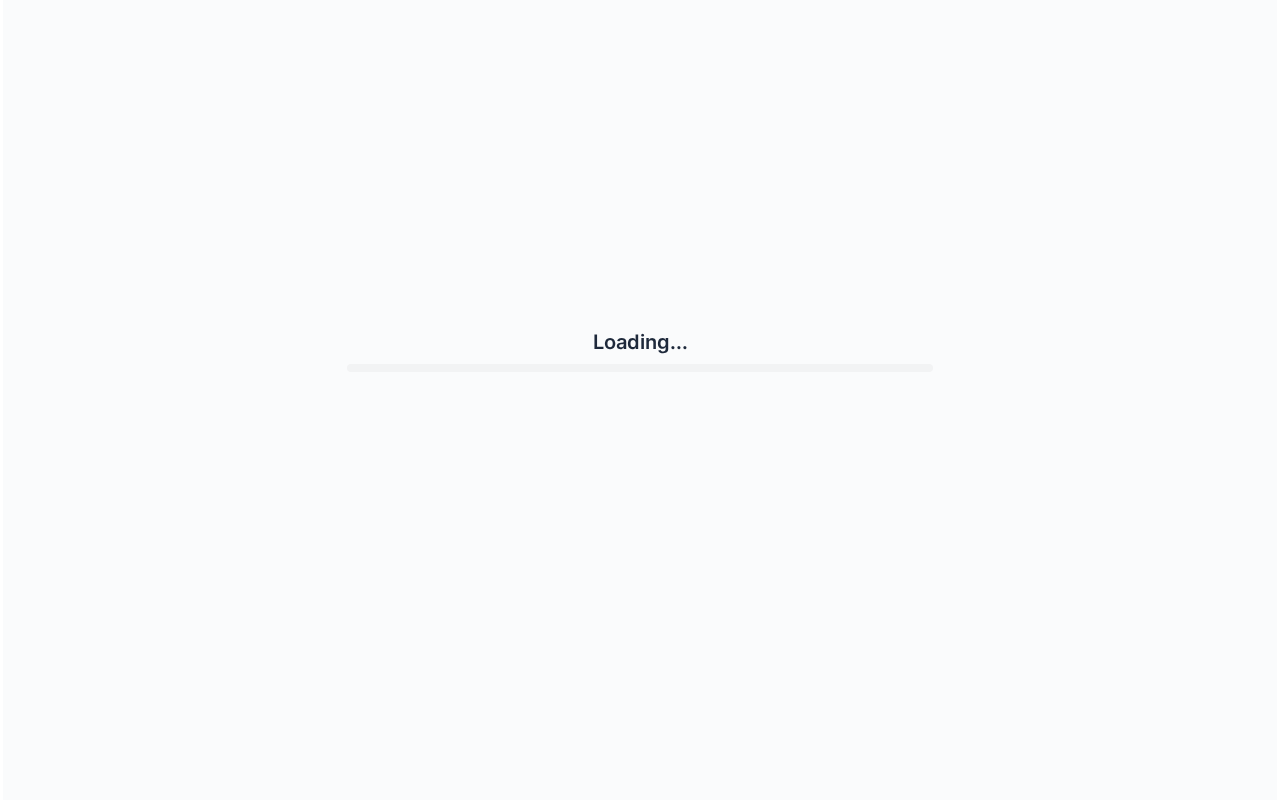 scroll, scrollTop: 0, scrollLeft: 0, axis: both 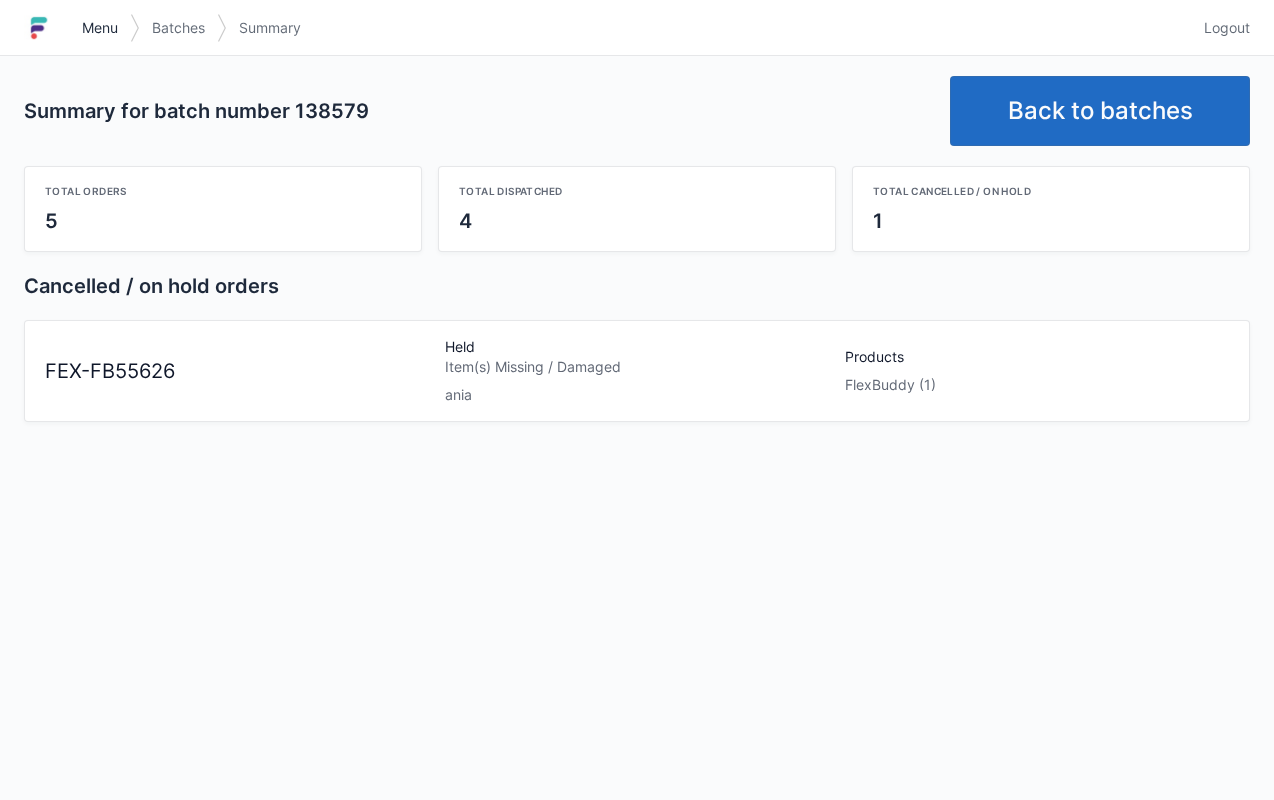 click on "Menu" at bounding box center (100, 28) 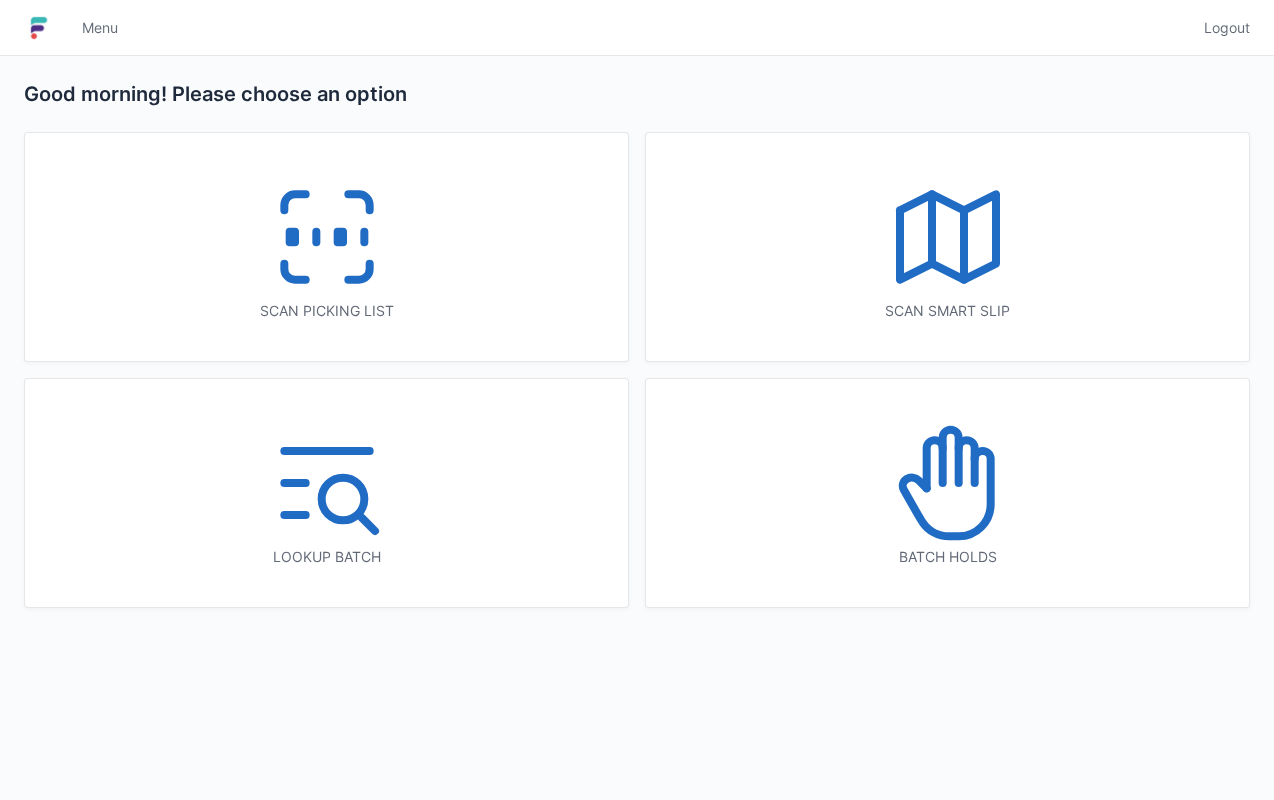 scroll, scrollTop: 0, scrollLeft: 0, axis: both 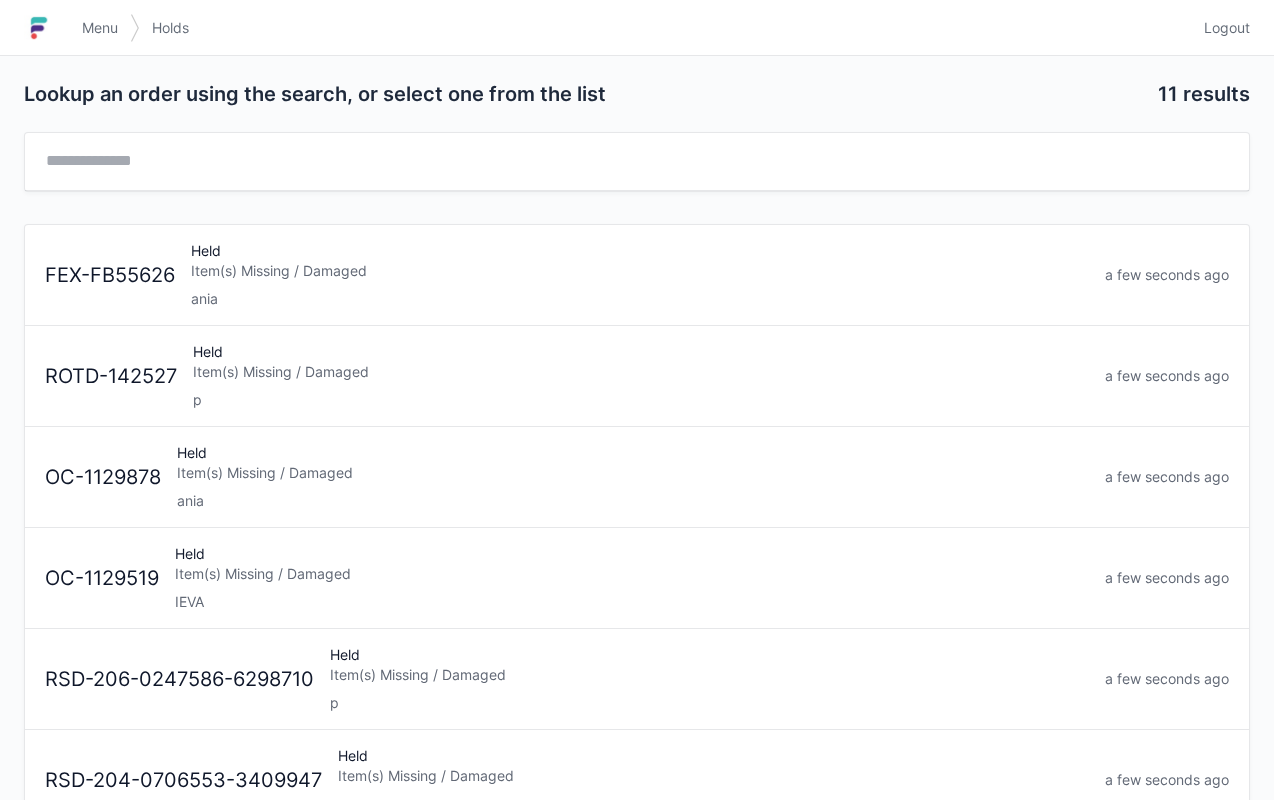 click on "Item(s) Missing / Damaged" at bounding box center [640, 271] 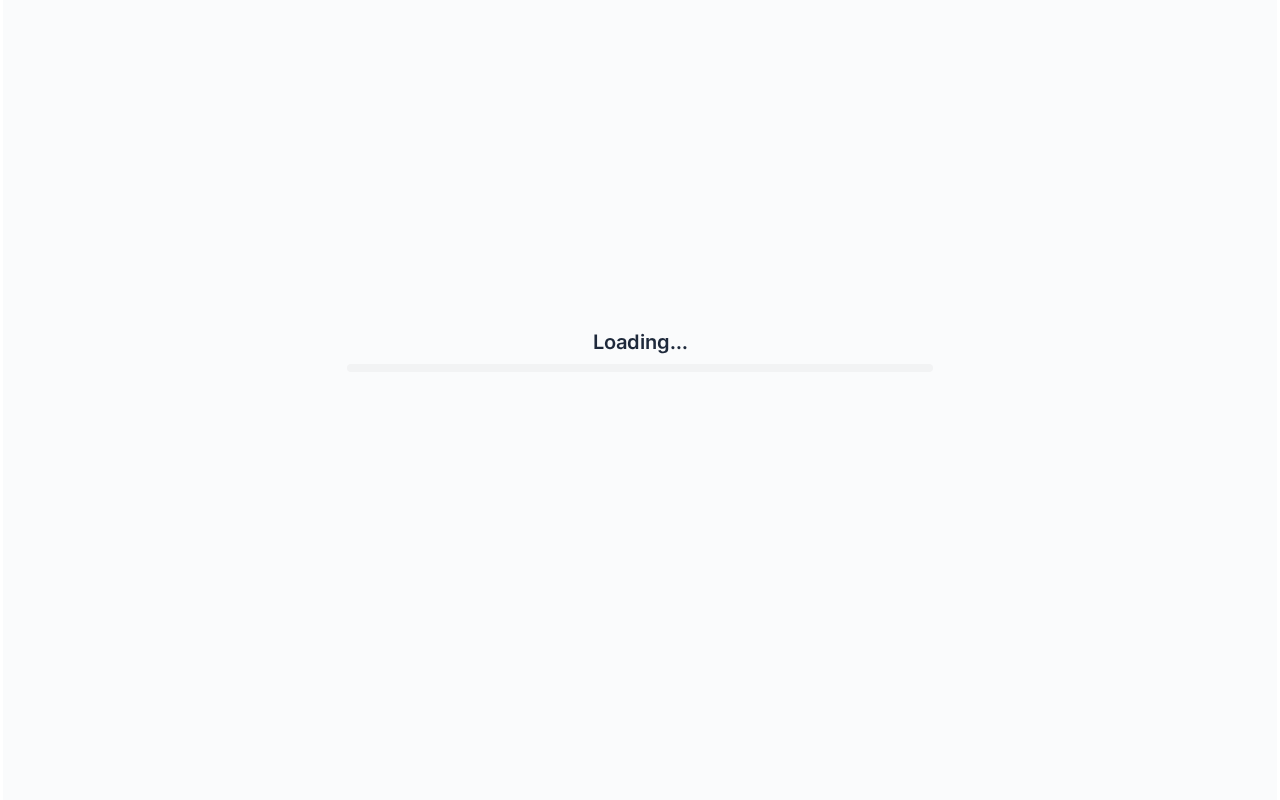scroll, scrollTop: 0, scrollLeft: 0, axis: both 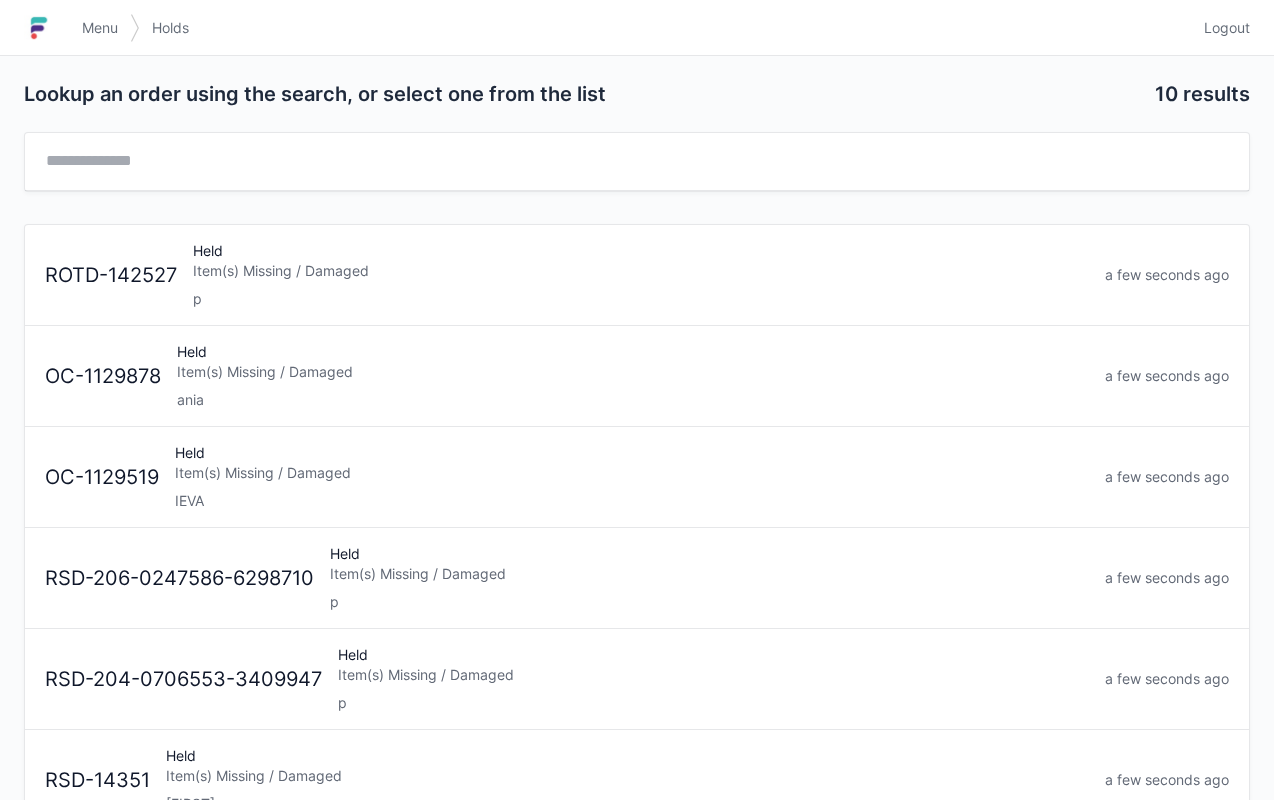 click on "Menu" at bounding box center (100, 28) 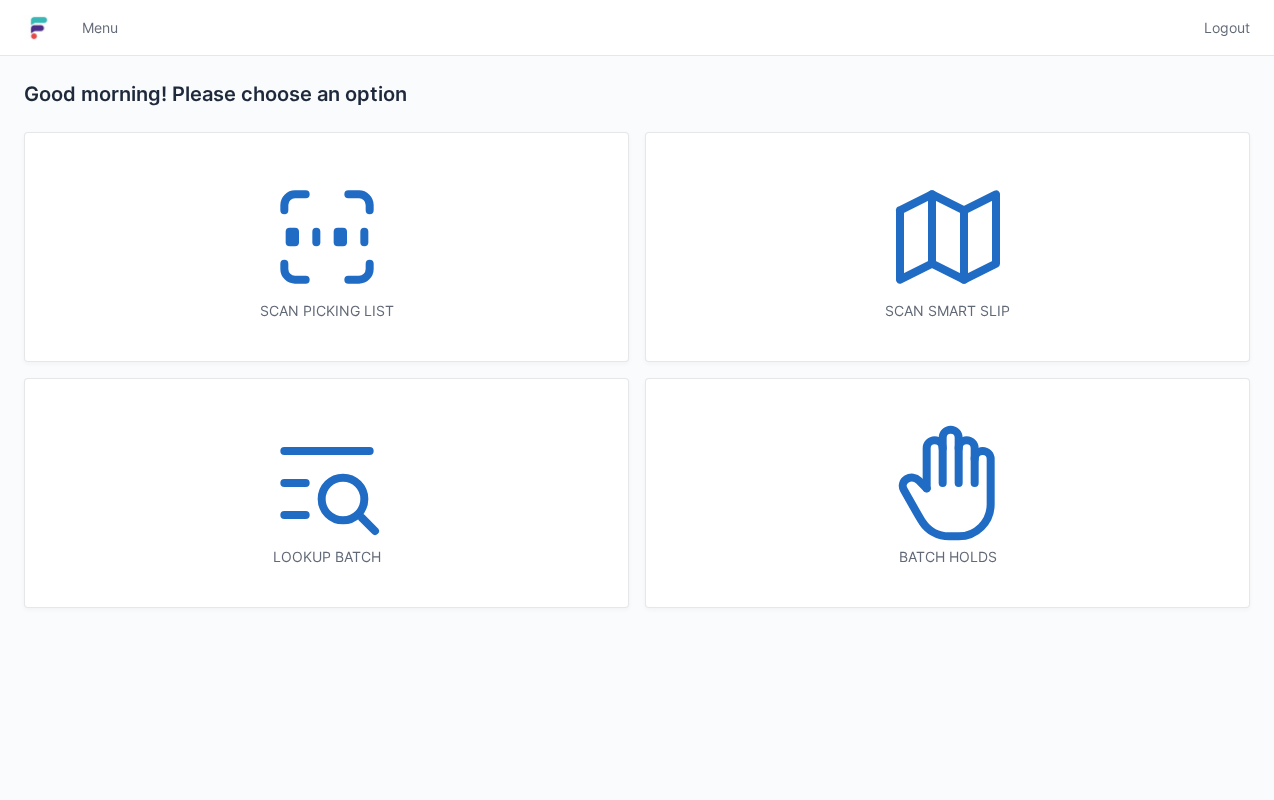 scroll, scrollTop: 0, scrollLeft: 0, axis: both 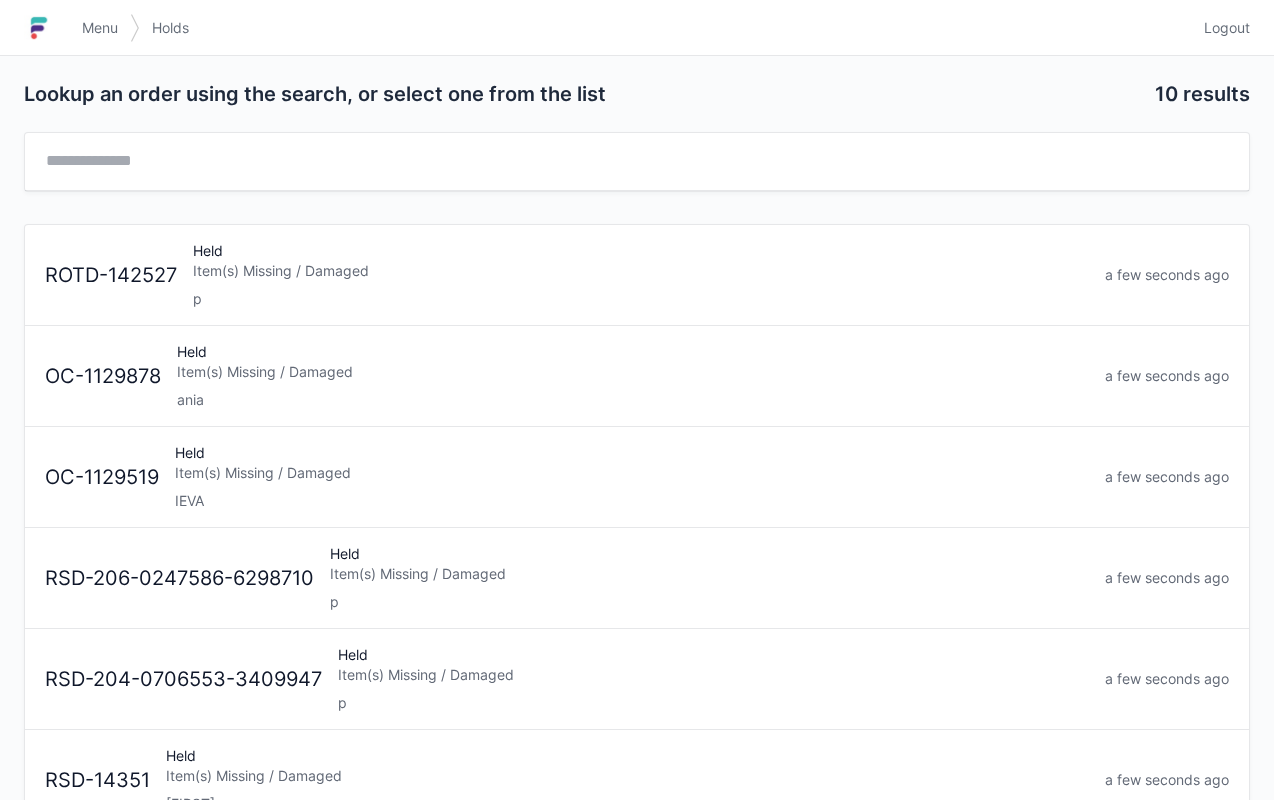click on "Item(s) Missing / Damaged" at bounding box center [633, 372] 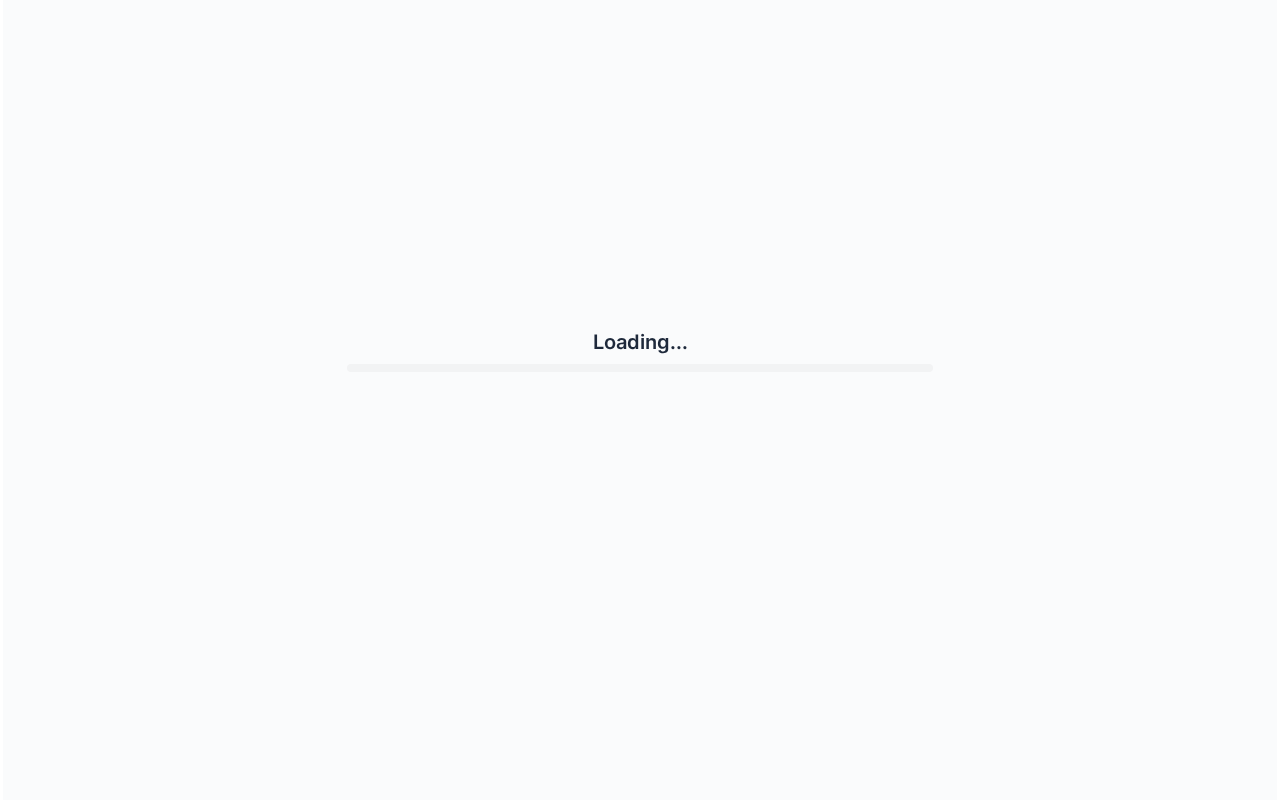 scroll, scrollTop: 0, scrollLeft: 0, axis: both 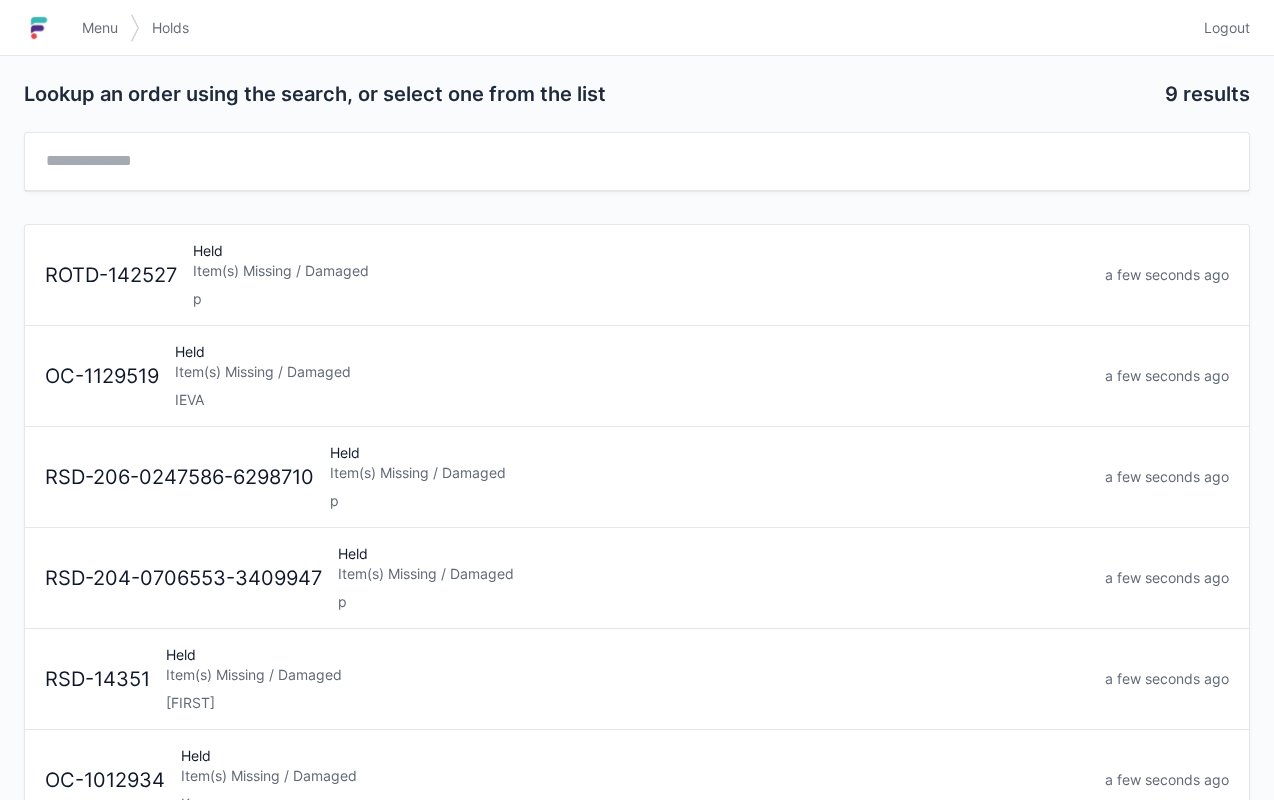 click on "Menu" at bounding box center (100, 28) 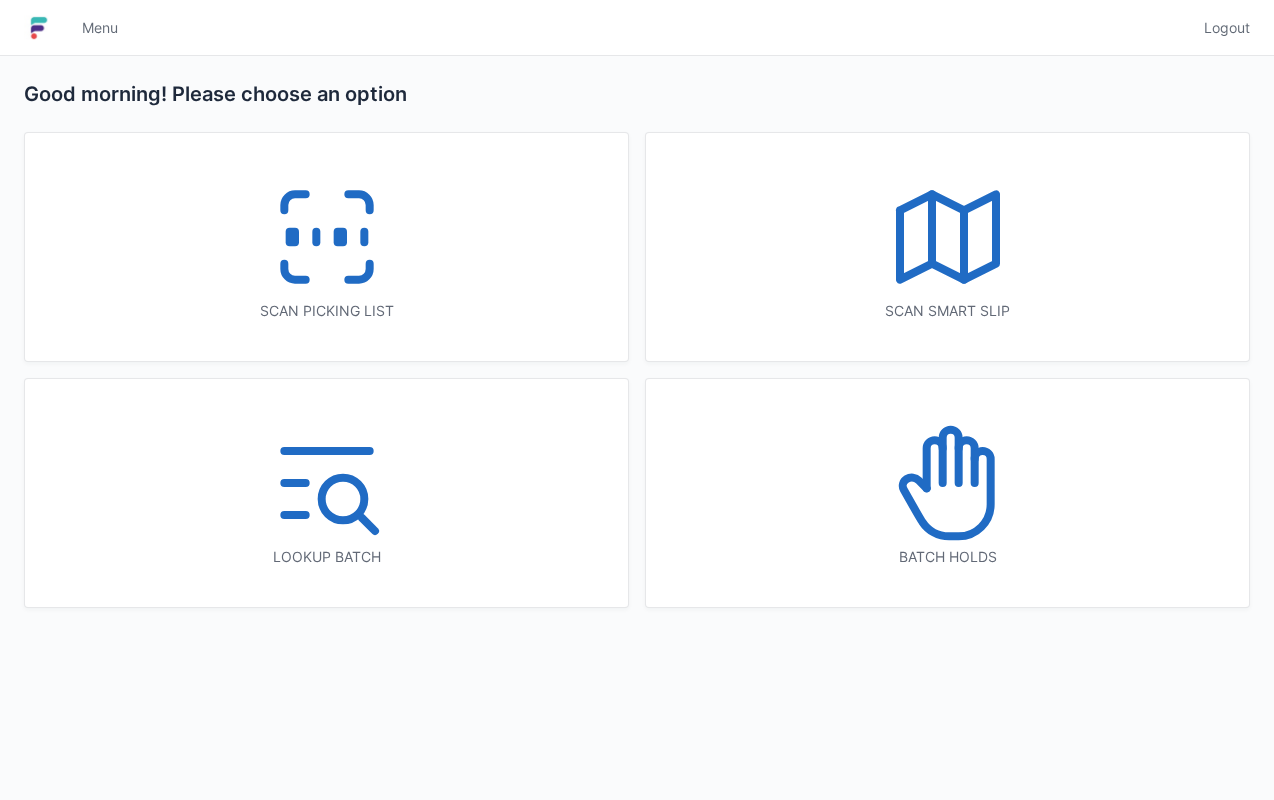 scroll, scrollTop: 0, scrollLeft: 0, axis: both 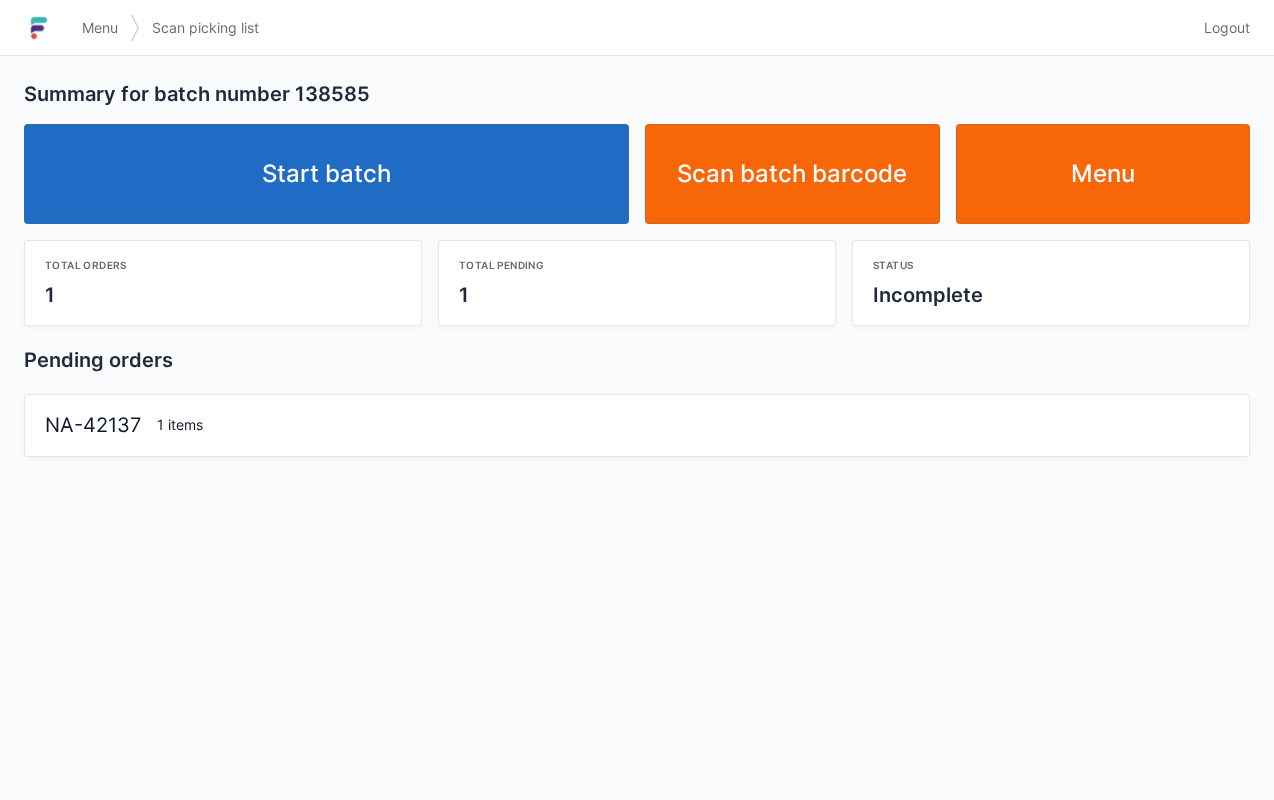 click on "Start batch" at bounding box center (326, 174) 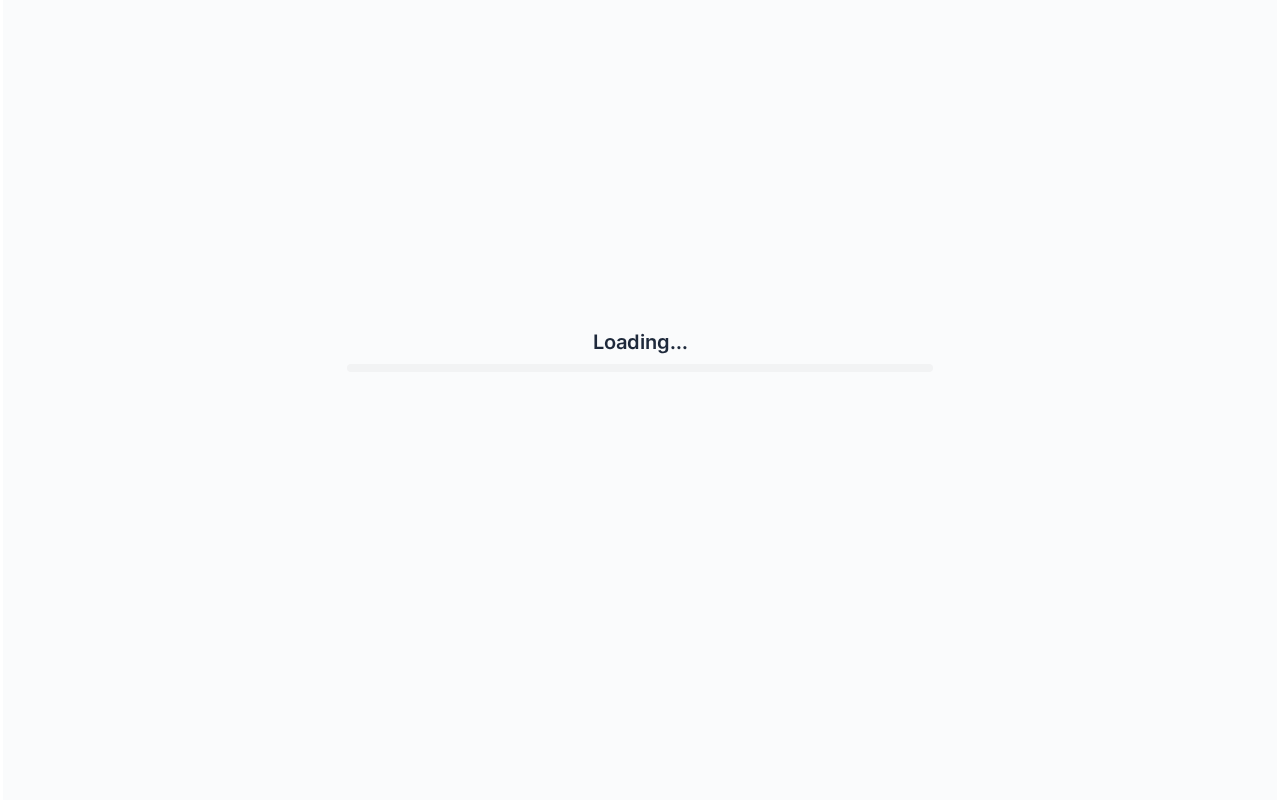 scroll, scrollTop: 0, scrollLeft: 0, axis: both 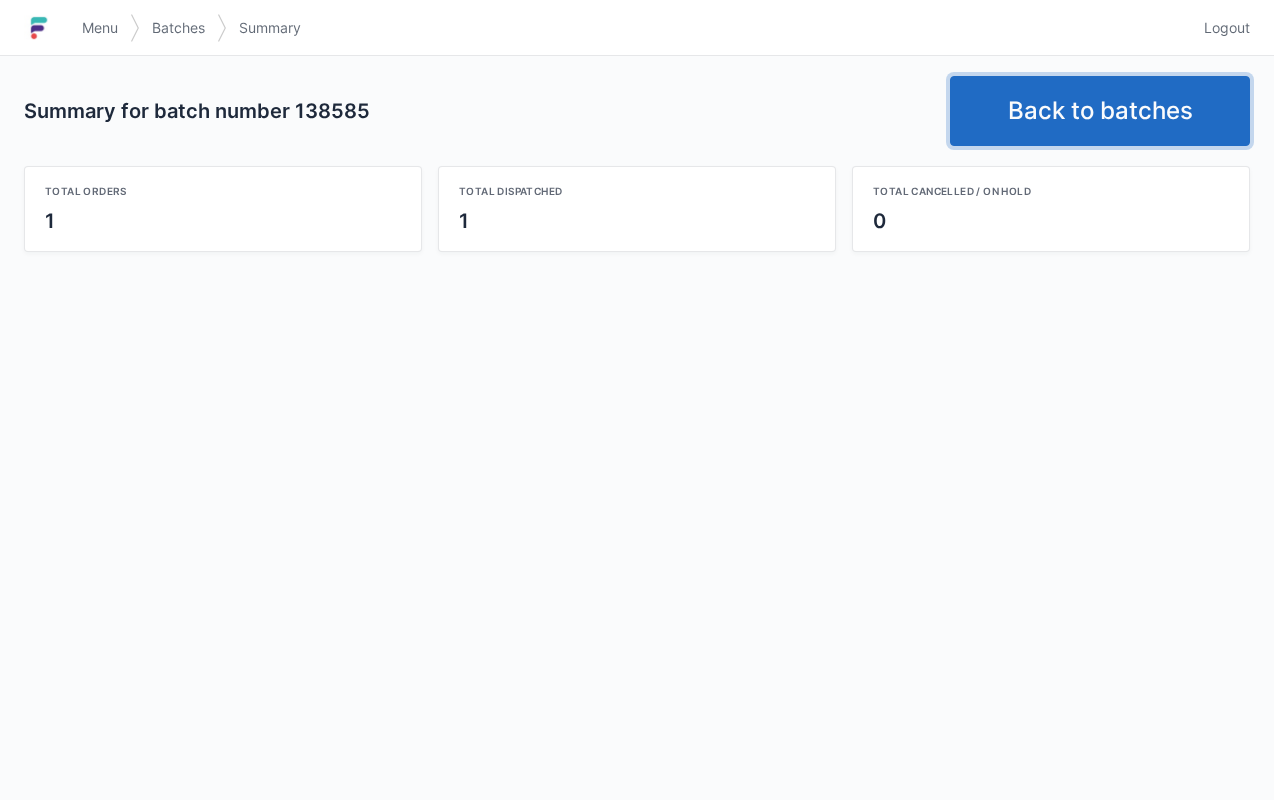 click on "Back to batches" at bounding box center (1100, 111) 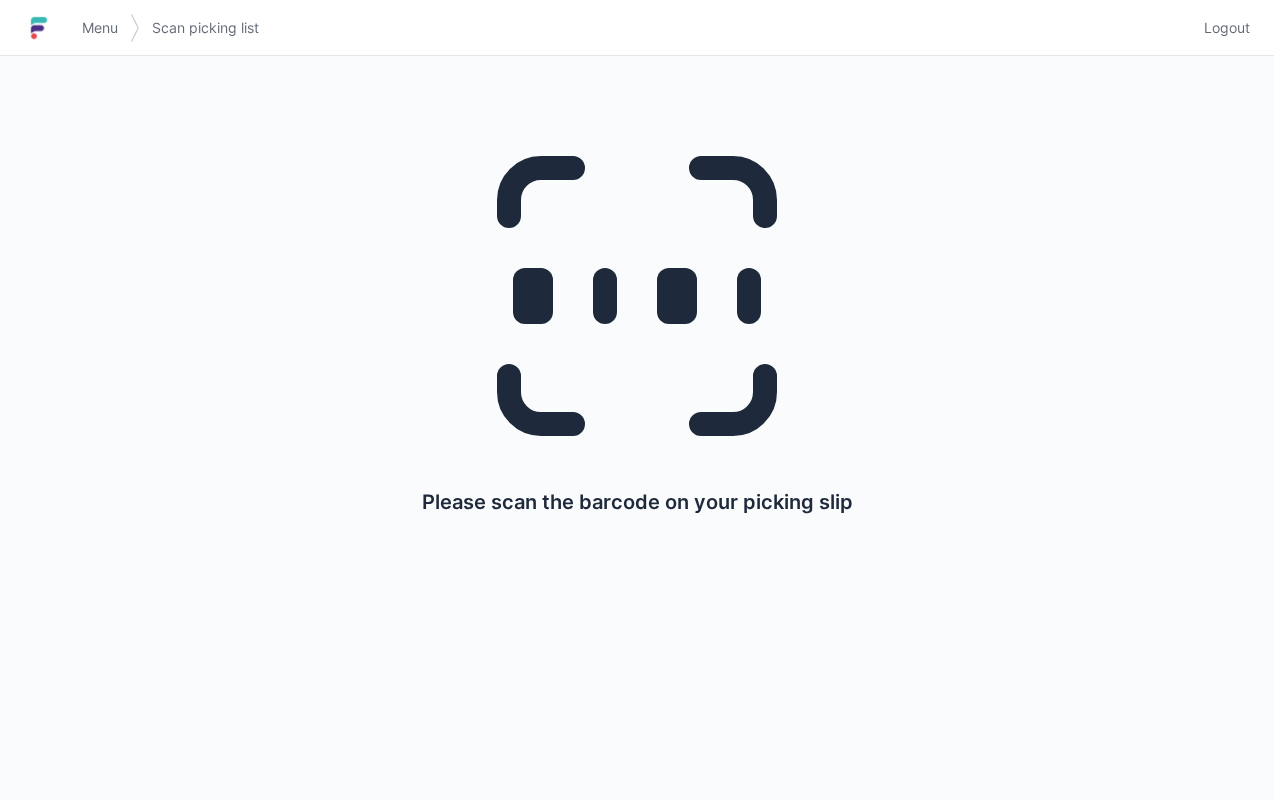 scroll, scrollTop: 0, scrollLeft: 0, axis: both 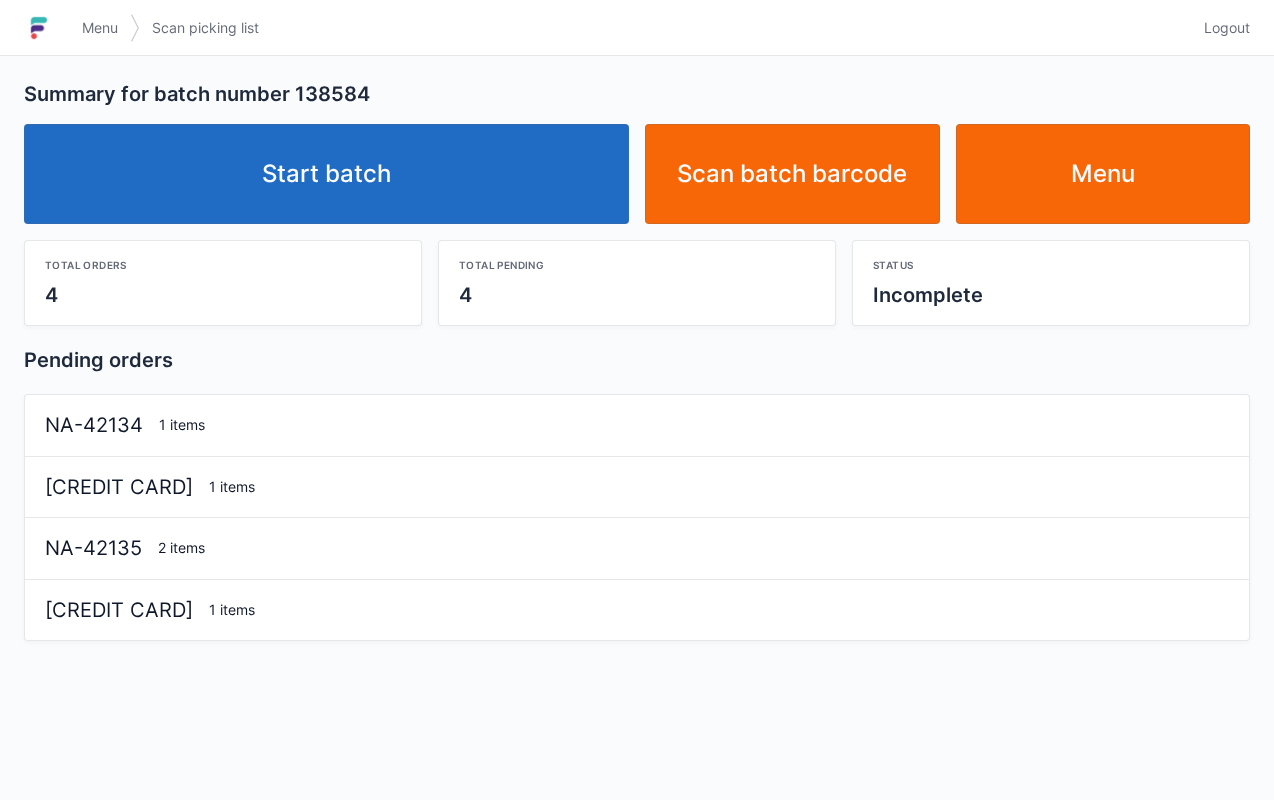 click on "Start batch" at bounding box center (326, 174) 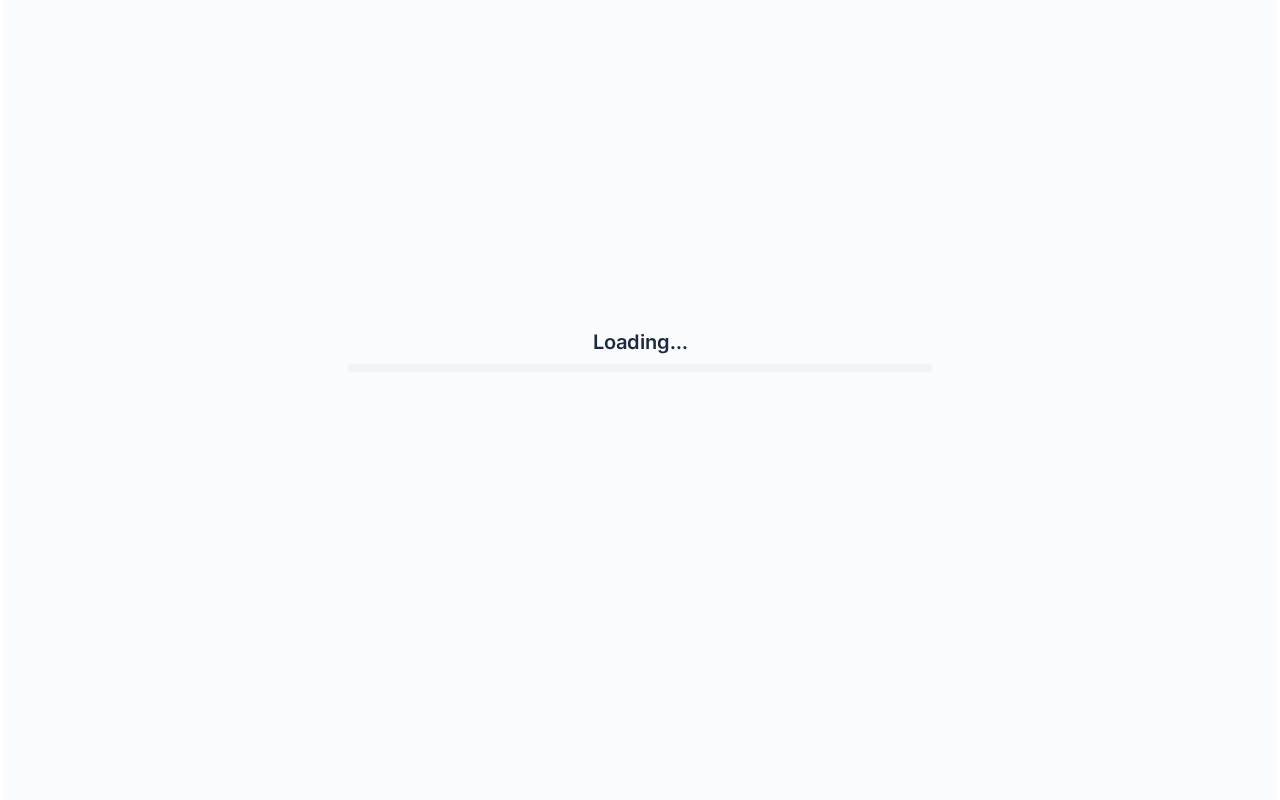 scroll, scrollTop: 0, scrollLeft: 0, axis: both 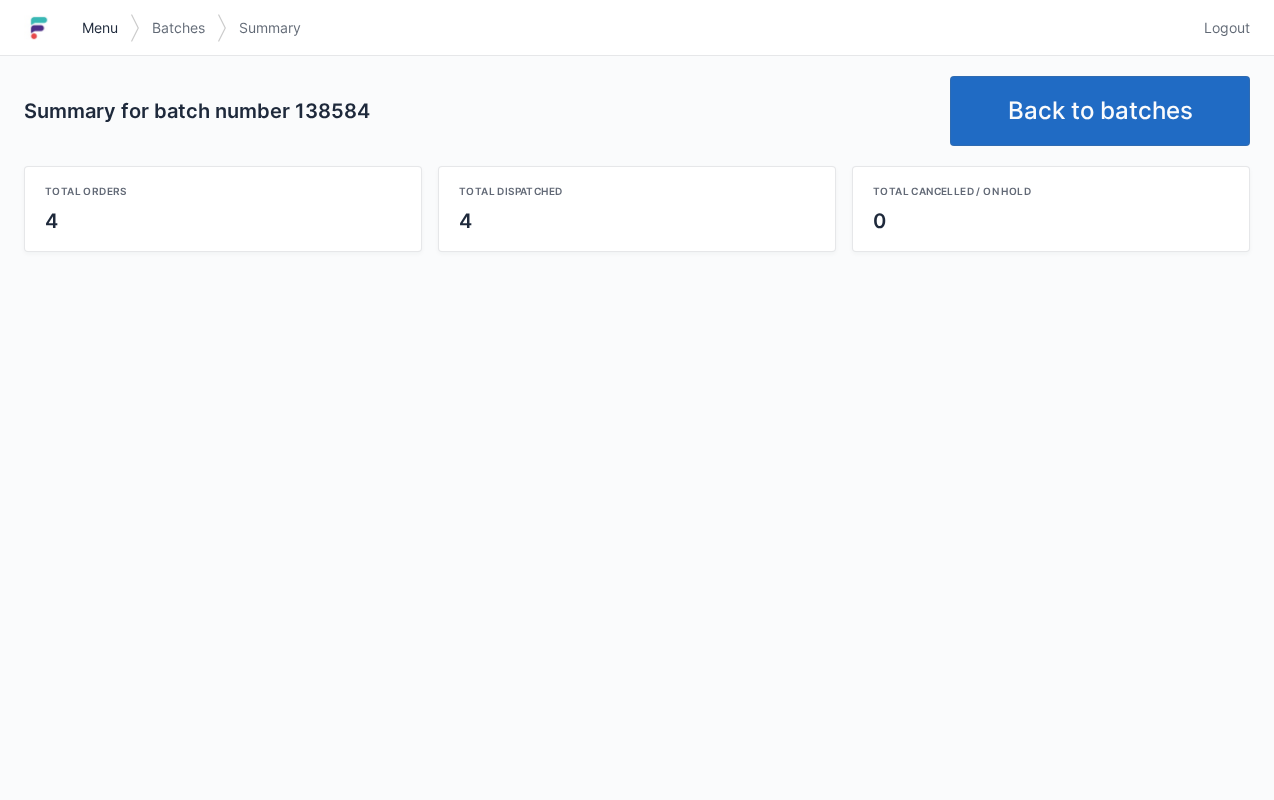 click on "Menu" at bounding box center [100, 28] 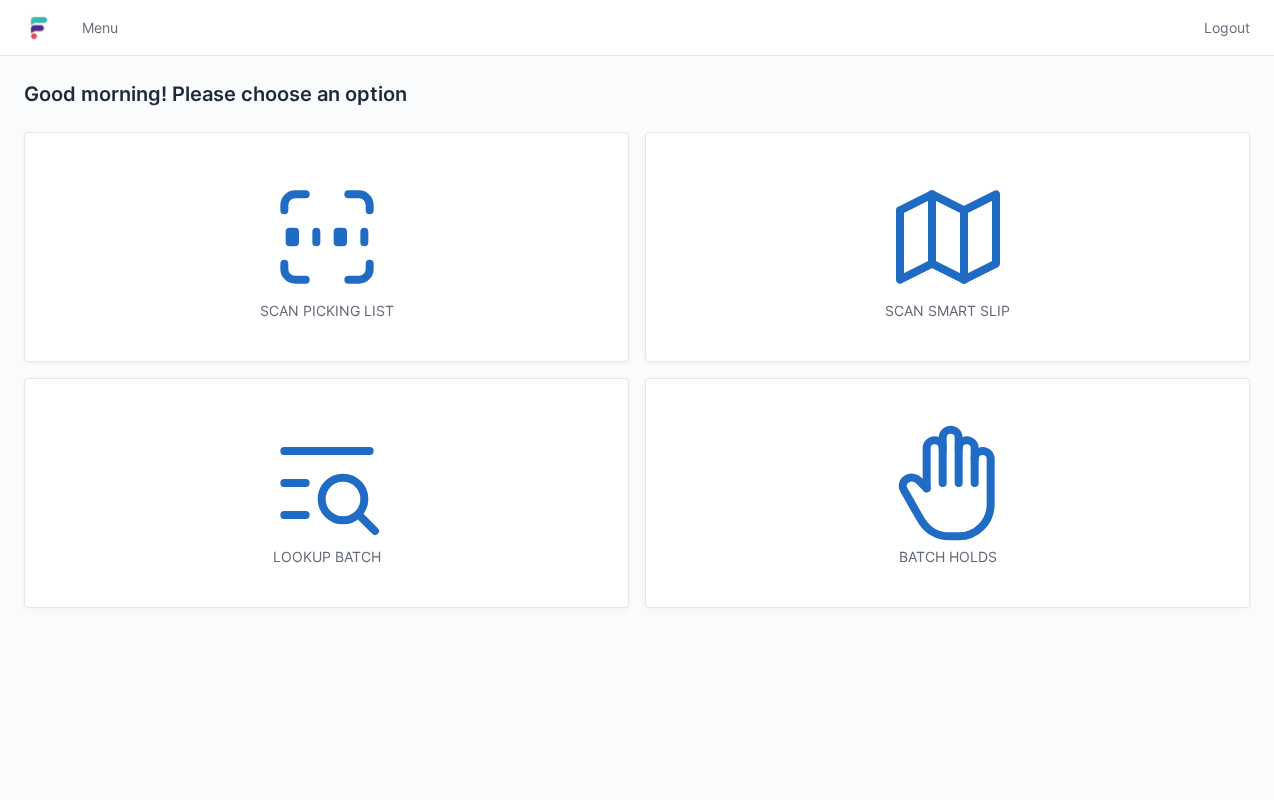 scroll, scrollTop: 0, scrollLeft: 0, axis: both 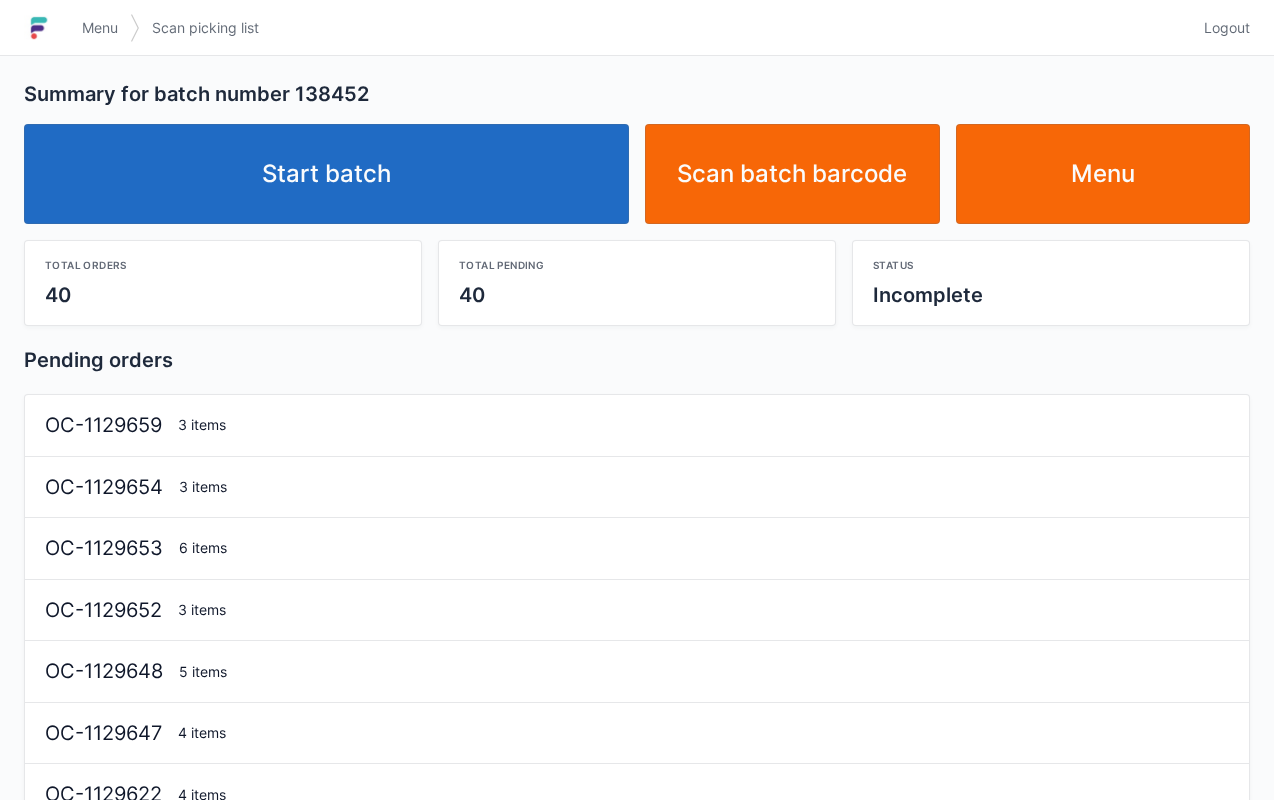 click on "Start batch" at bounding box center (326, 174) 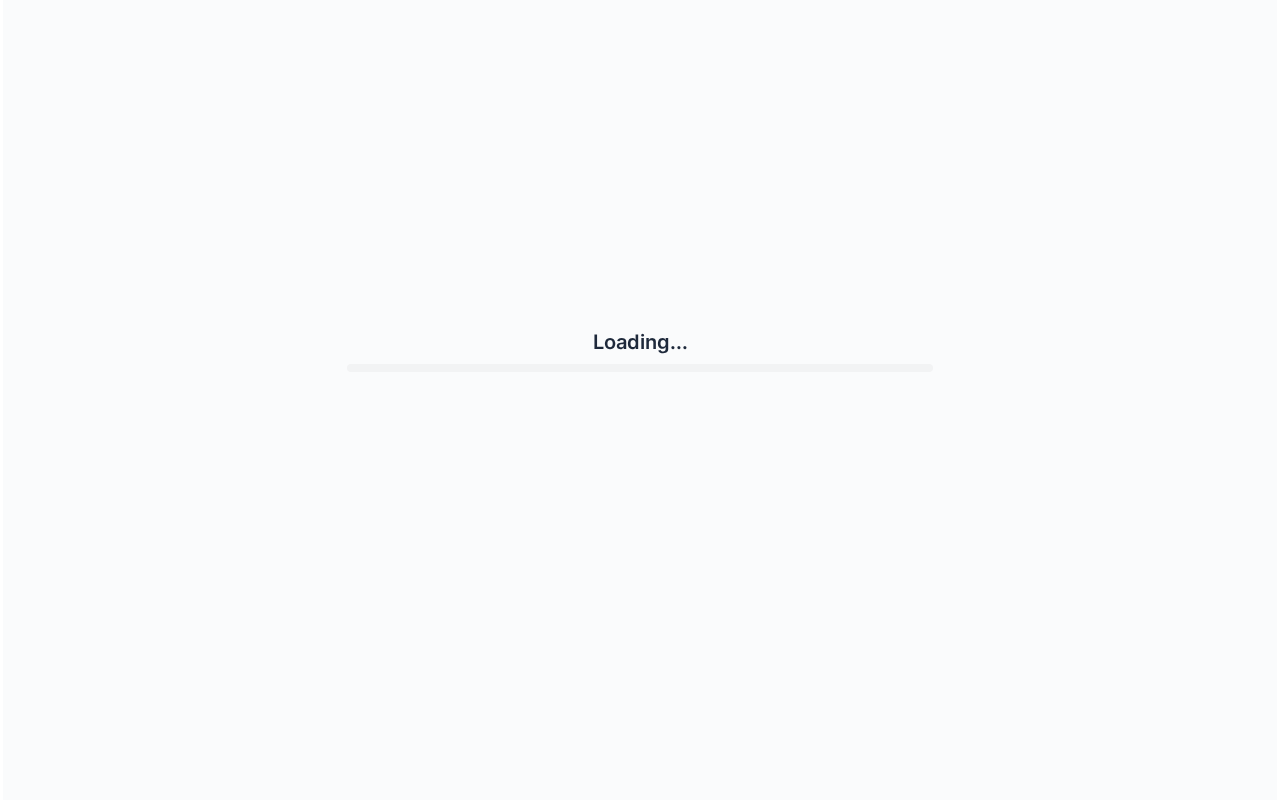scroll, scrollTop: 0, scrollLeft: 0, axis: both 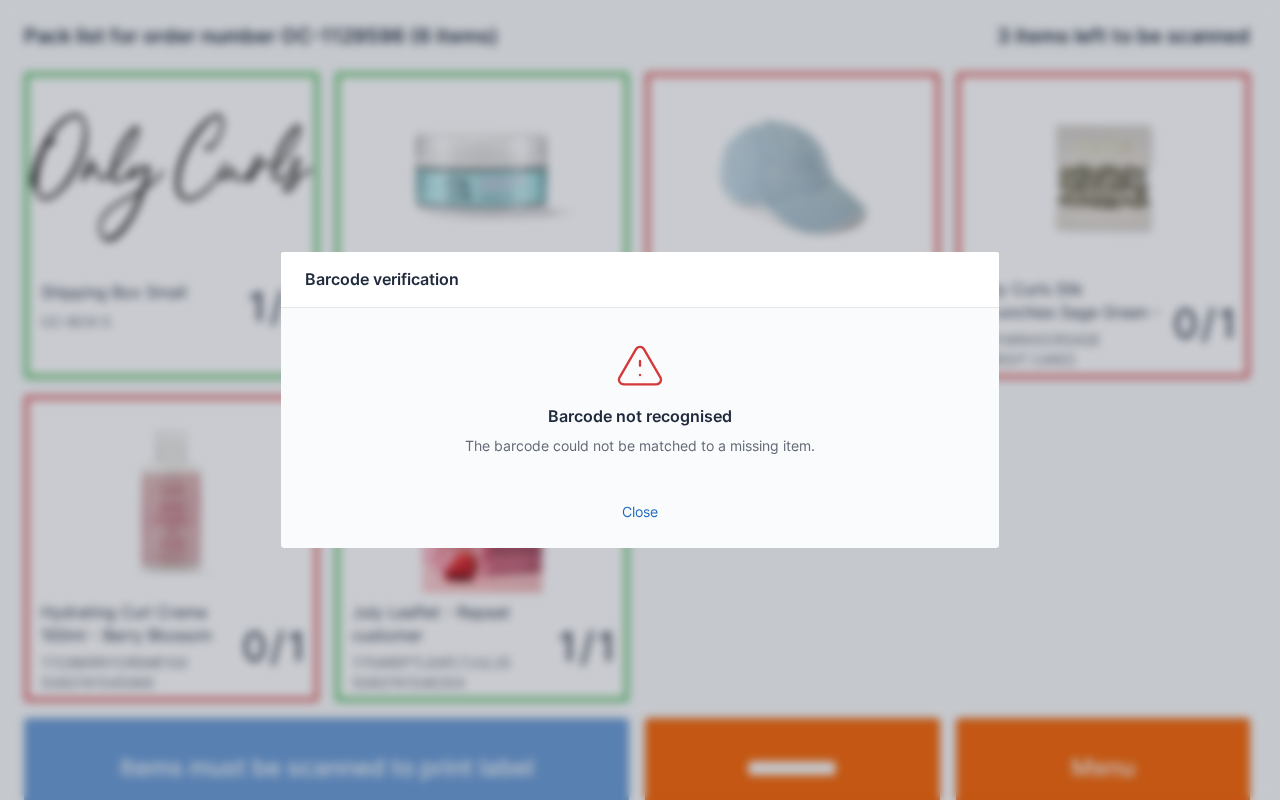 click on "Close" at bounding box center (640, 512) 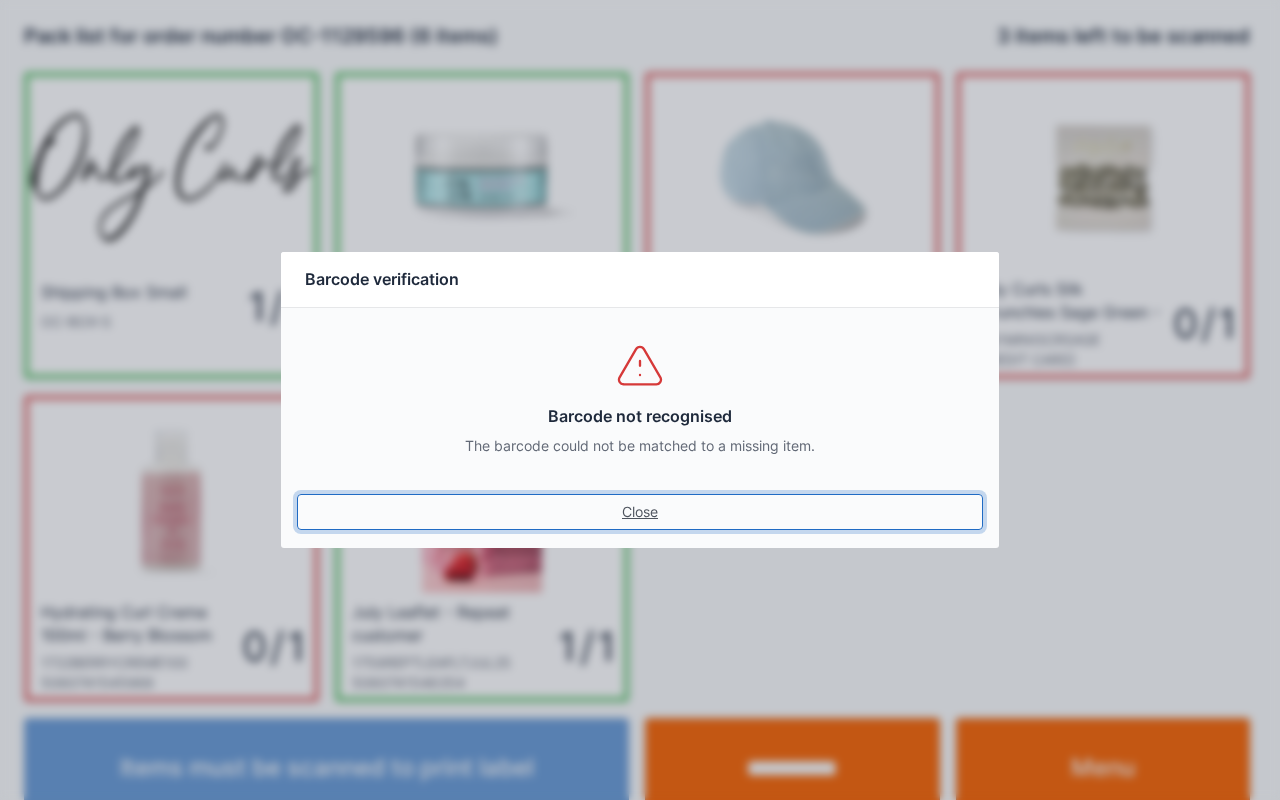 click on "Close" at bounding box center (640, 512) 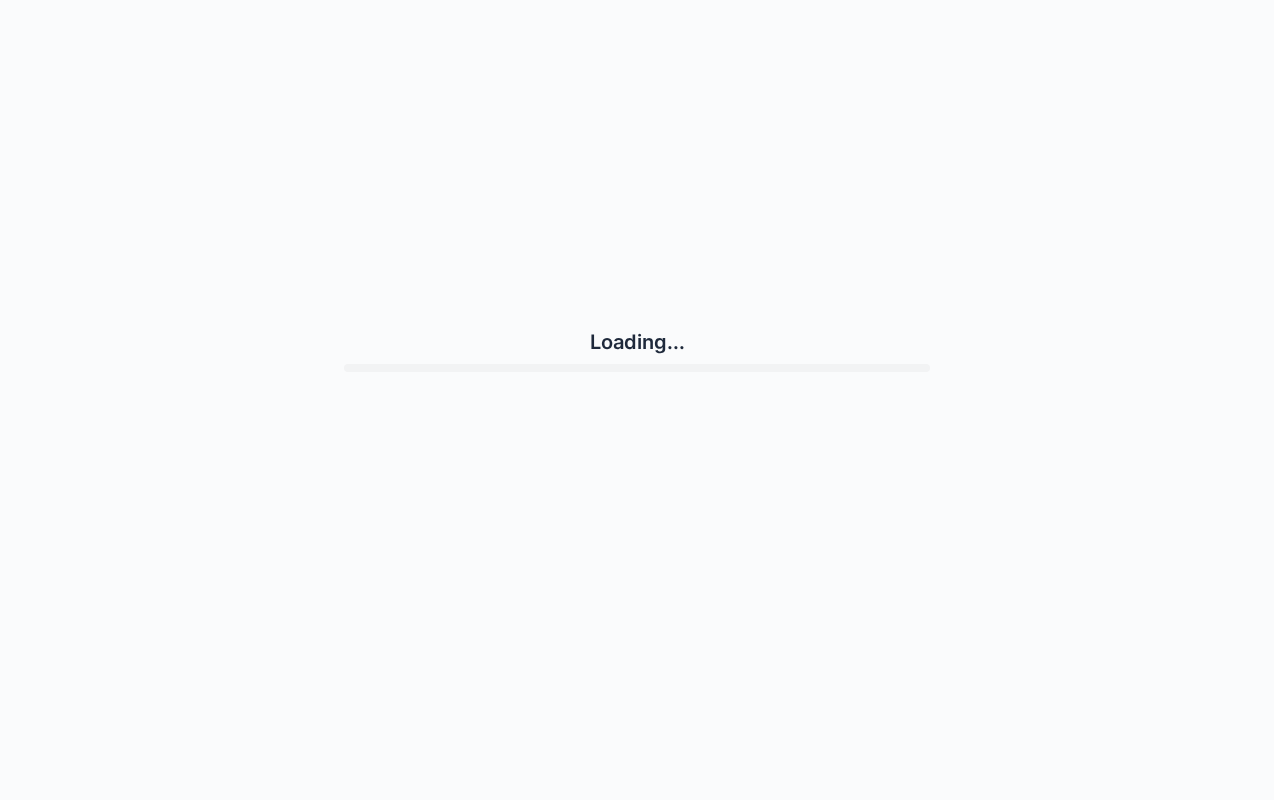 scroll, scrollTop: 0, scrollLeft: 0, axis: both 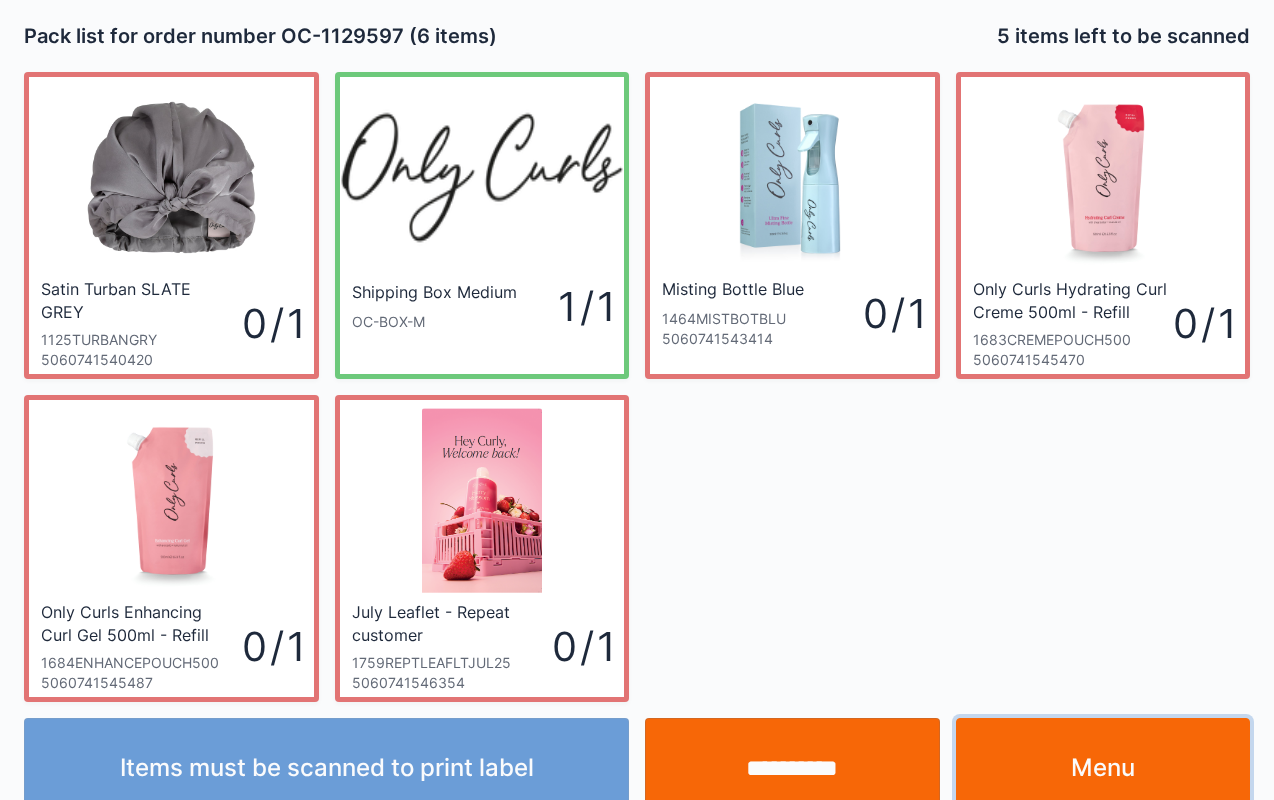 click on "Menu" at bounding box center [1103, 768] 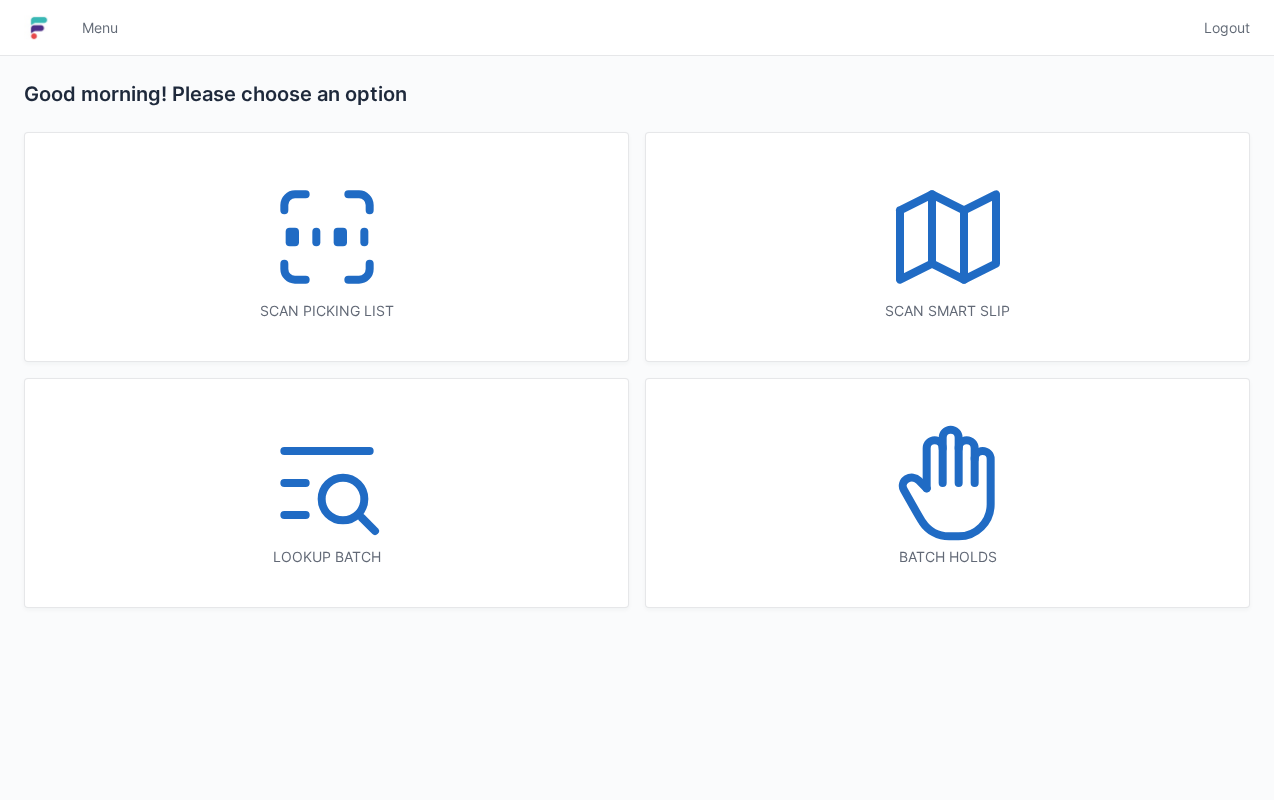 scroll, scrollTop: 0, scrollLeft: 0, axis: both 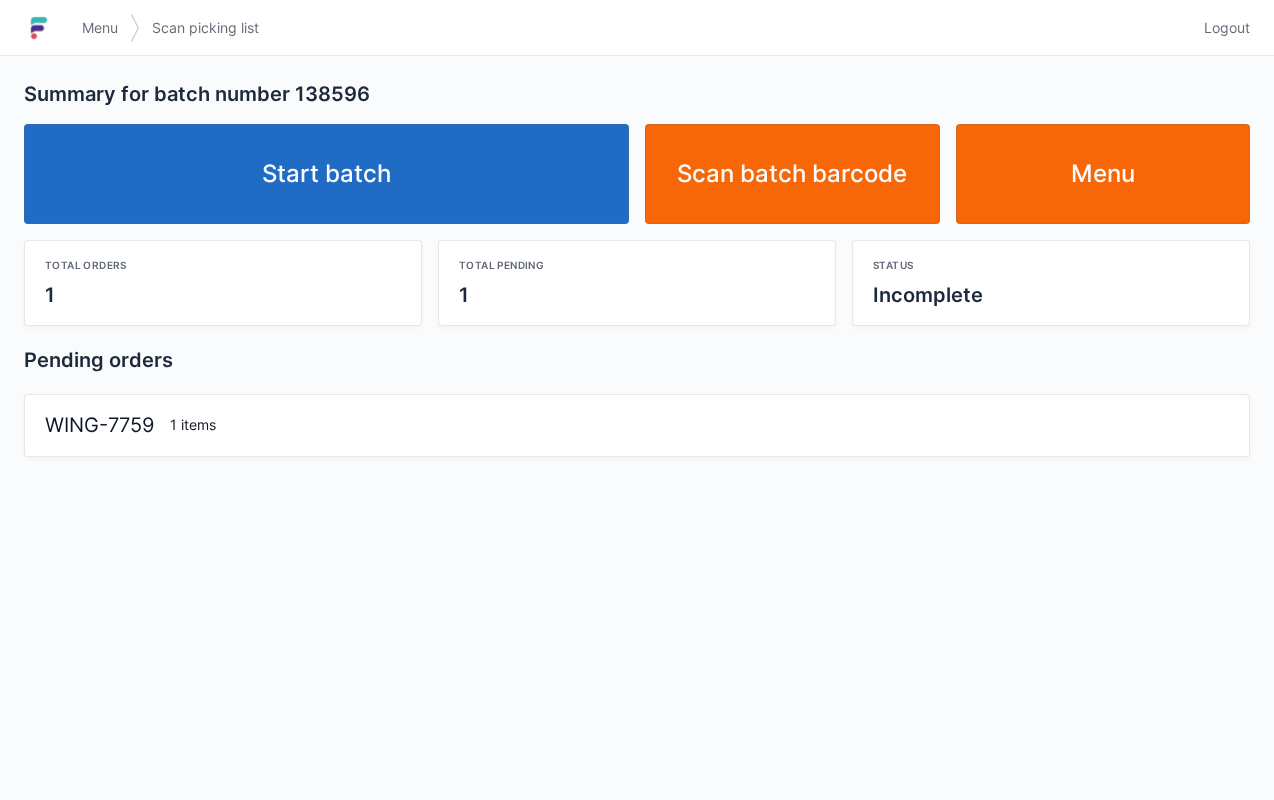 click on "Start batch" at bounding box center (326, 174) 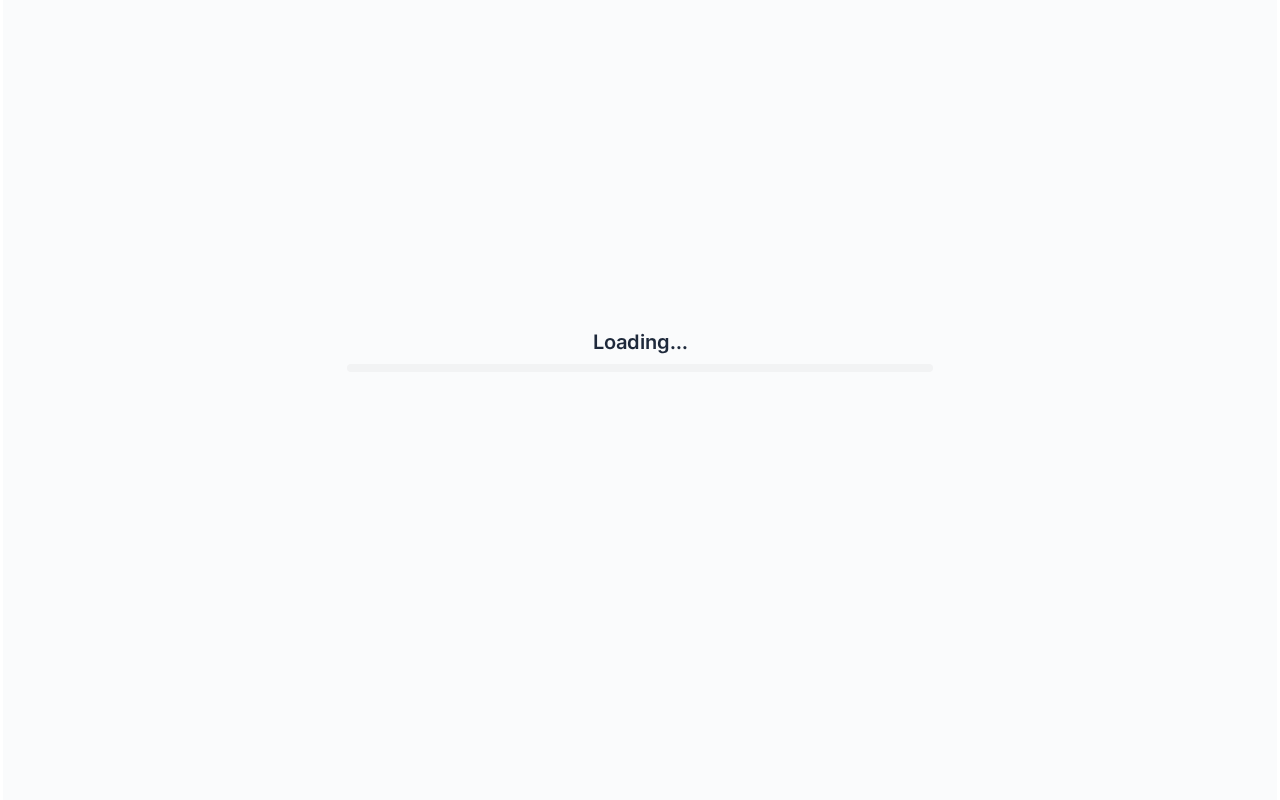 scroll, scrollTop: 0, scrollLeft: 0, axis: both 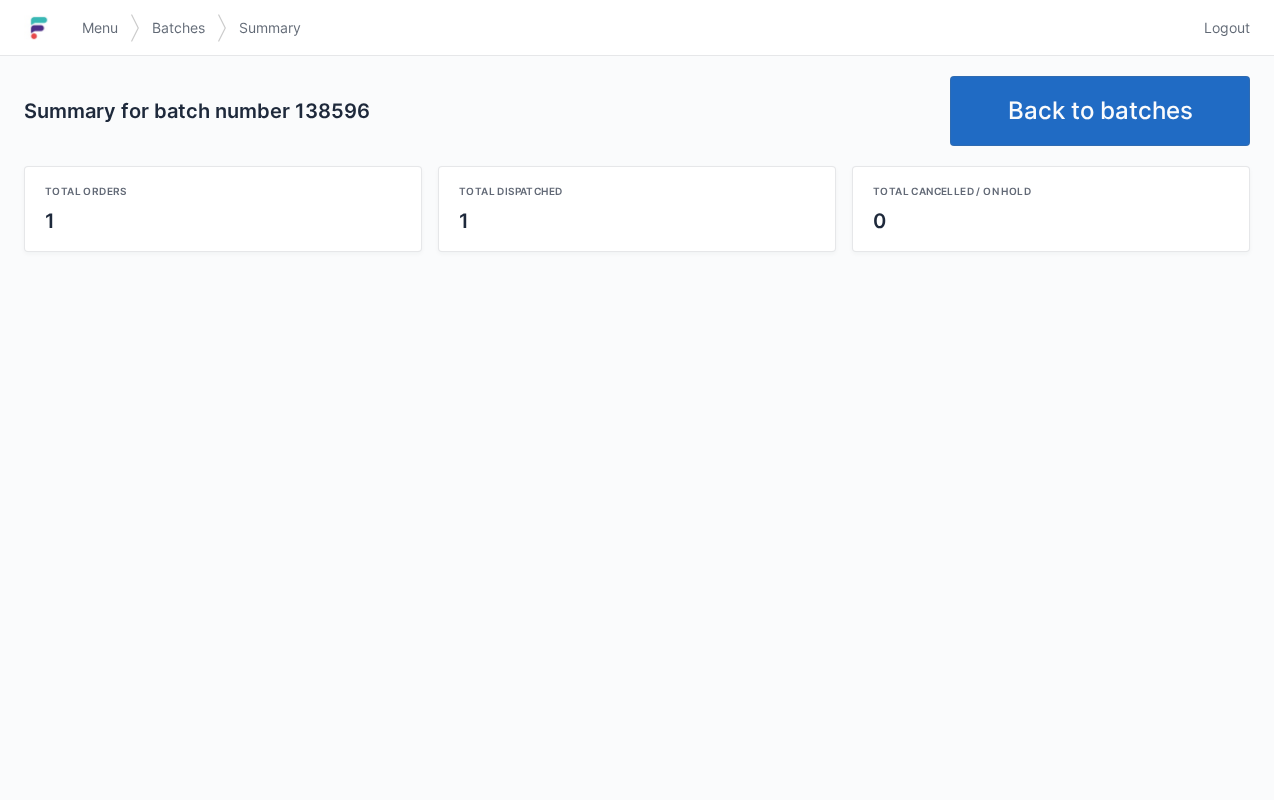 click on "Menu" at bounding box center (100, 28) 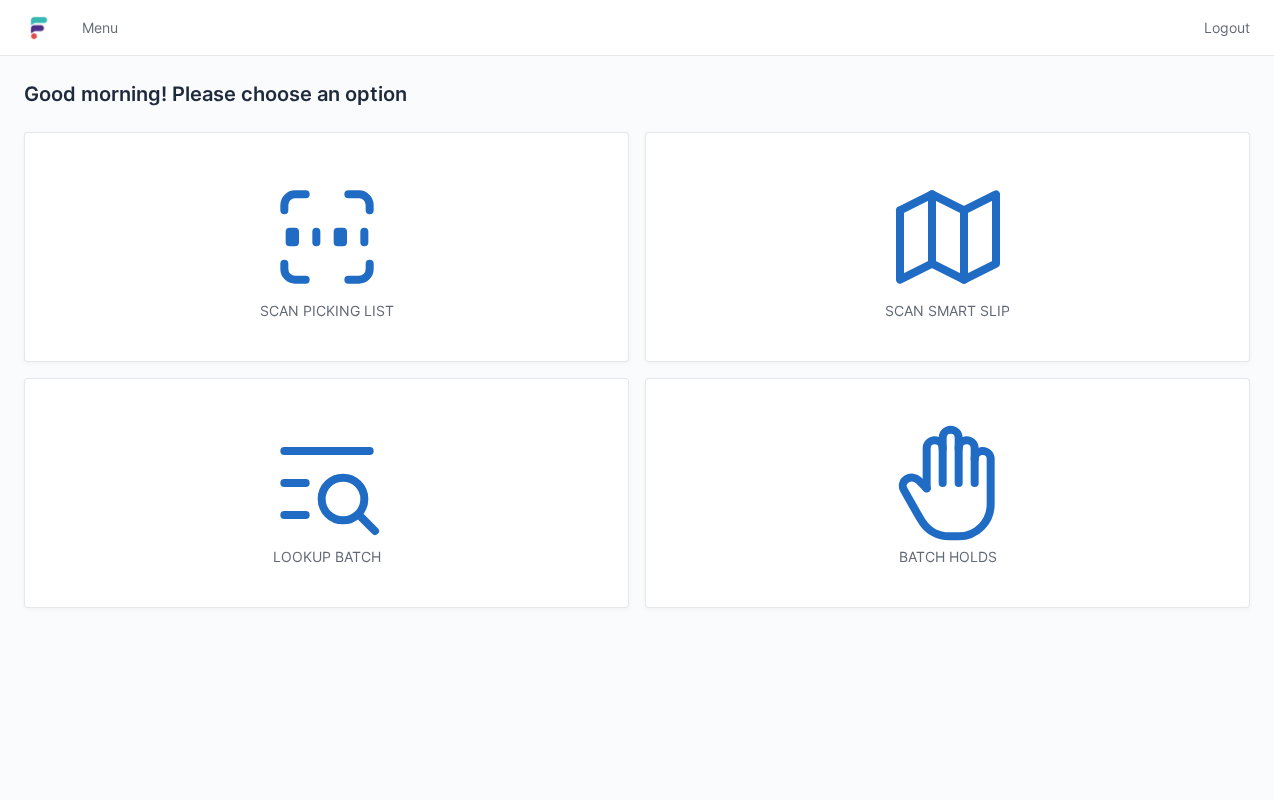 scroll, scrollTop: 0, scrollLeft: 0, axis: both 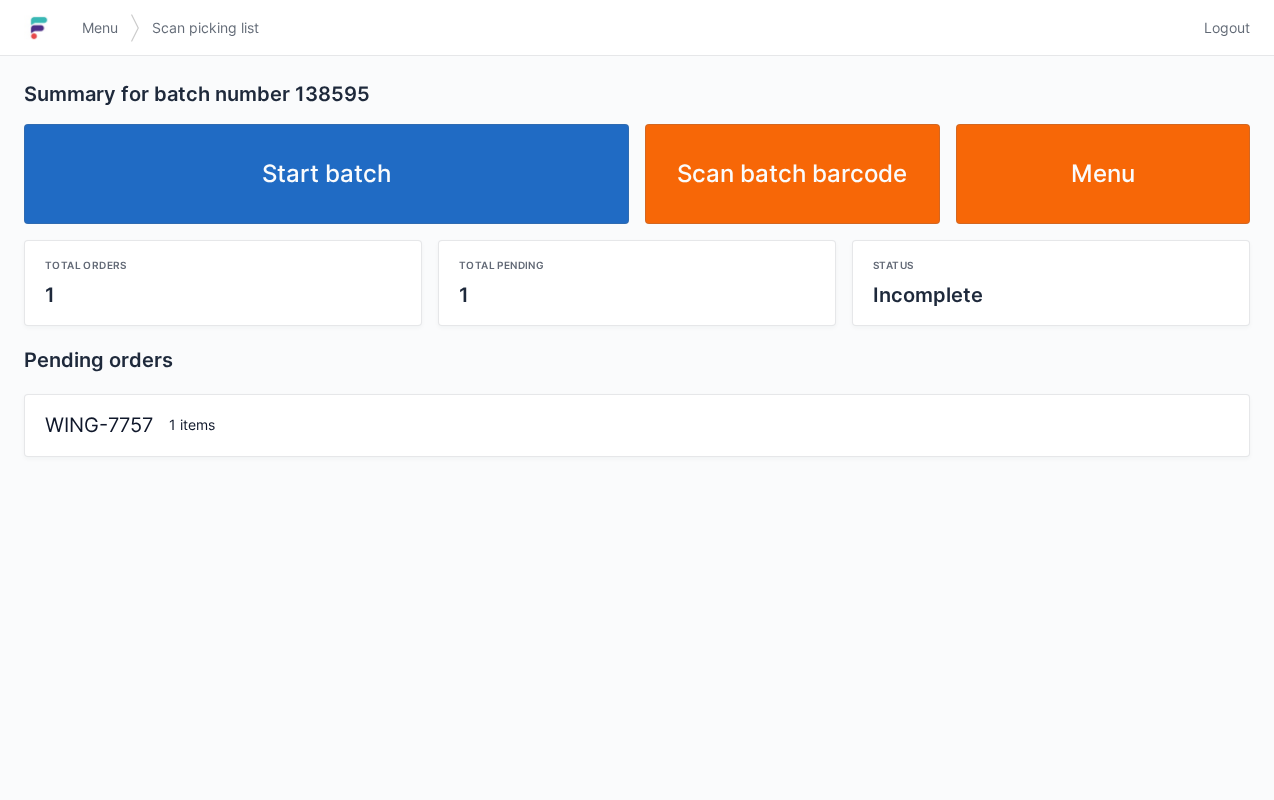 click on "Start batch" at bounding box center [326, 174] 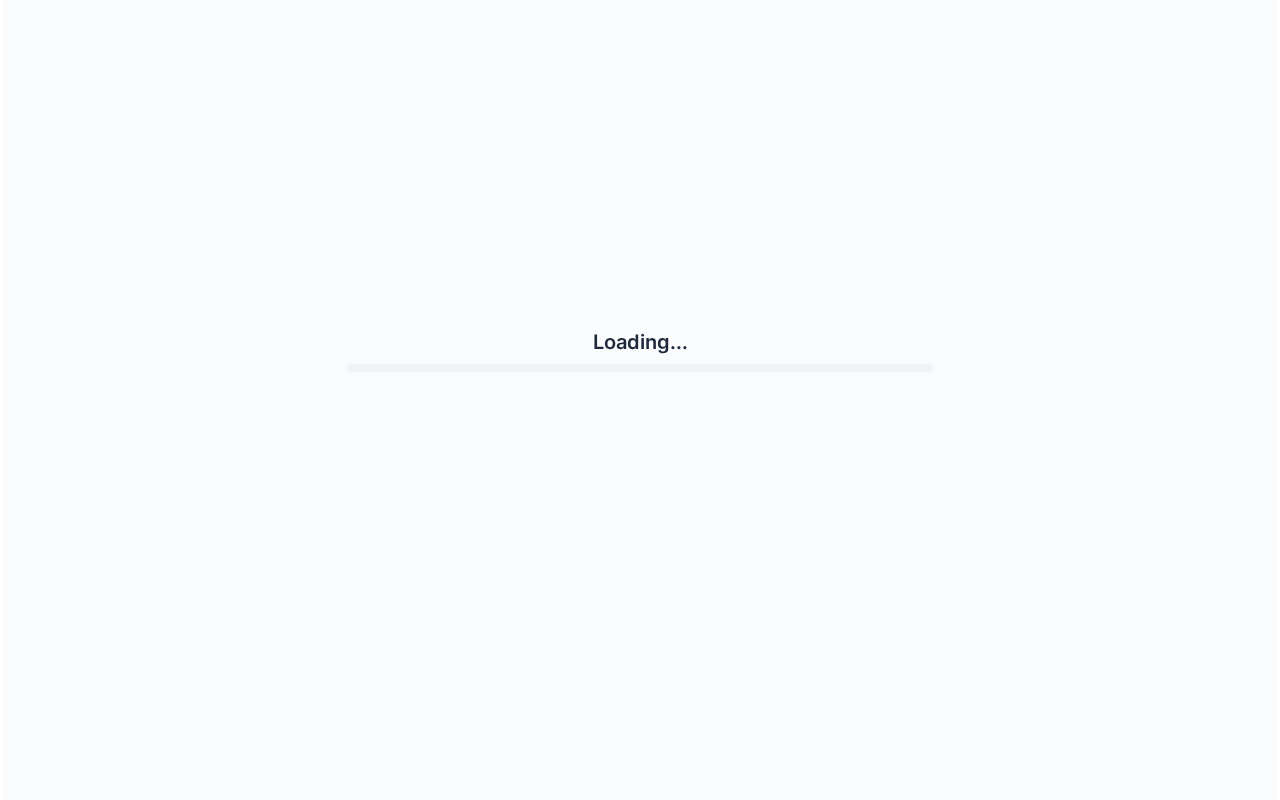 scroll, scrollTop: 0, scrollLeft: 0, axis: both 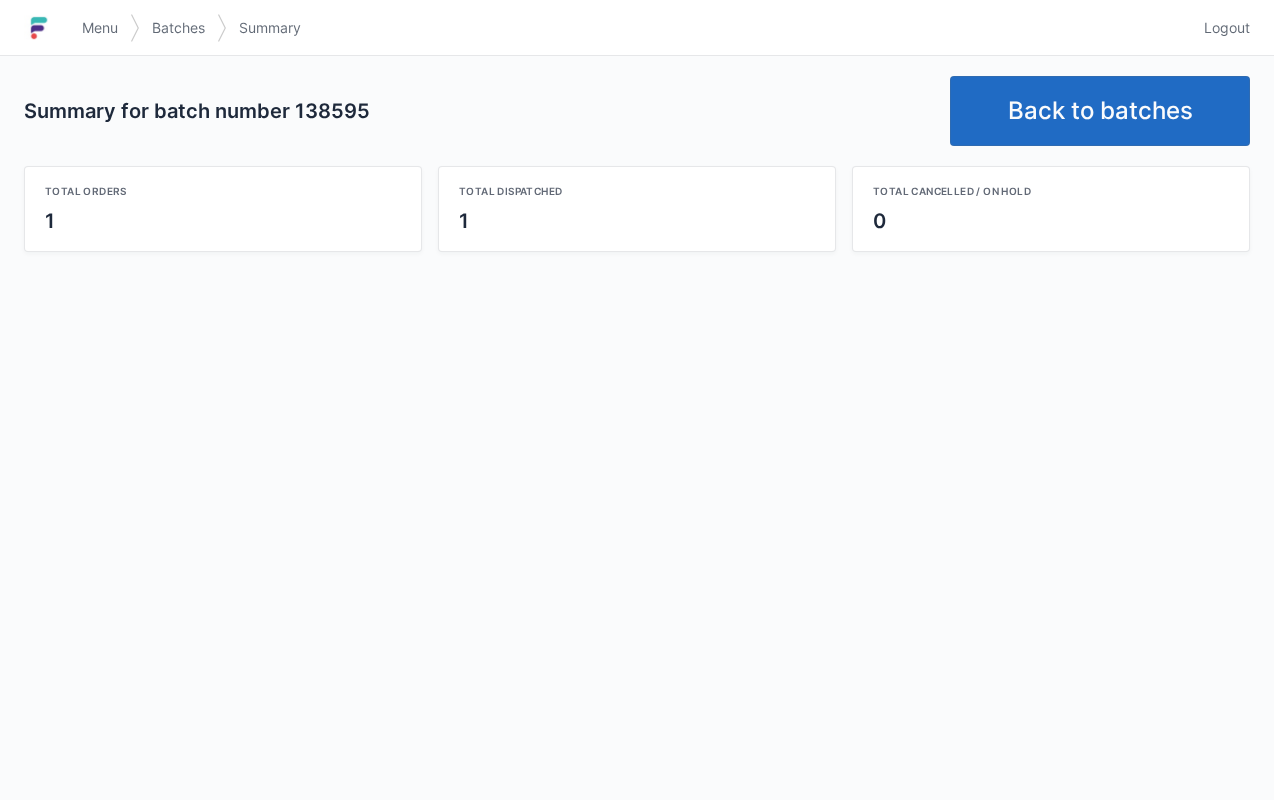 click at bounding box center [47, 28] 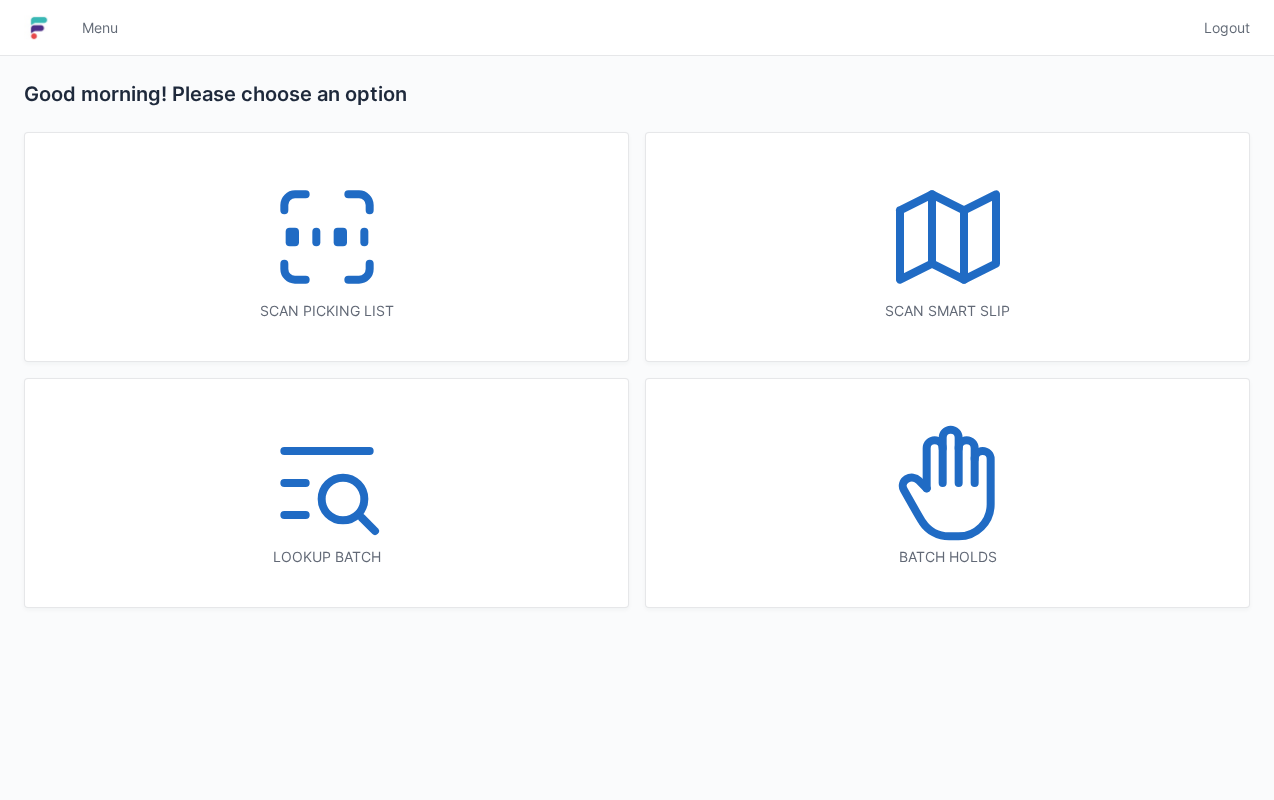 scroll, scrollTop: 0, scrollLeft: 0, axis: both 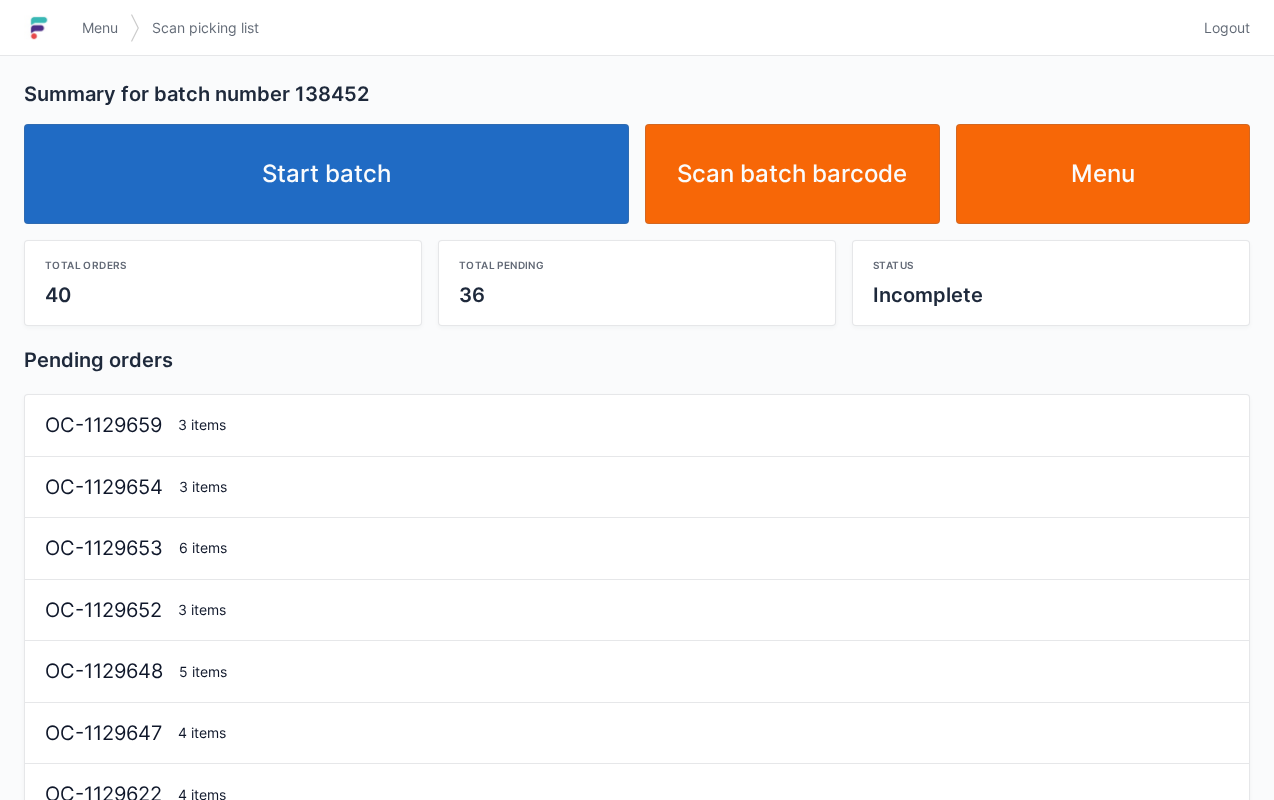 click on "Start batch" at bounding box center (326, 174) 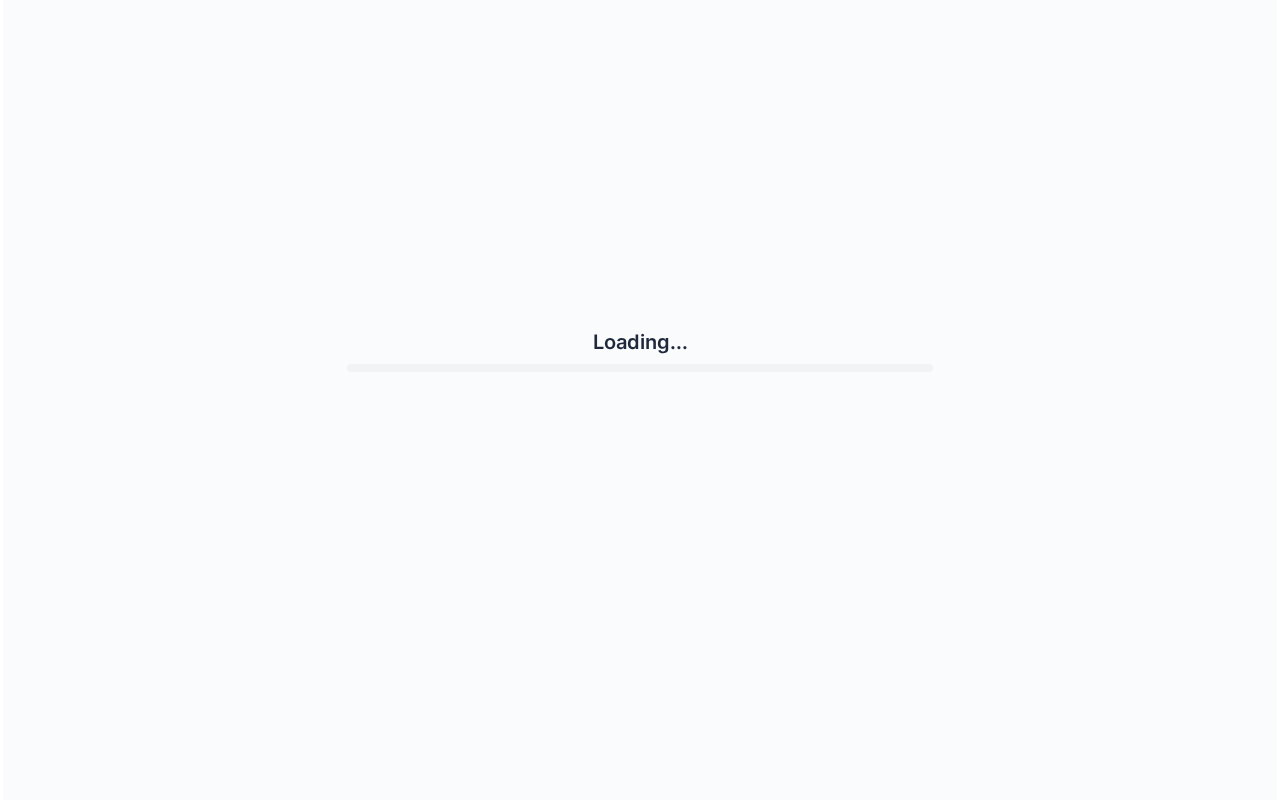 scroll, scrollTop: 0, scrollLeft: 0, axis: both 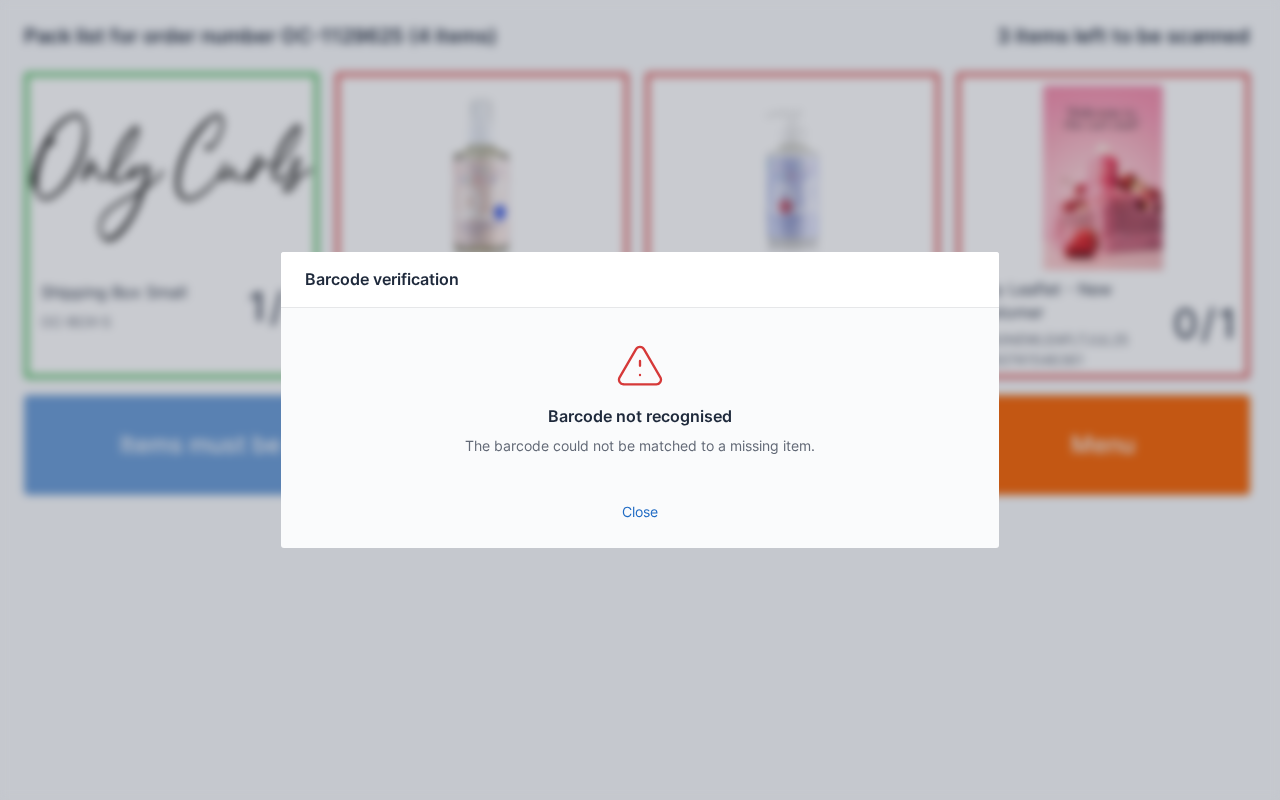click on "Close" at bounding box center (640, 512) 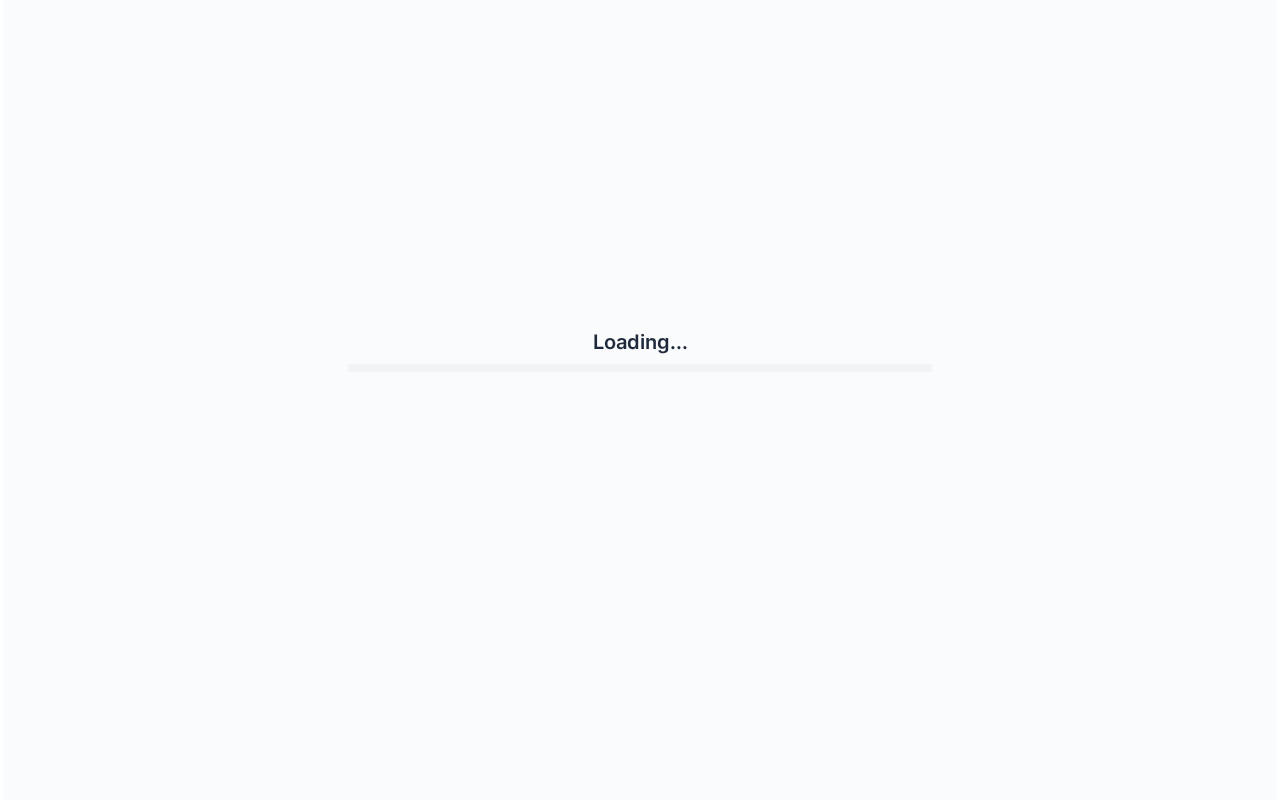 scroll, scrollTop: 0, scrollLeft: 0, axis: both 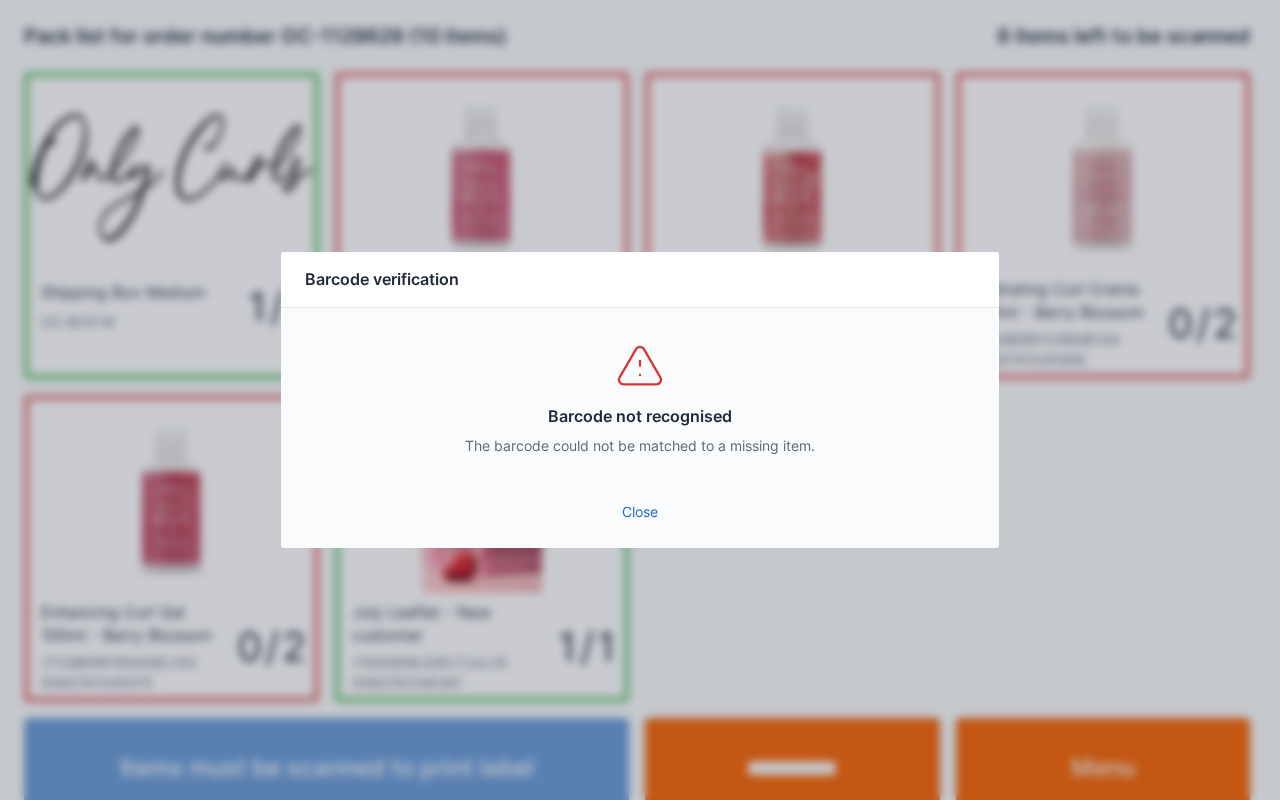 click on "Close" at bounding box center (640, 512) 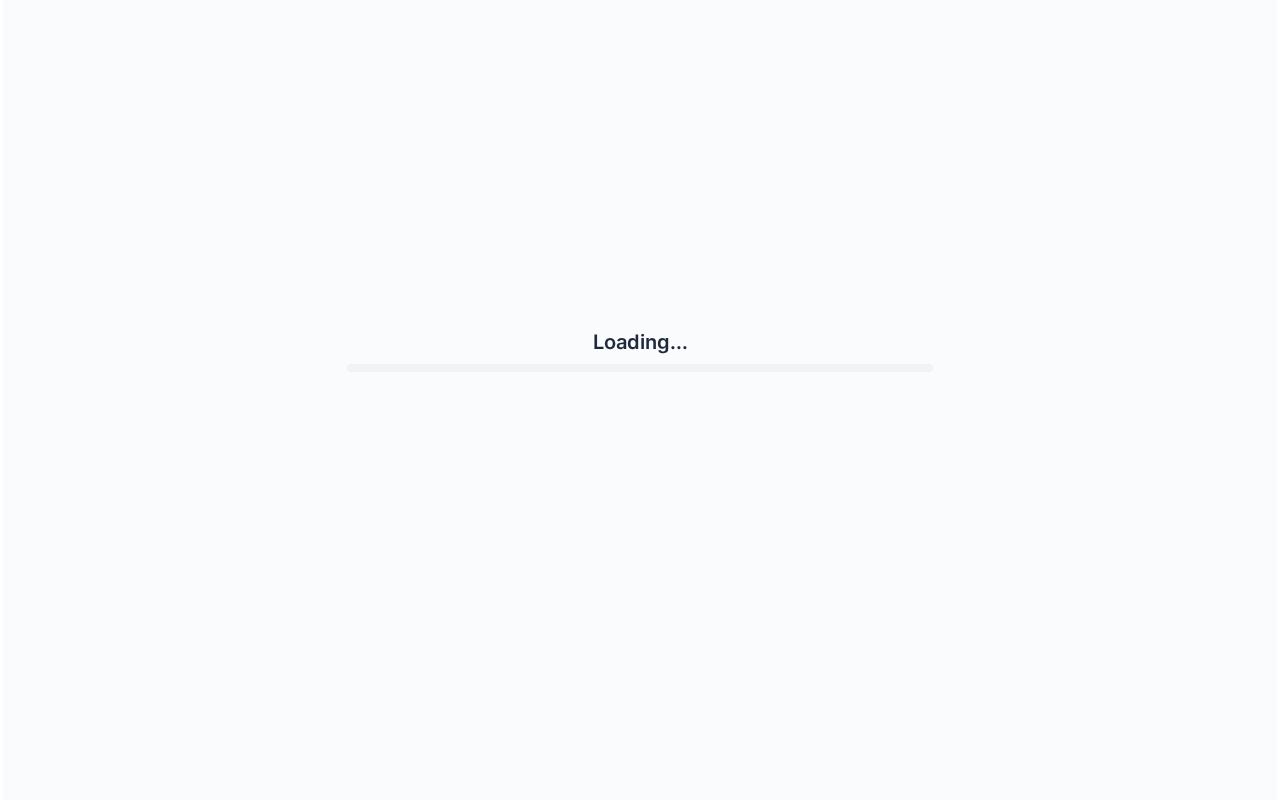 scroll, scrollTop: 0, scrollLeft: 0, axis: both 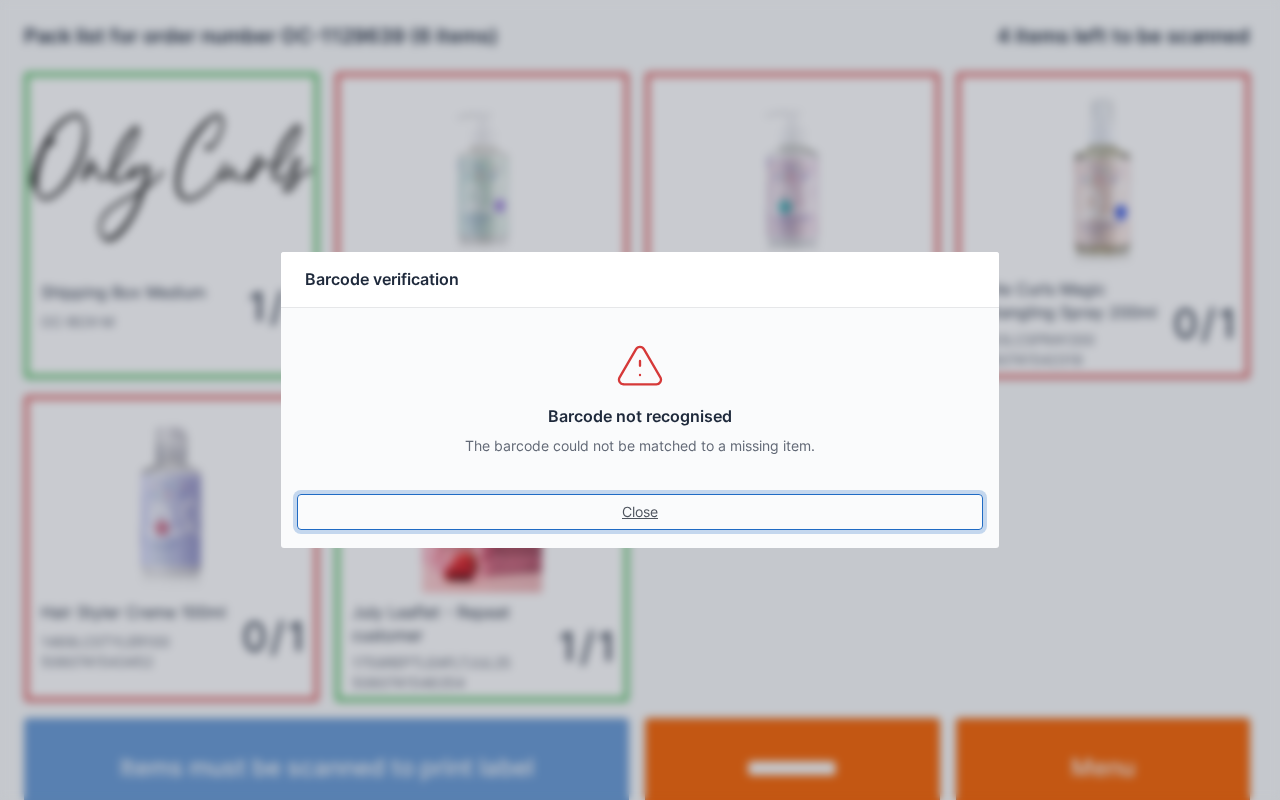 click on "Close" at bounding box center (640, 512) 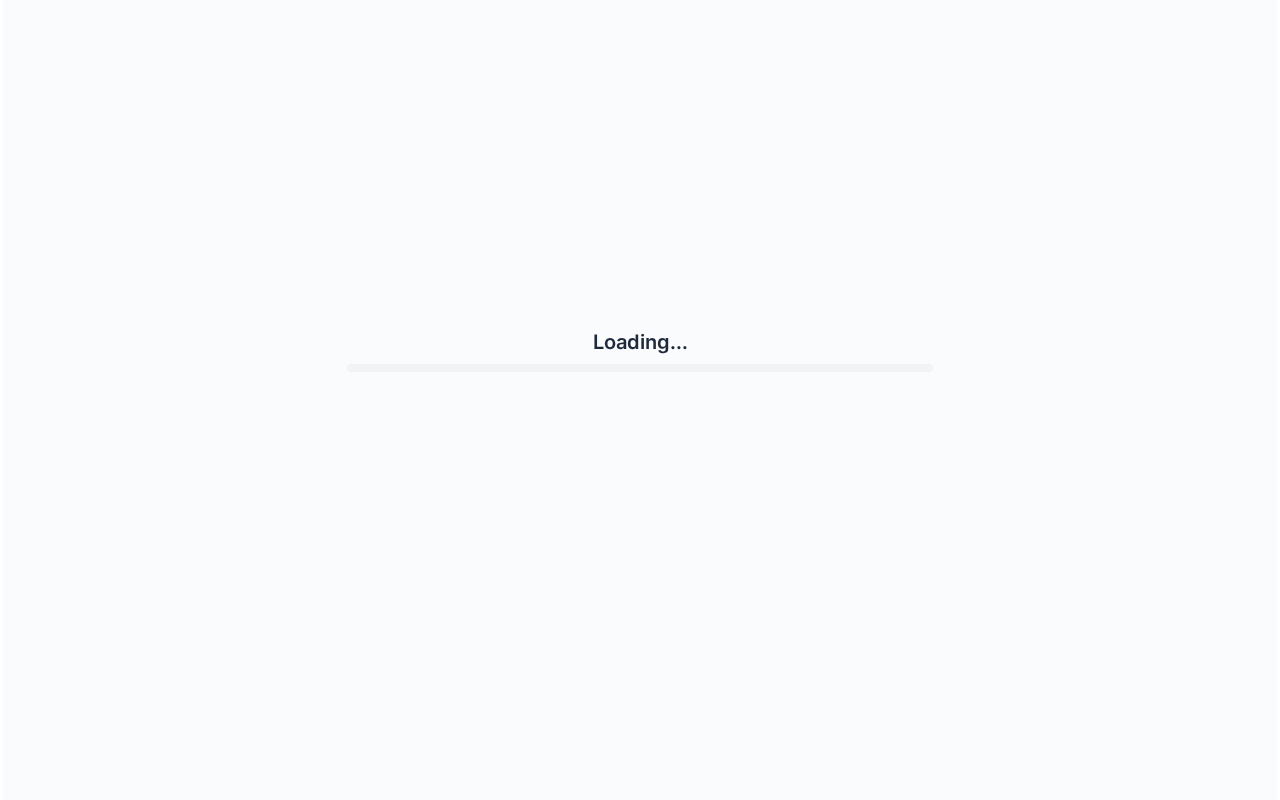 scroll, scrollTop: 0, scrollLeft: 0, axis: both 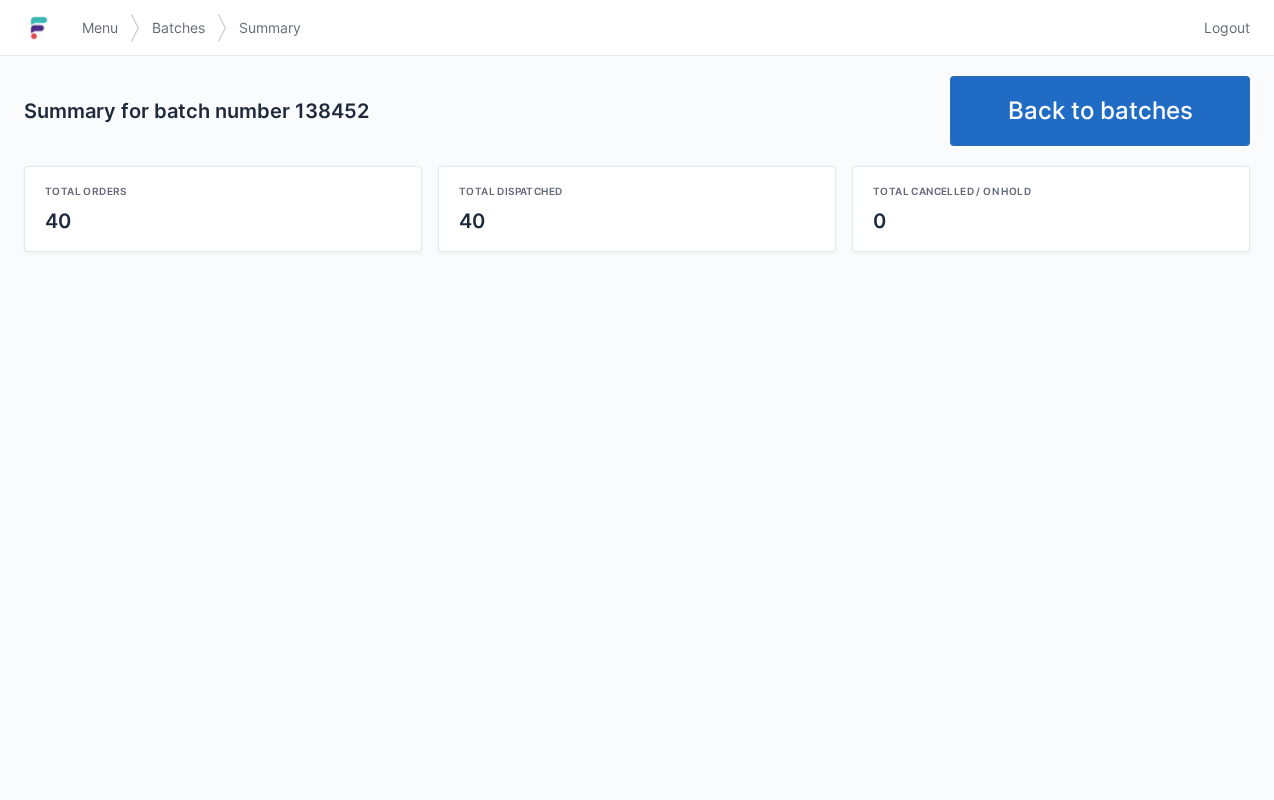 click on "Back to batches" at bounding box center [1100, 111] 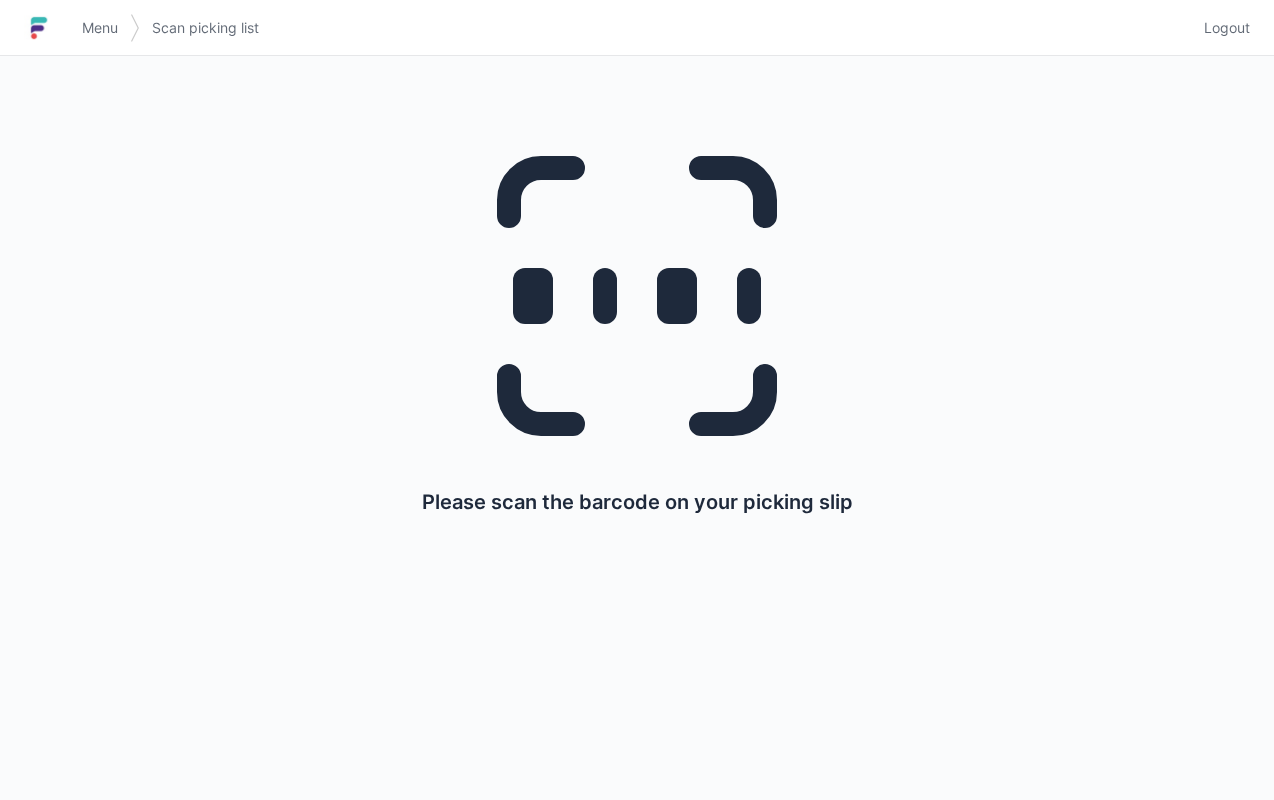scroll, scrollTop: 0, scrollLeft: 0, axis: both 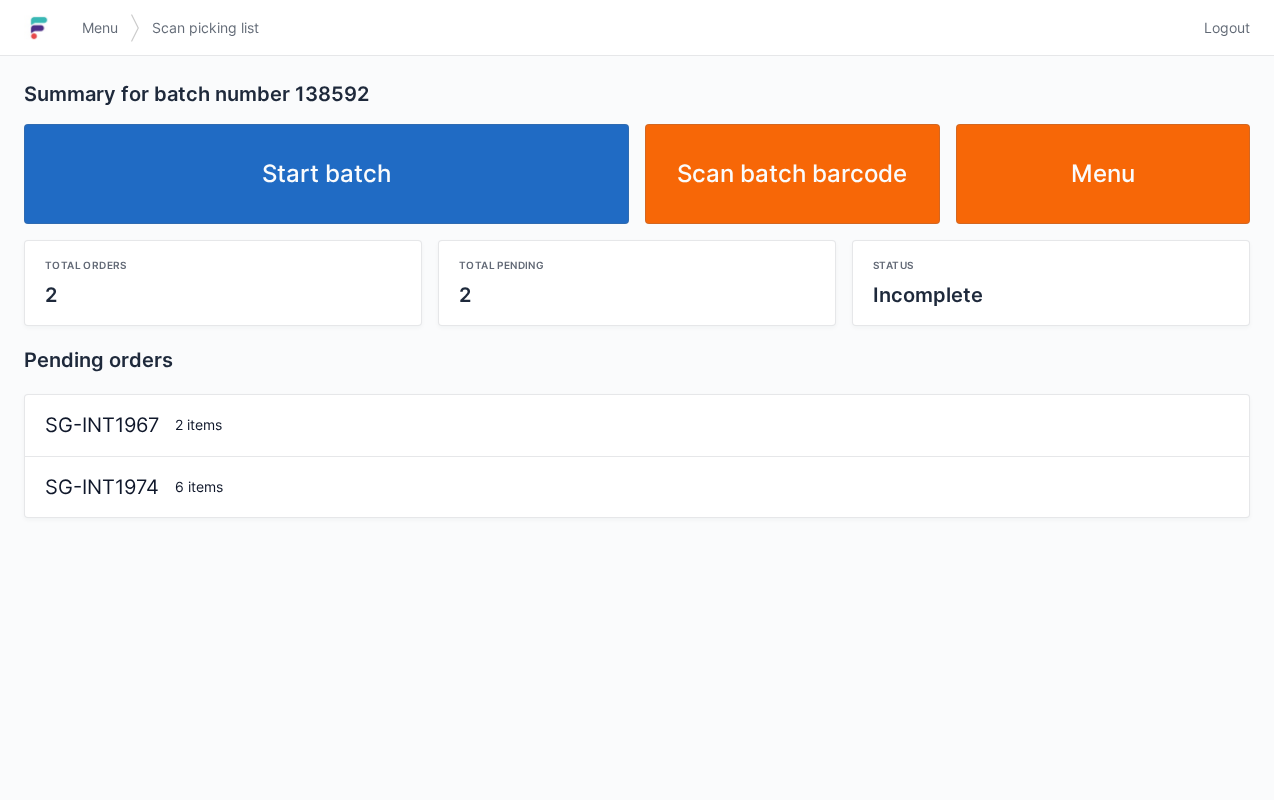 click on "Start batch" at bounding box center (326, 174) 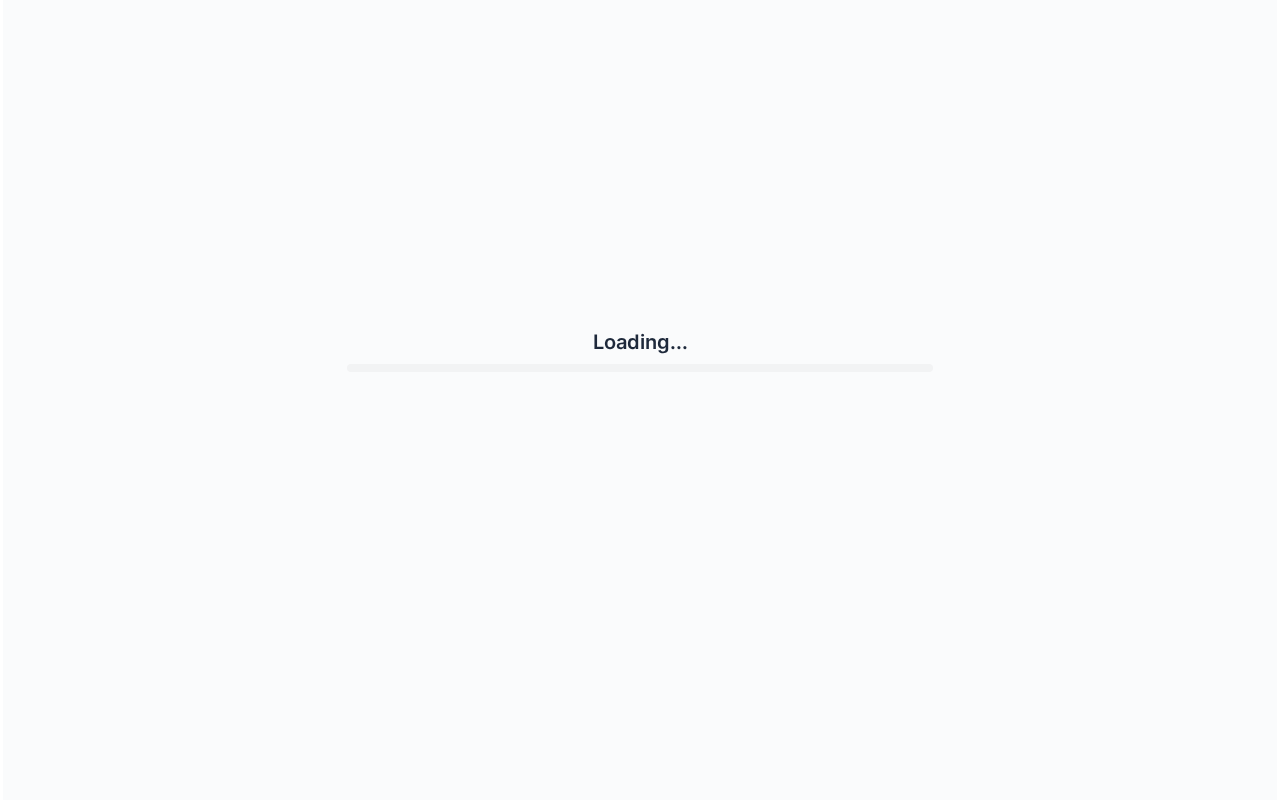 scroll, scrollTop: 0, scrollLeft: 0, axis: both 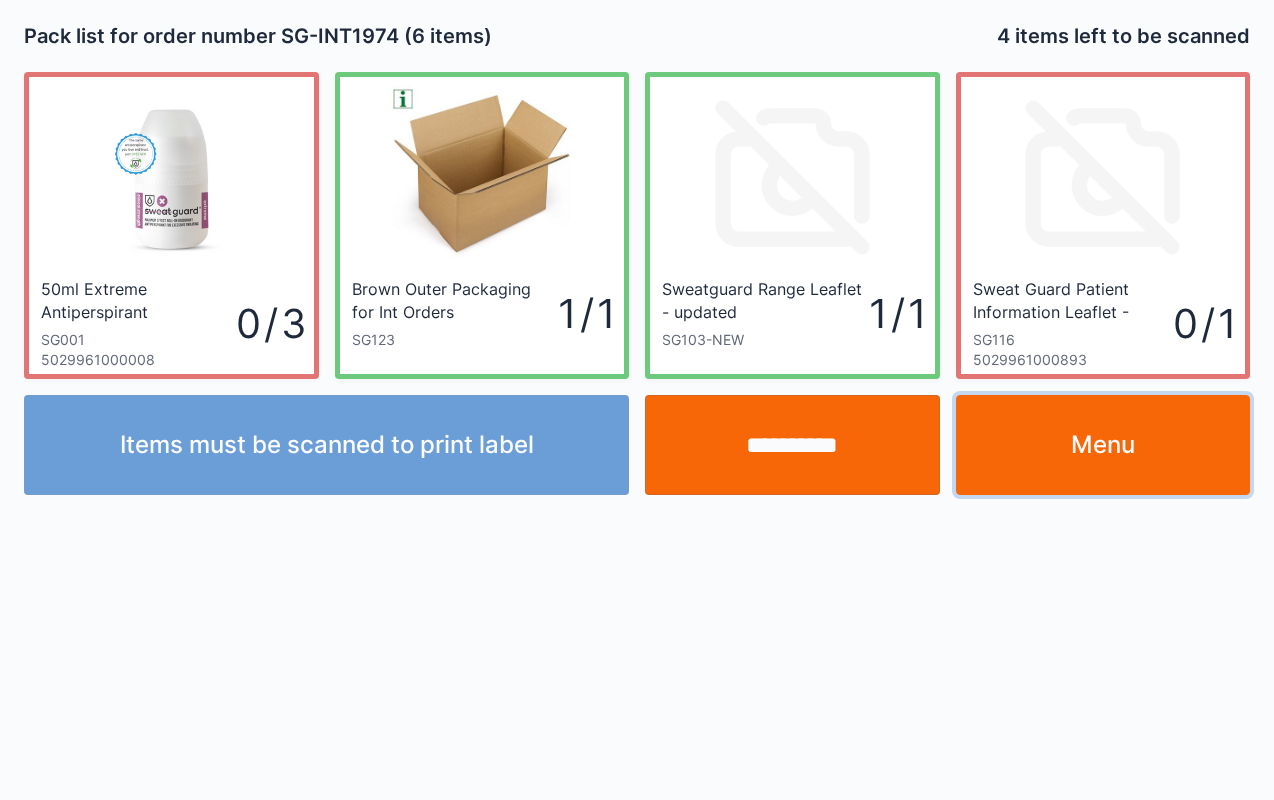 click on "Menu" at bounding box center [1103, 445] 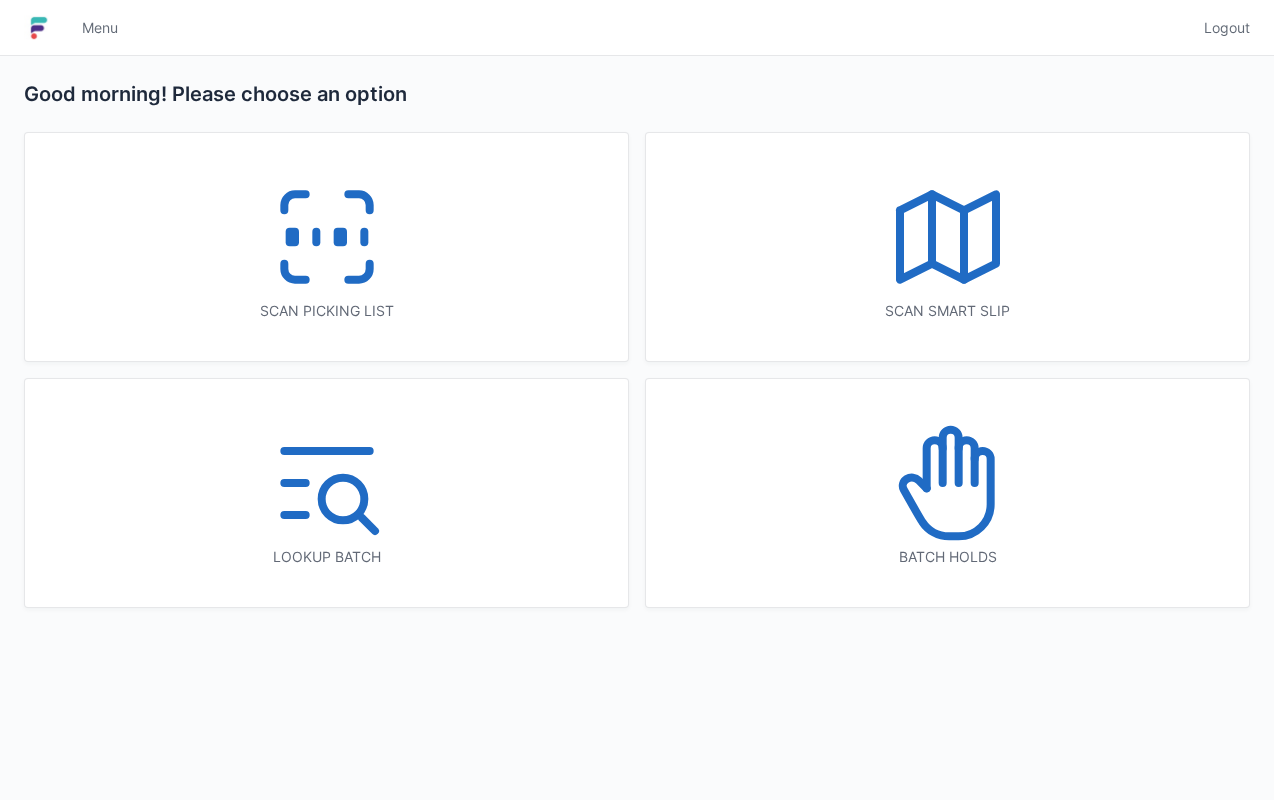 scroll, scrollTop: 0, scrollLeft: 0, axis: both 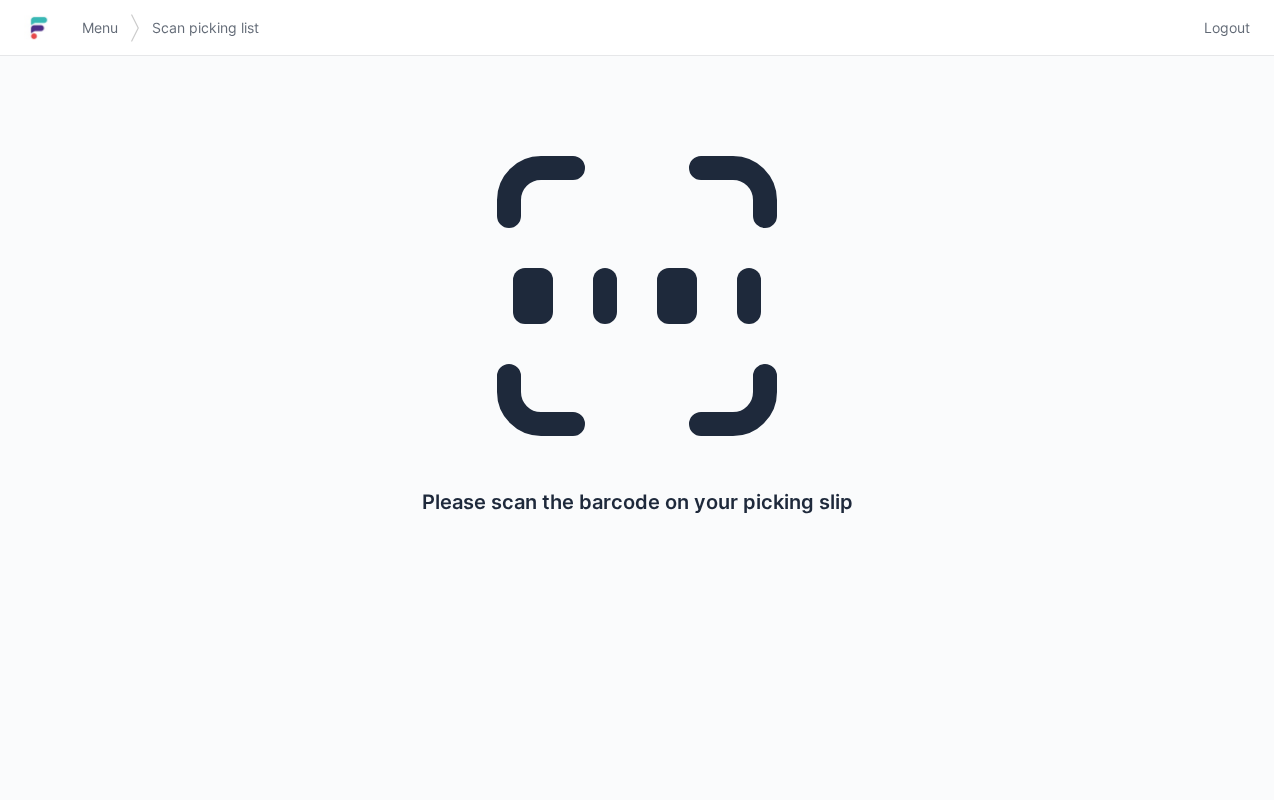 click on "Menu" at bounding box center (100, 28) 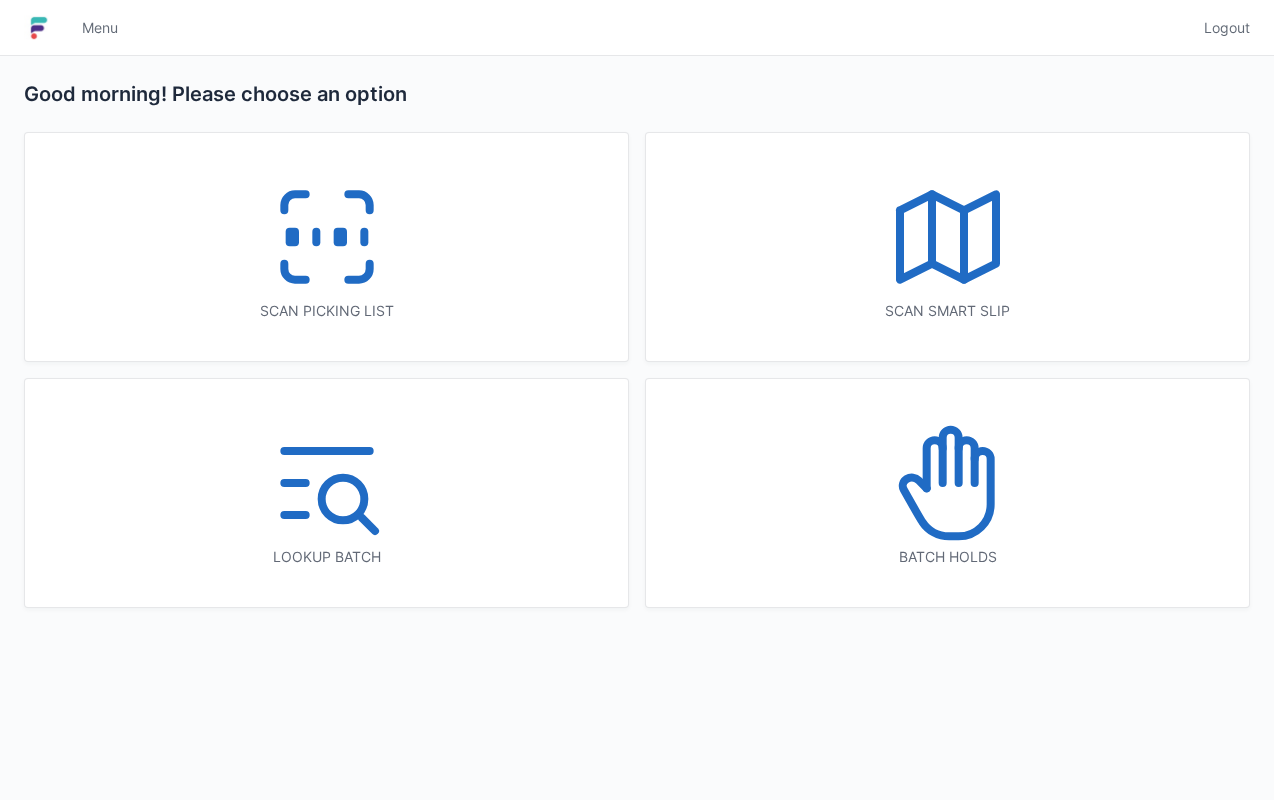 scroll, scrollTop: 0, scrollLeft: 0, axis: both 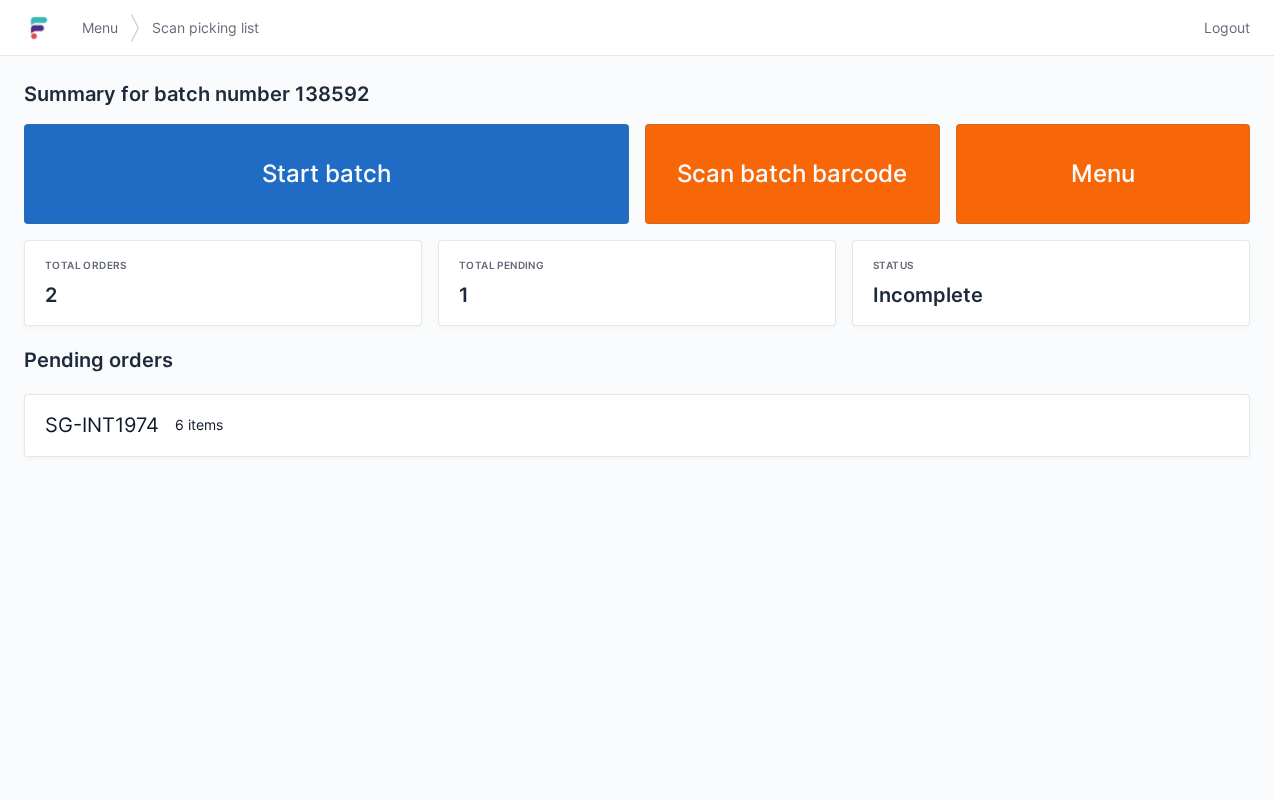 click on "Start batch" at bounding box center [326, 174] 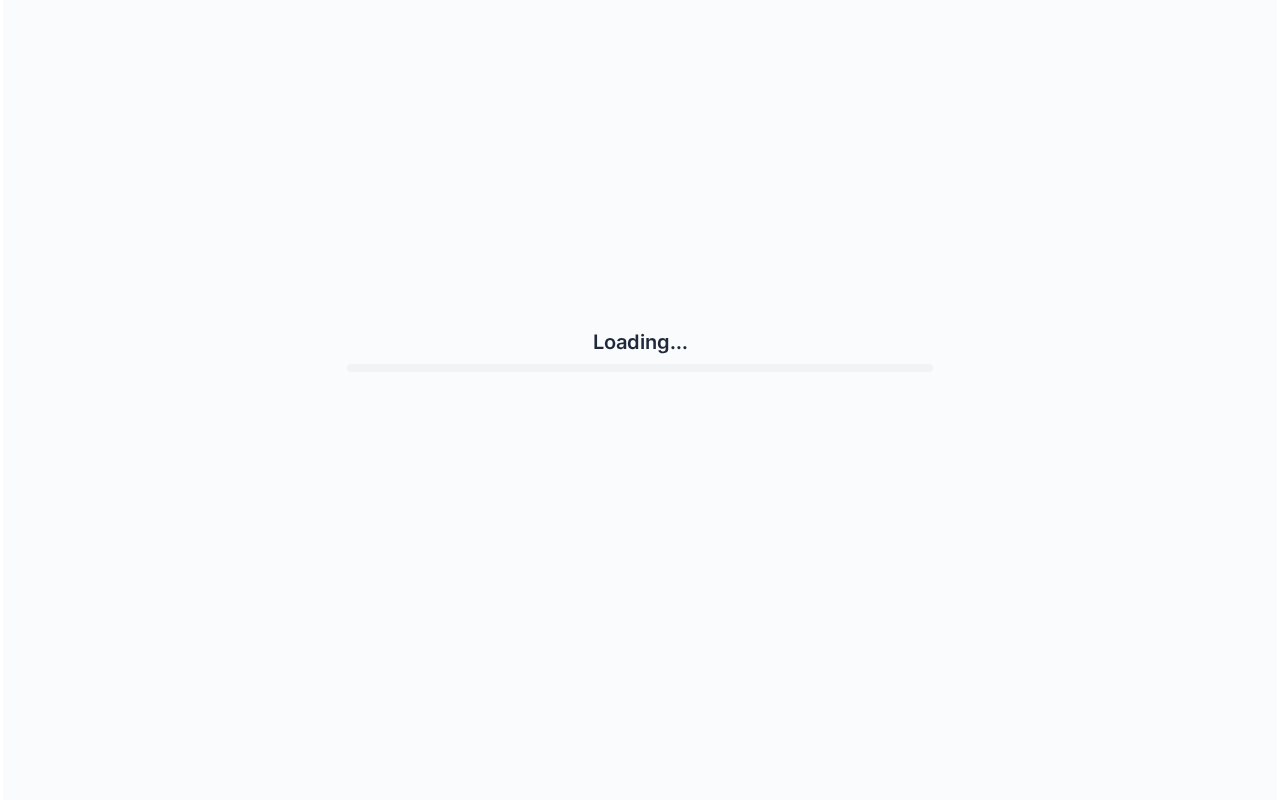 scroll, scrollTop: 0, scrollLeft: 0, axis: both 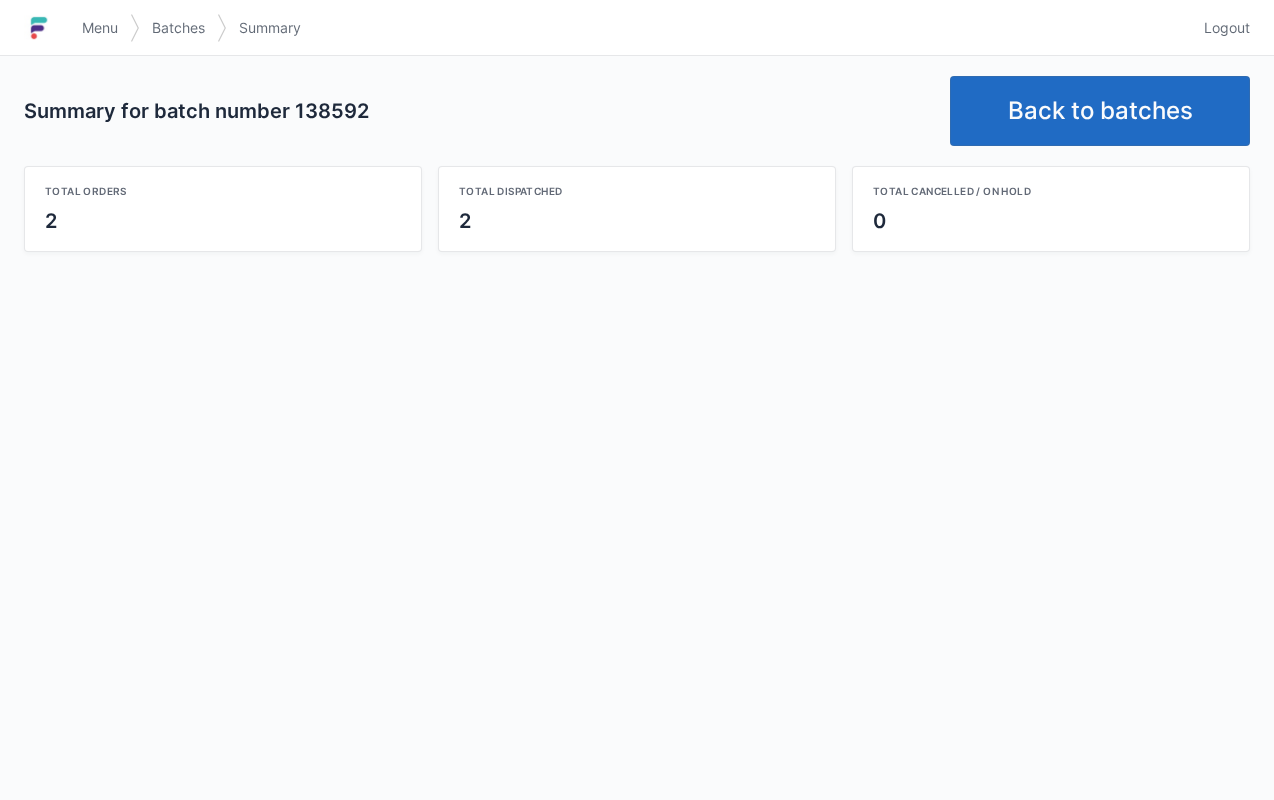 click on "Back to batches" at bounding box center (1100, 111) 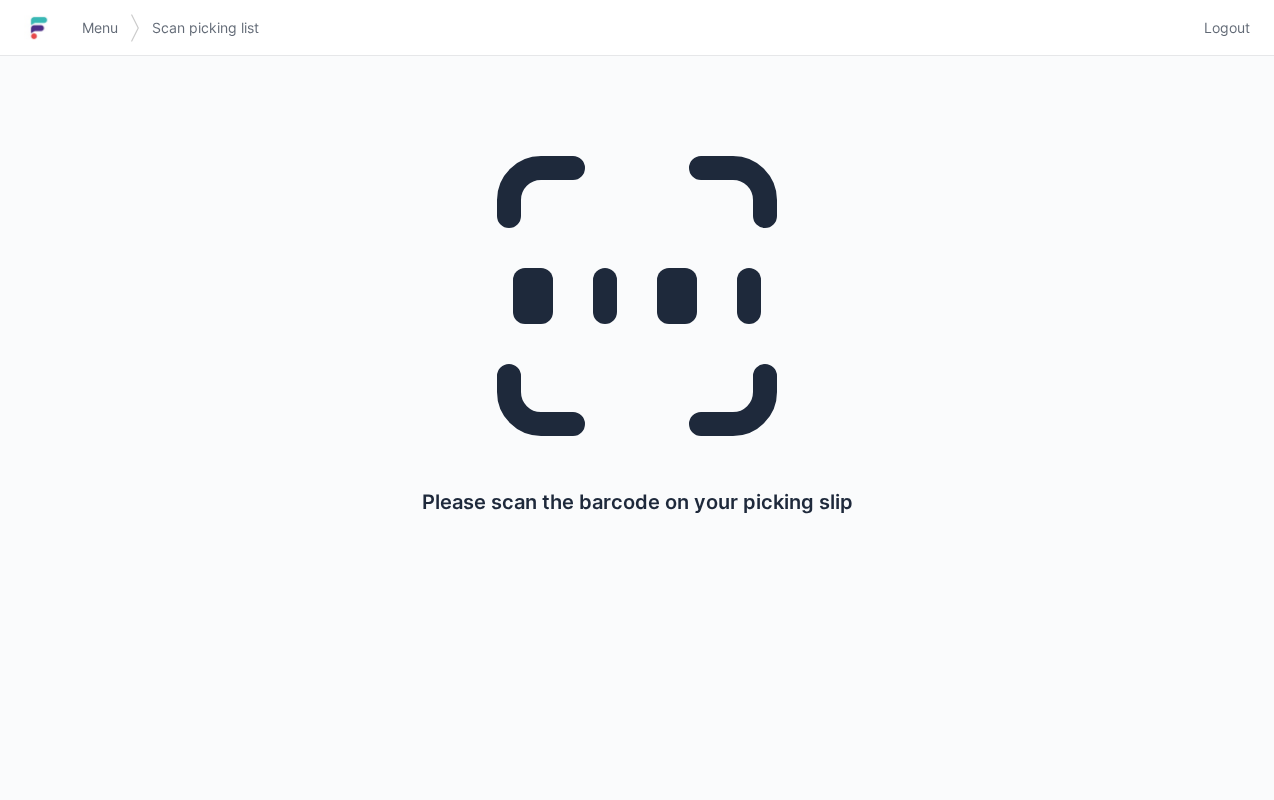 scroll, scrollTop: 0, scrollLeft: 0, axis: both 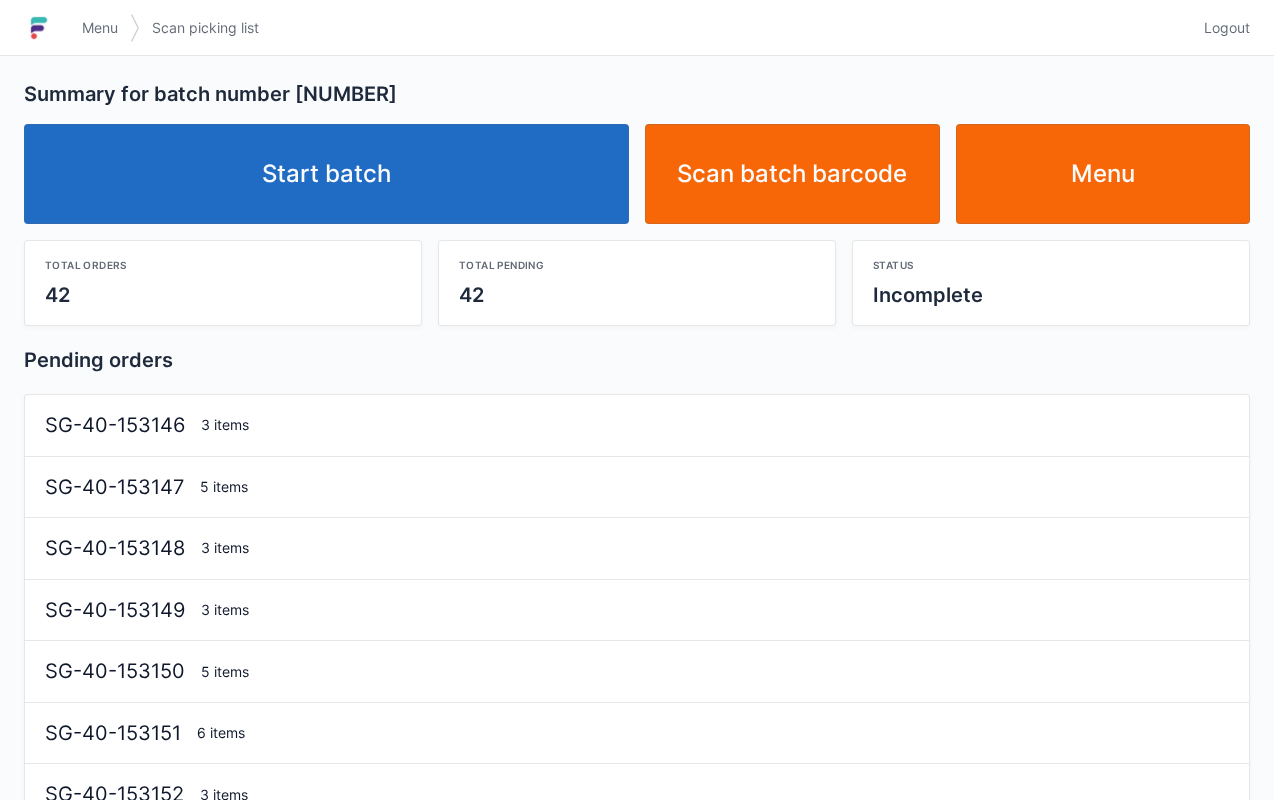 click on "Start batch" at bounding box center [326, 174] 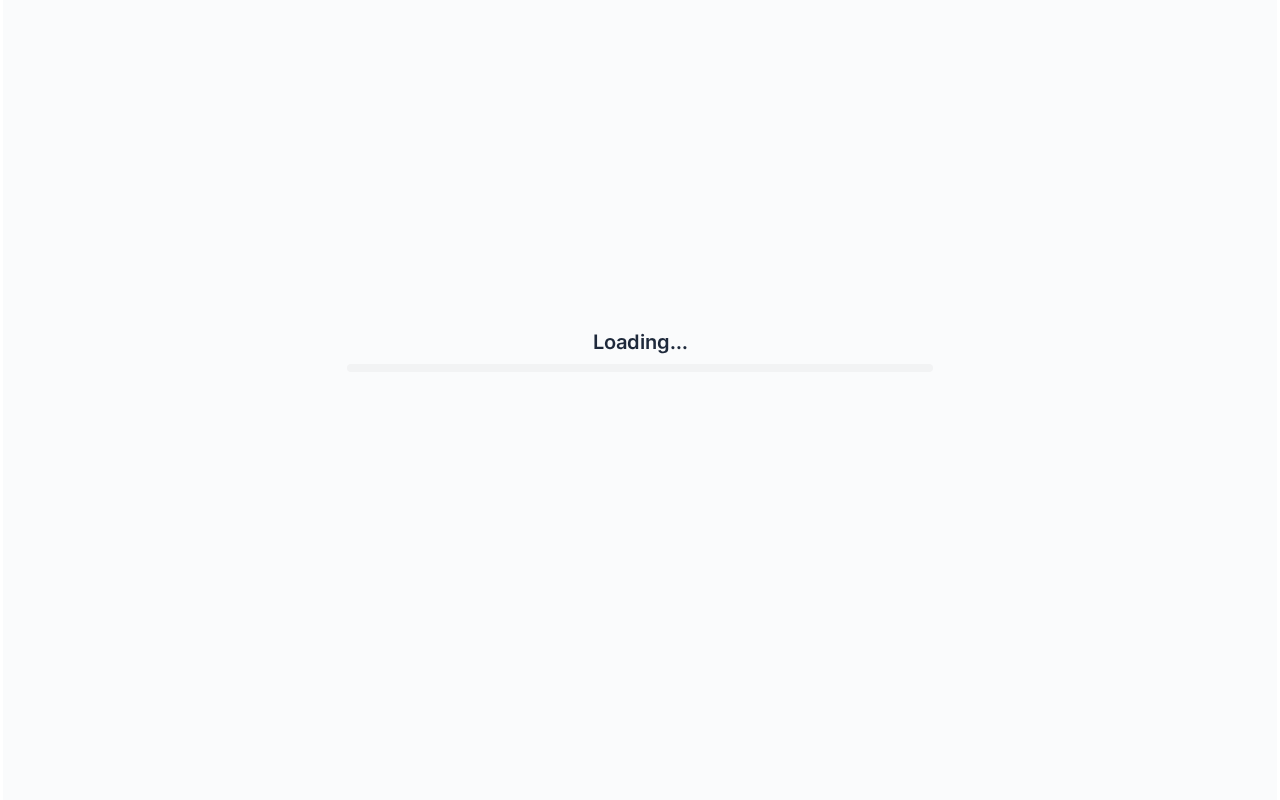 scroll, scrollTop: 0, scrollLeft: 0, axis: both 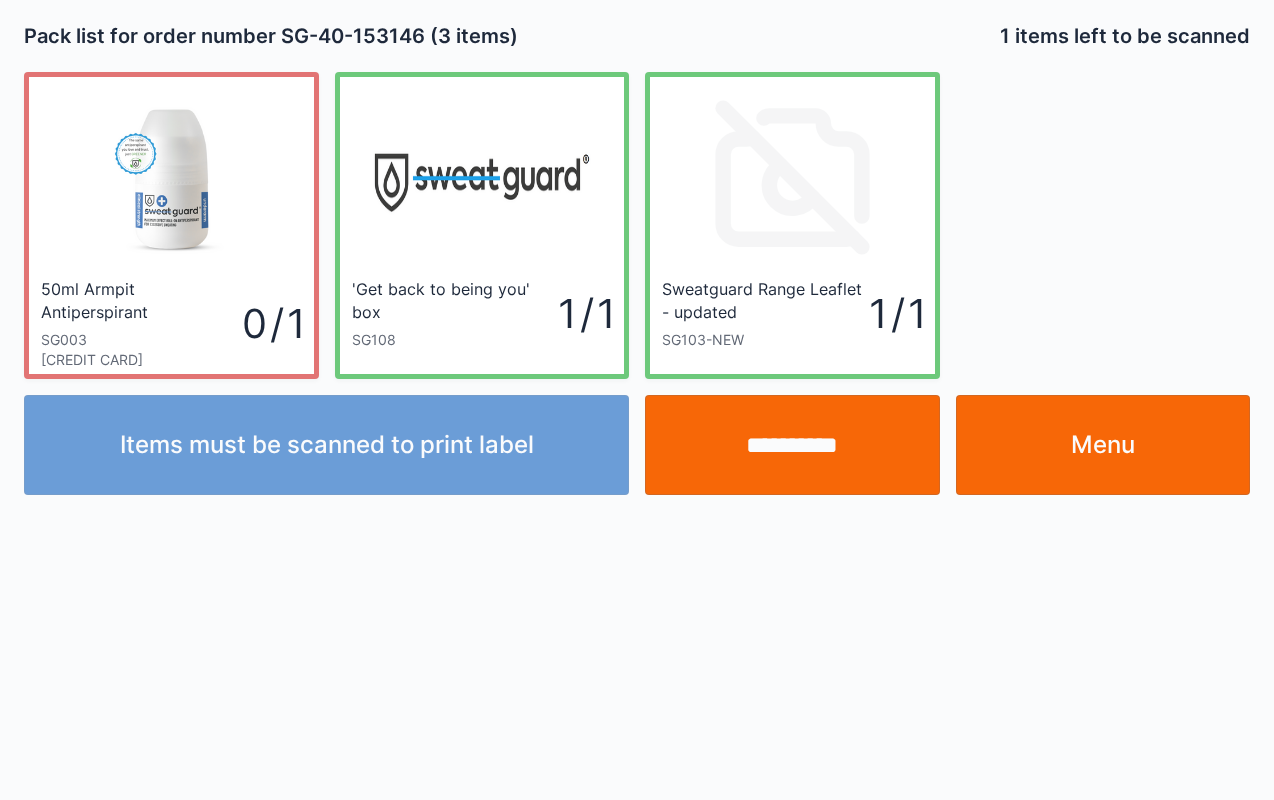 click on "**********" at bounding box center [792, 445] 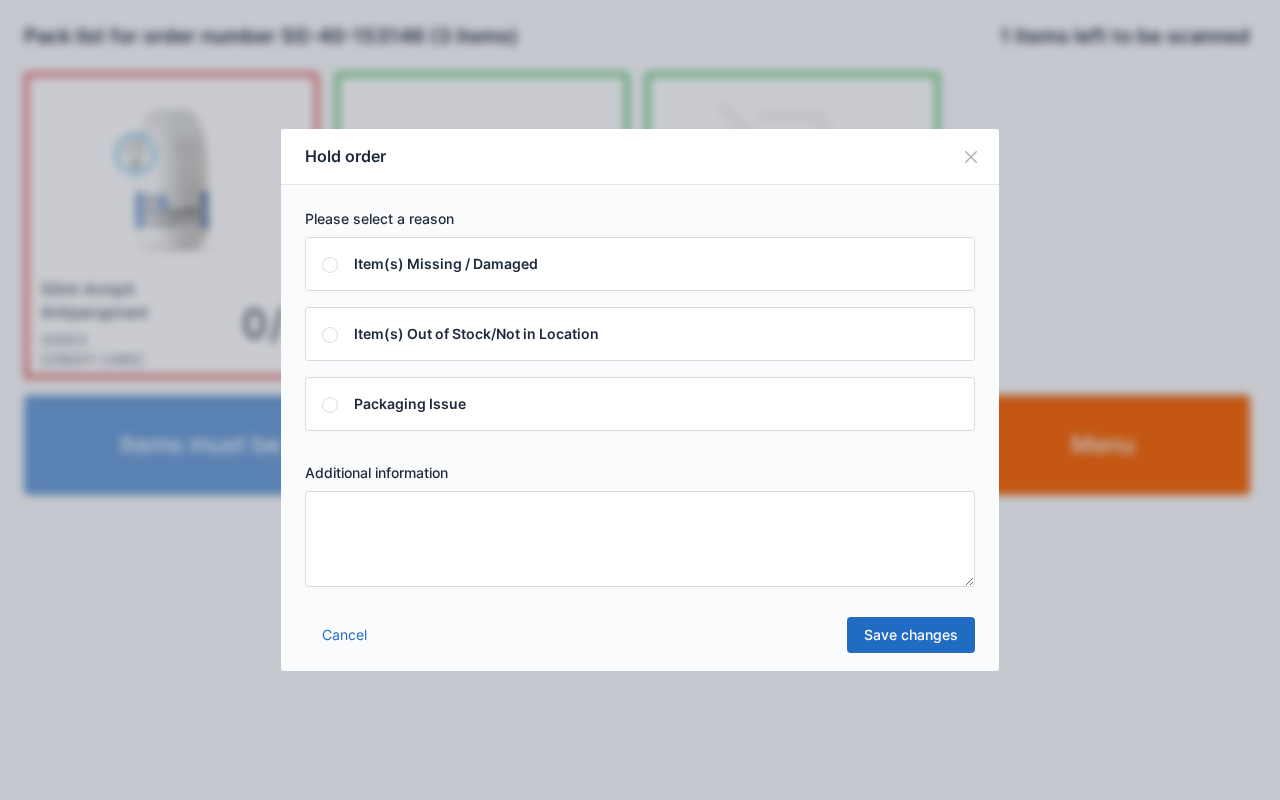 click at bounding box center [640, 539] 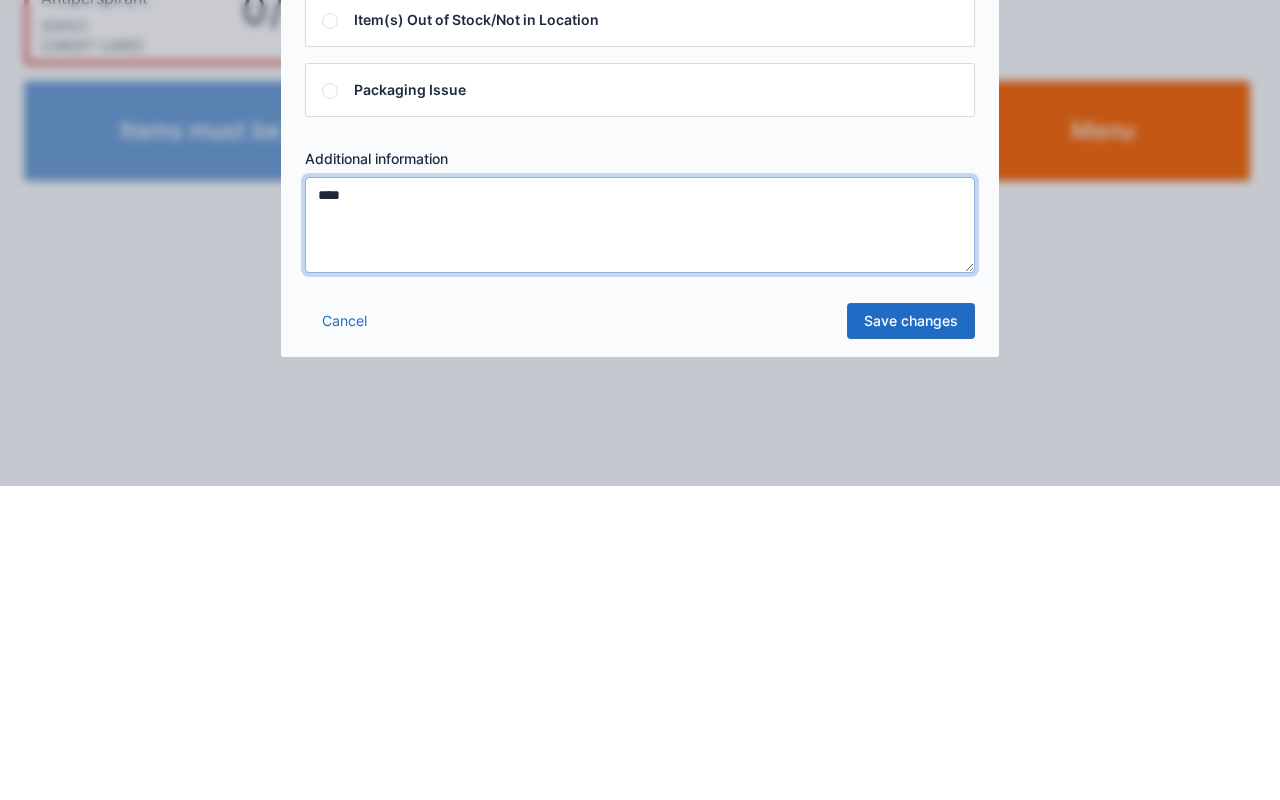 type on "****" 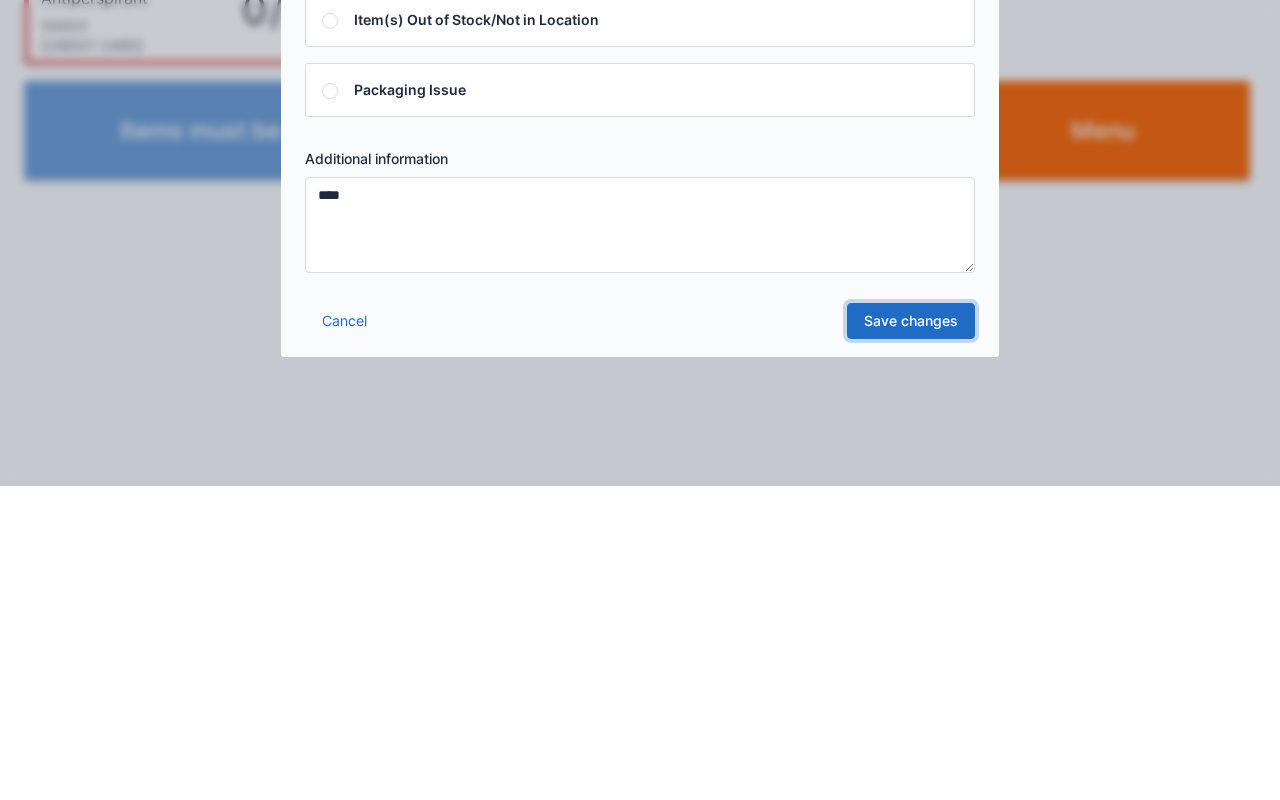click on "Save changes" at bounding box center [911, 635] 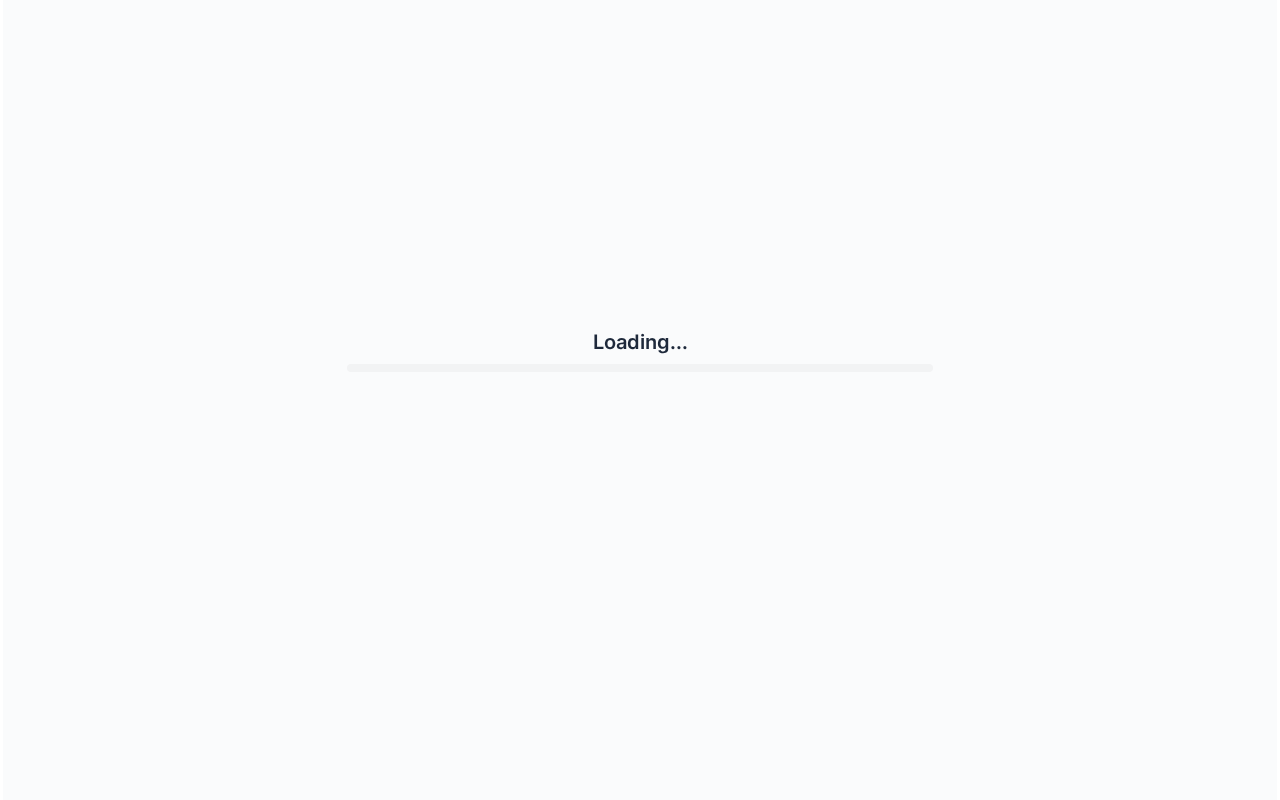 scroll, scrollTop: 0, scrollLeft: 0, axis: both 